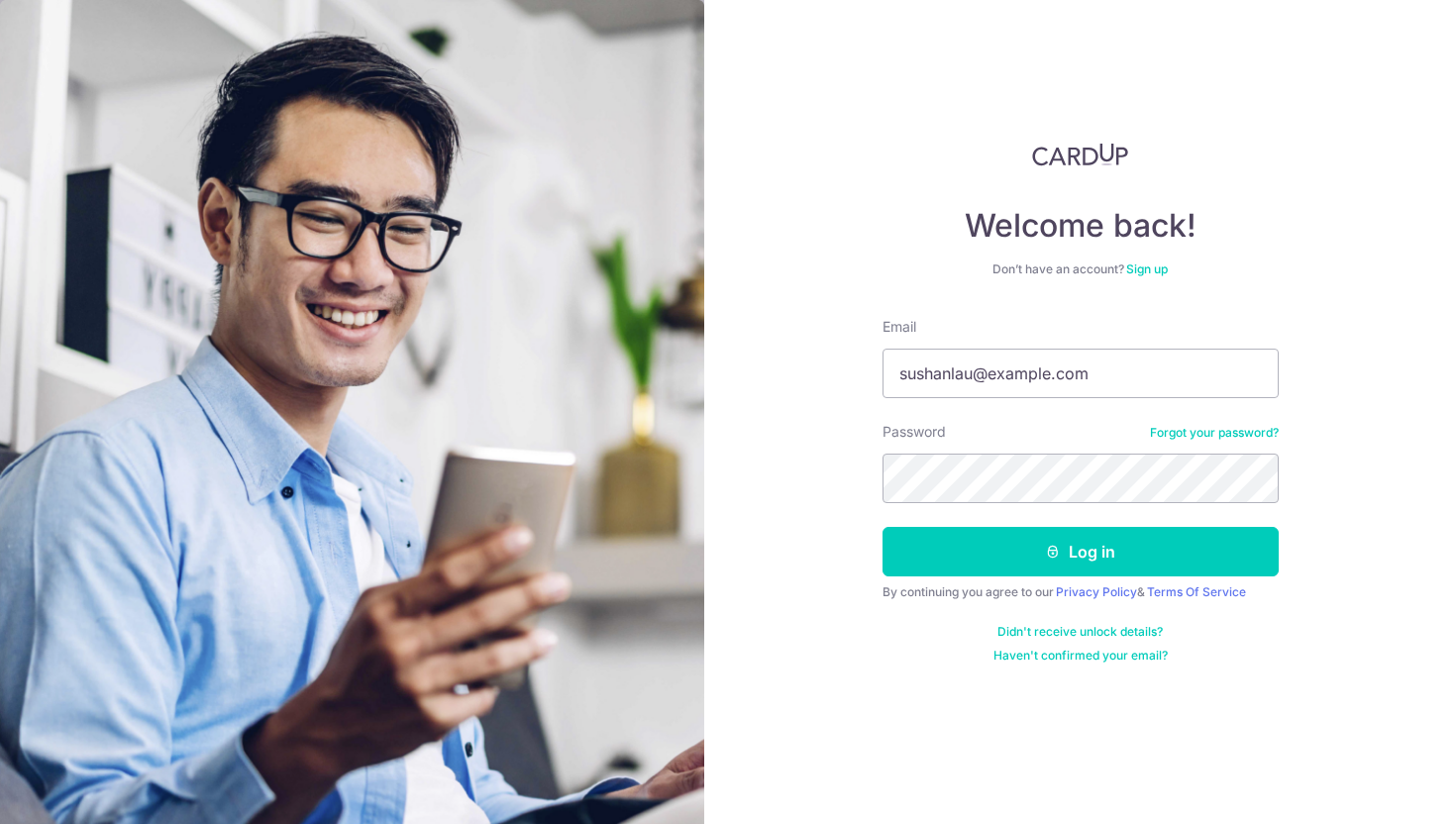 scroll, scrollTop: 0, scrollLeft: 0, axis: both 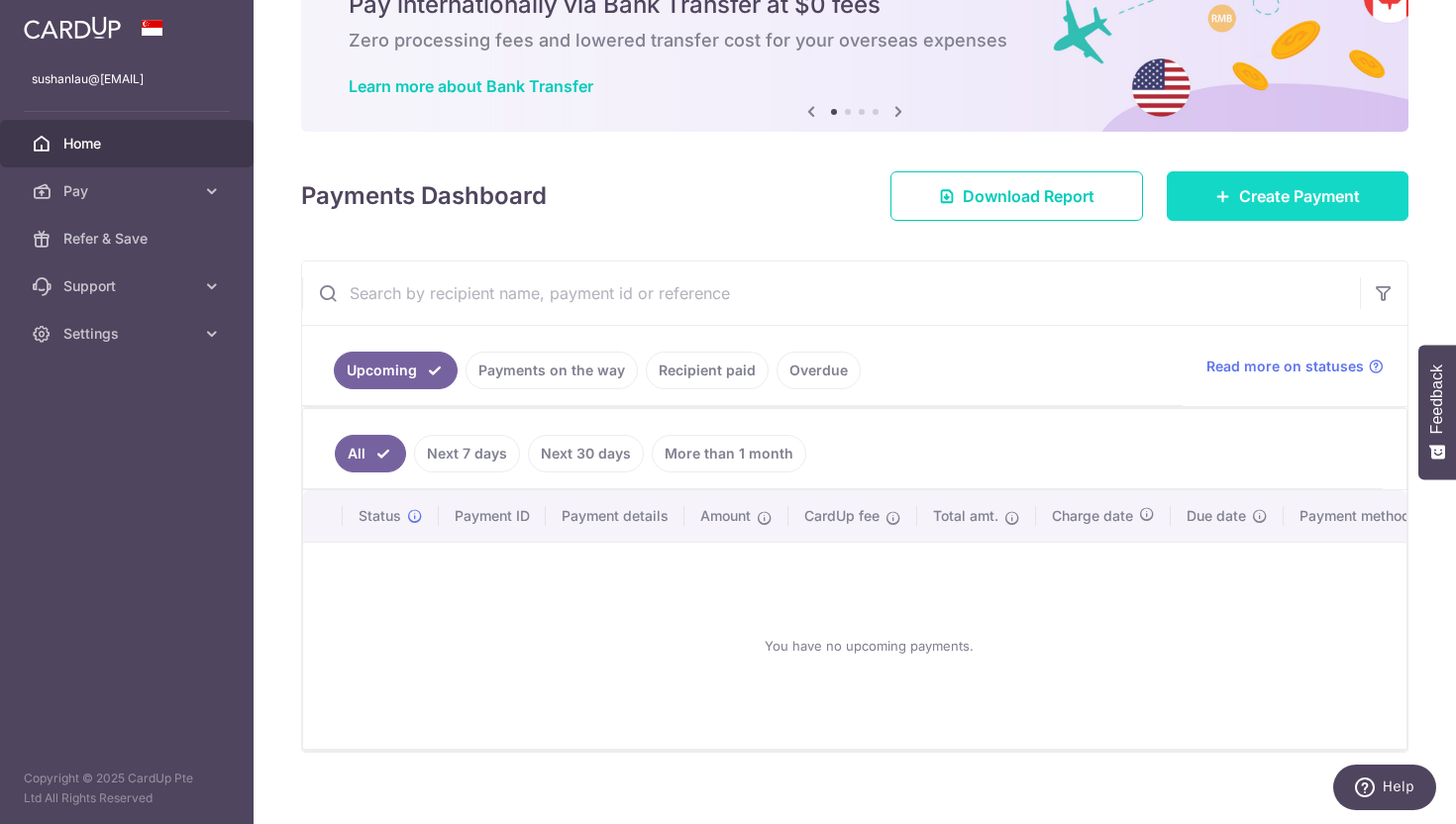 click on "Create Payment" at bounding box center [1300, 196] 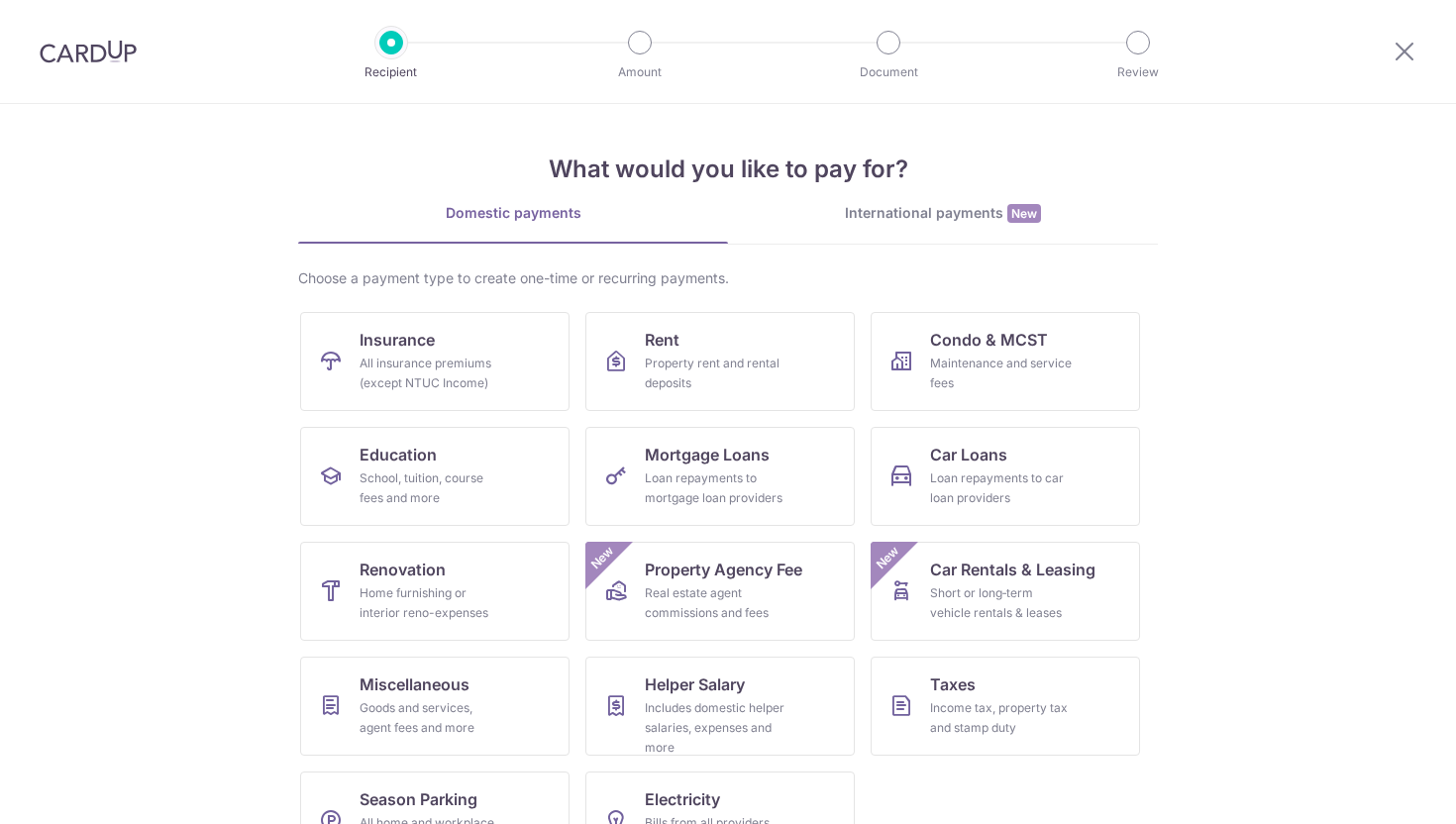 scroll, scrollTop: 0, scrollLeft: 0, axis: both 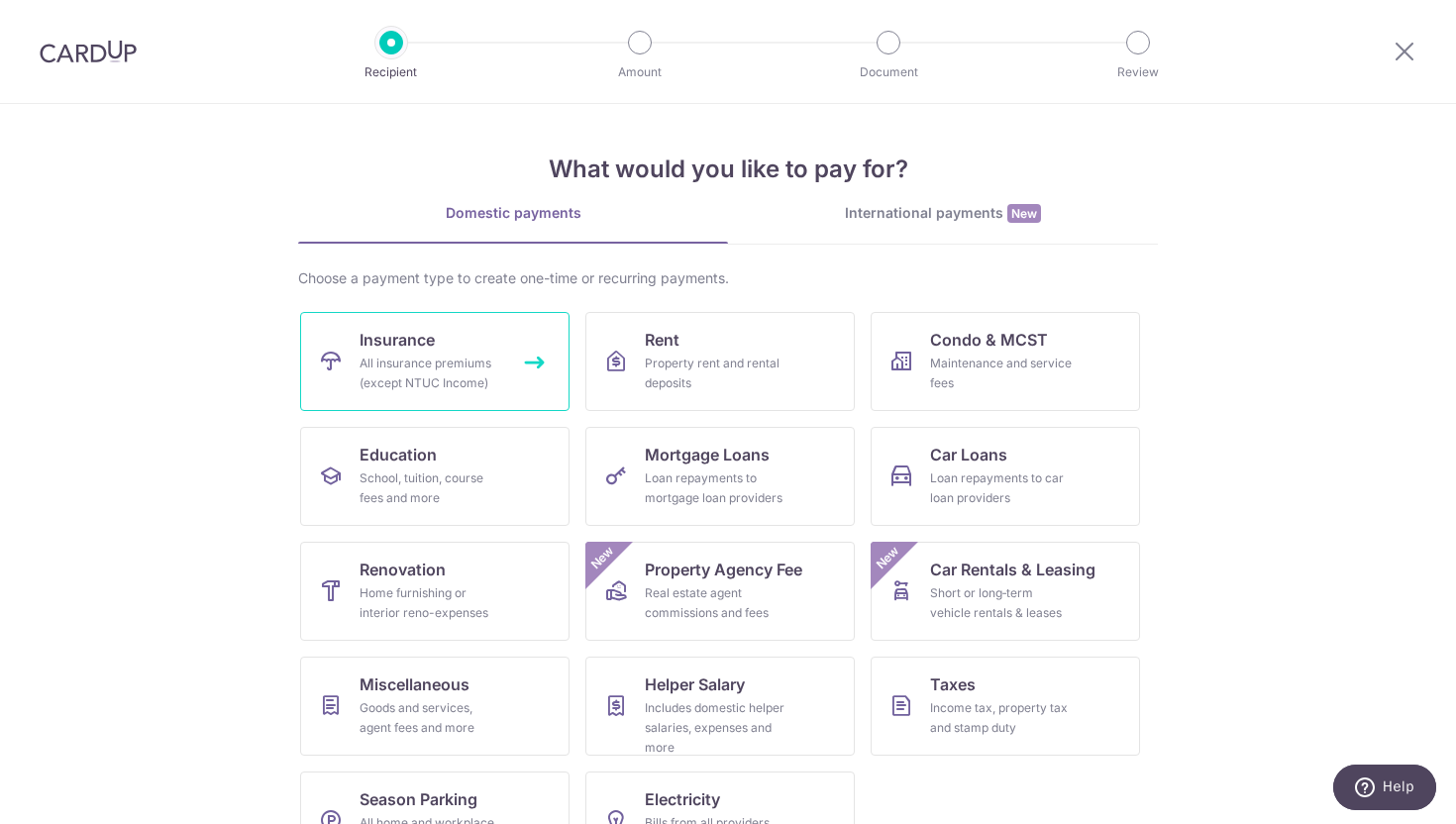 click on "Insurance All insurance premiums (except NTUC Income)" at bounding box center (435, 361) 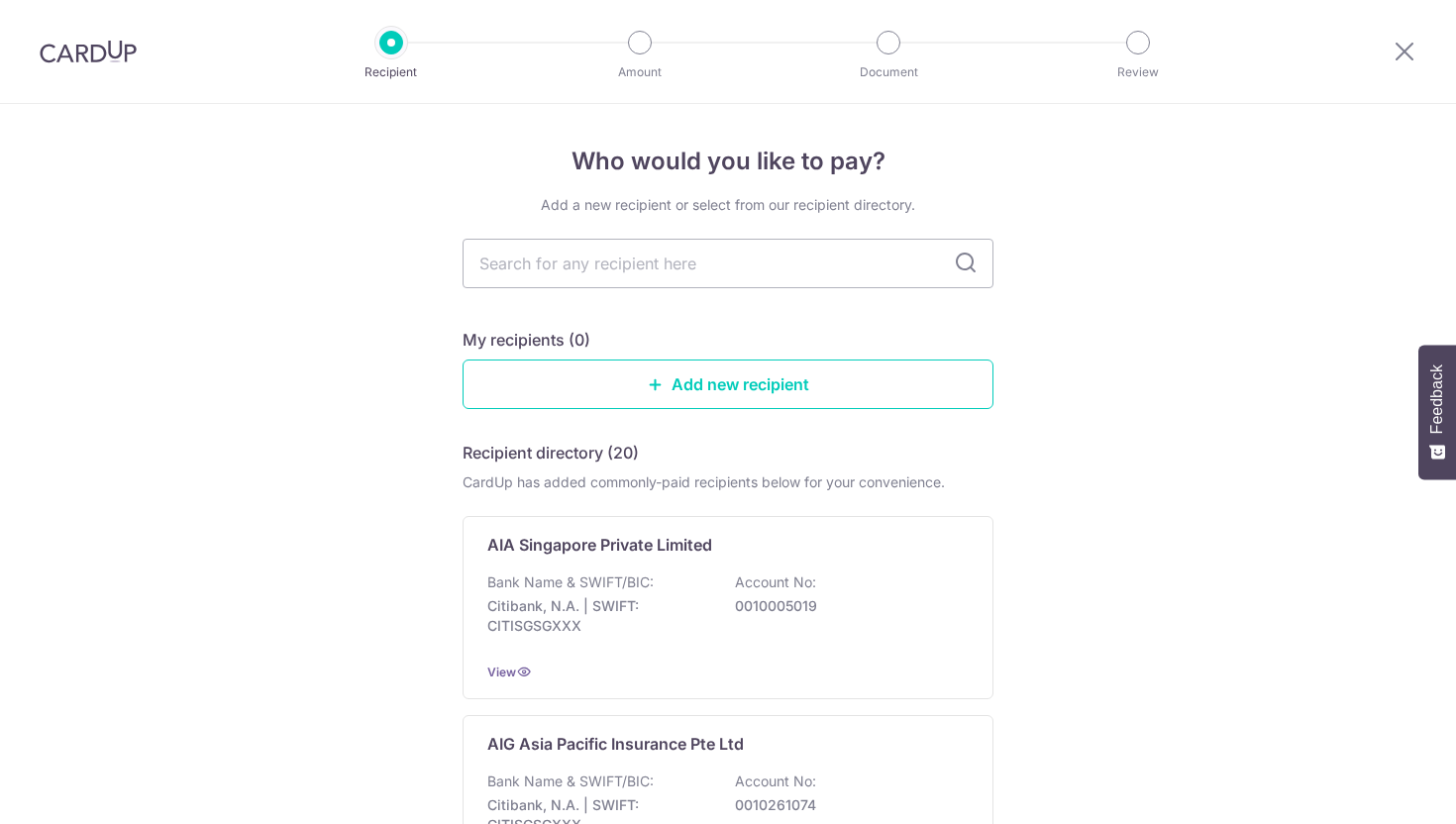 scroll, scrollTop: 0, scrollLeft: 0, axis: both 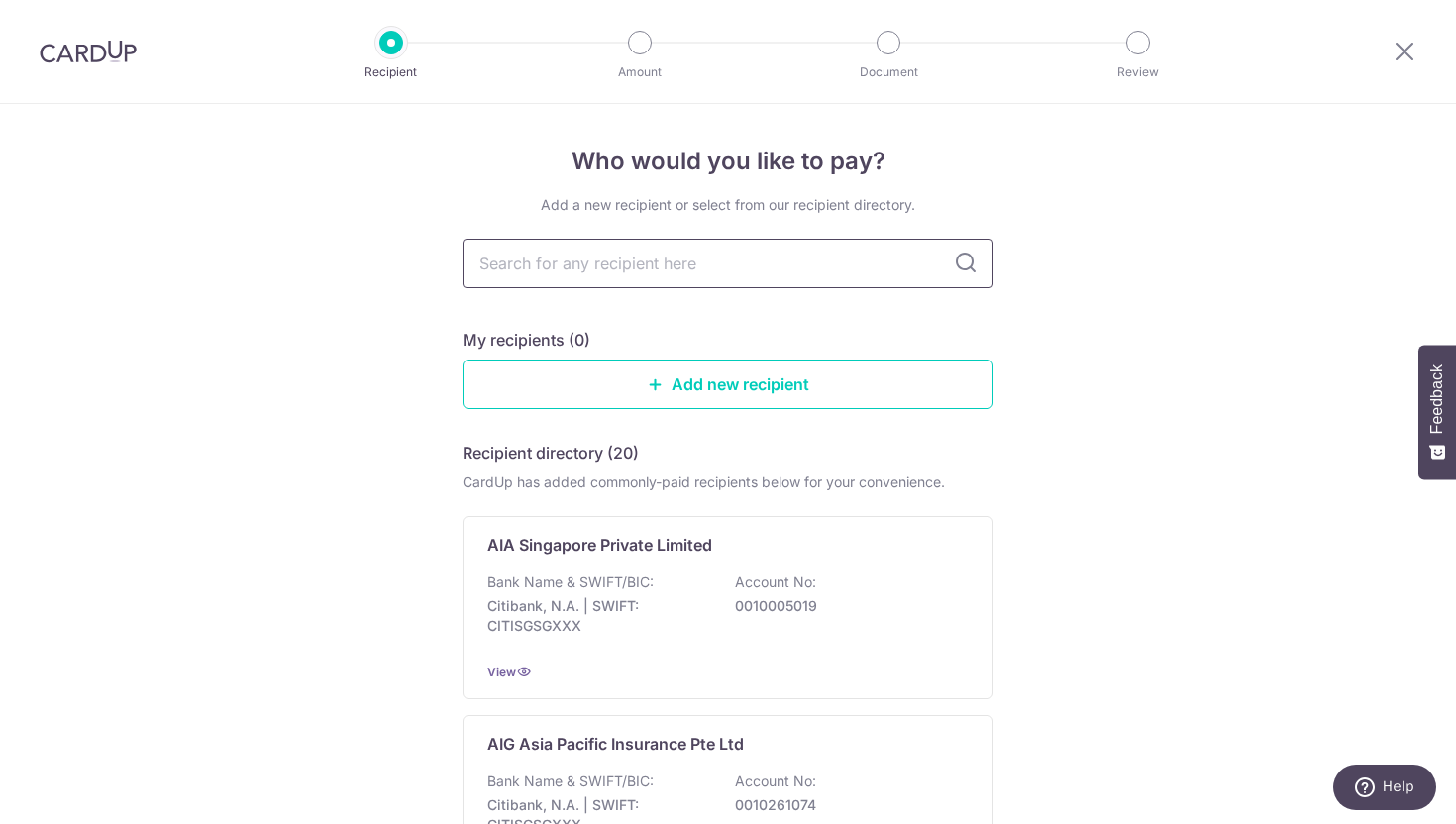 click at bounding box center (728, 263) 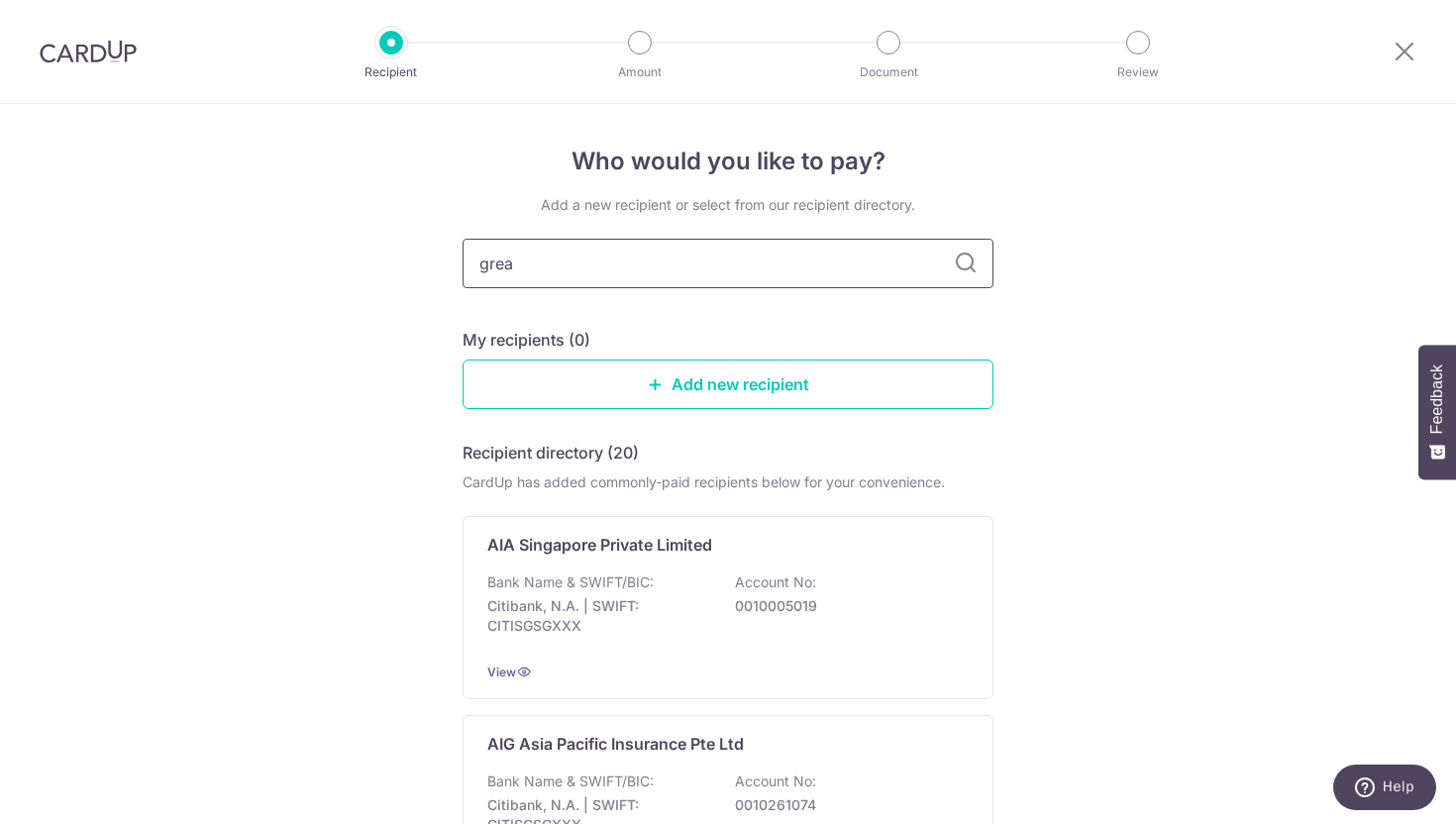 type on "great" 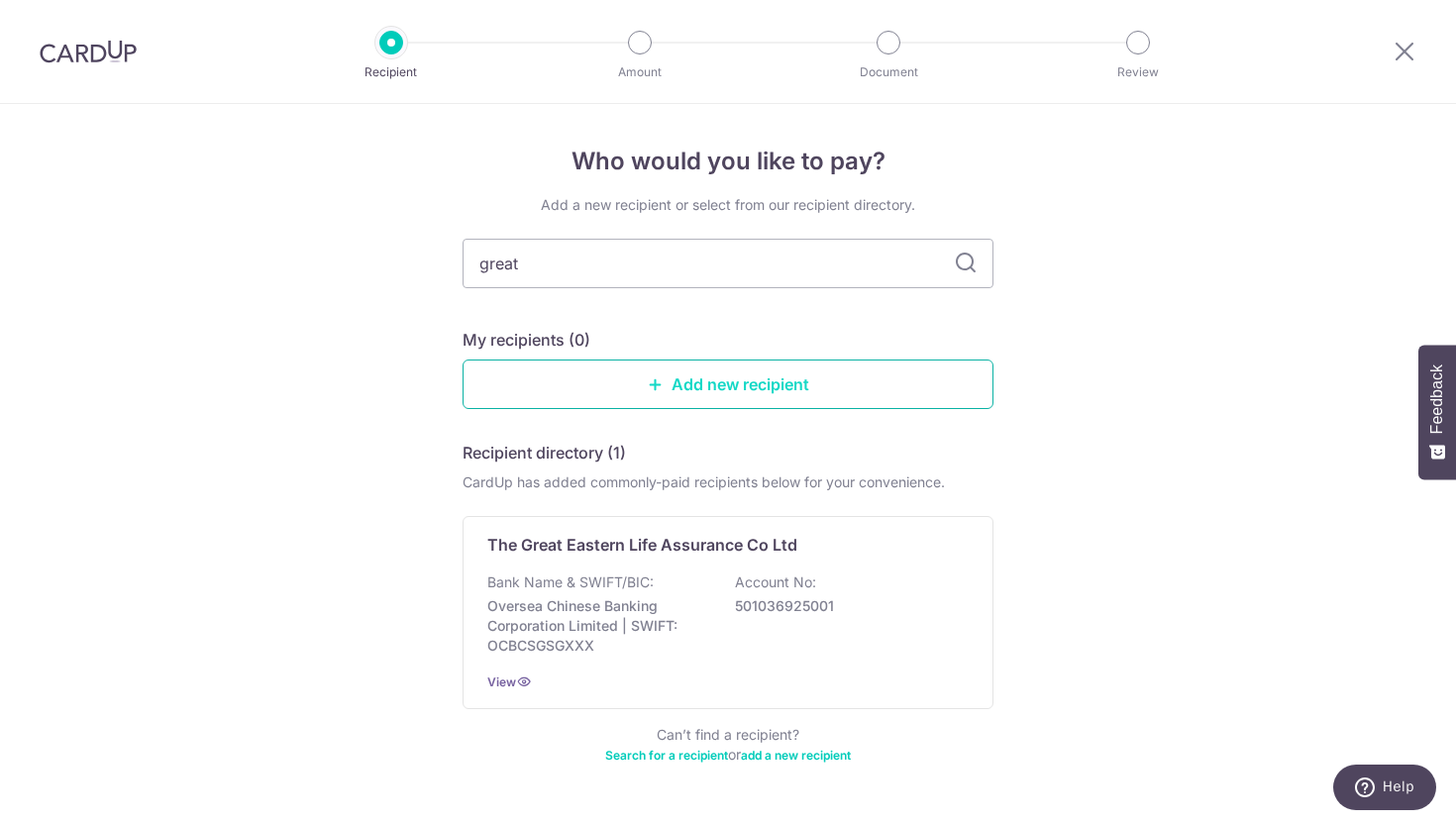 scroll, scrollTop: 57, scrollLeft: 0, axis: vertical 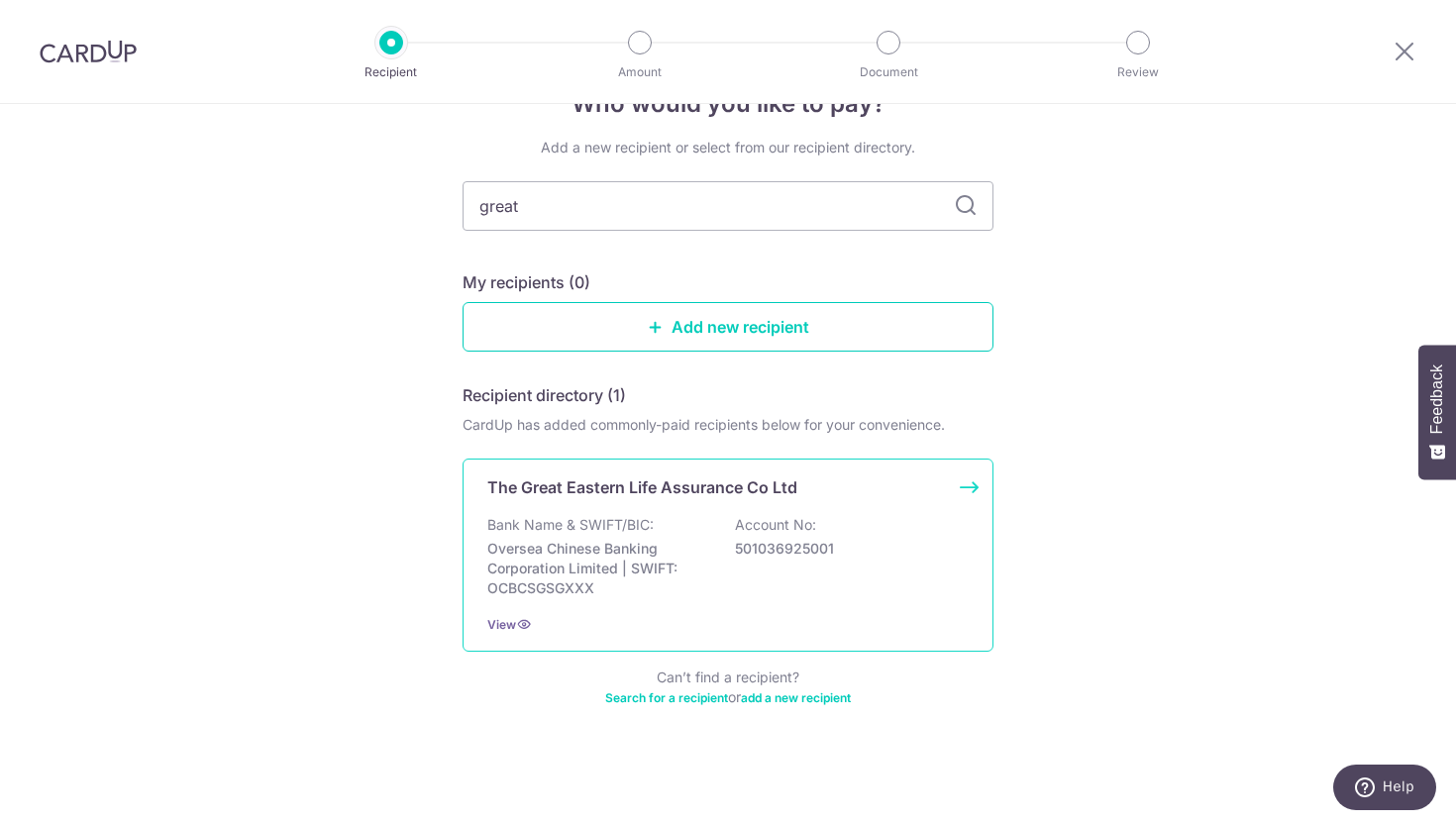 click on "Bank Name & SWIFT/BIC:
Oversea Chinese Banking Corporation Limited | SWIFT: OCBCSGSGXXX
Account No:
501036925001" at bounding box center [728, 557] 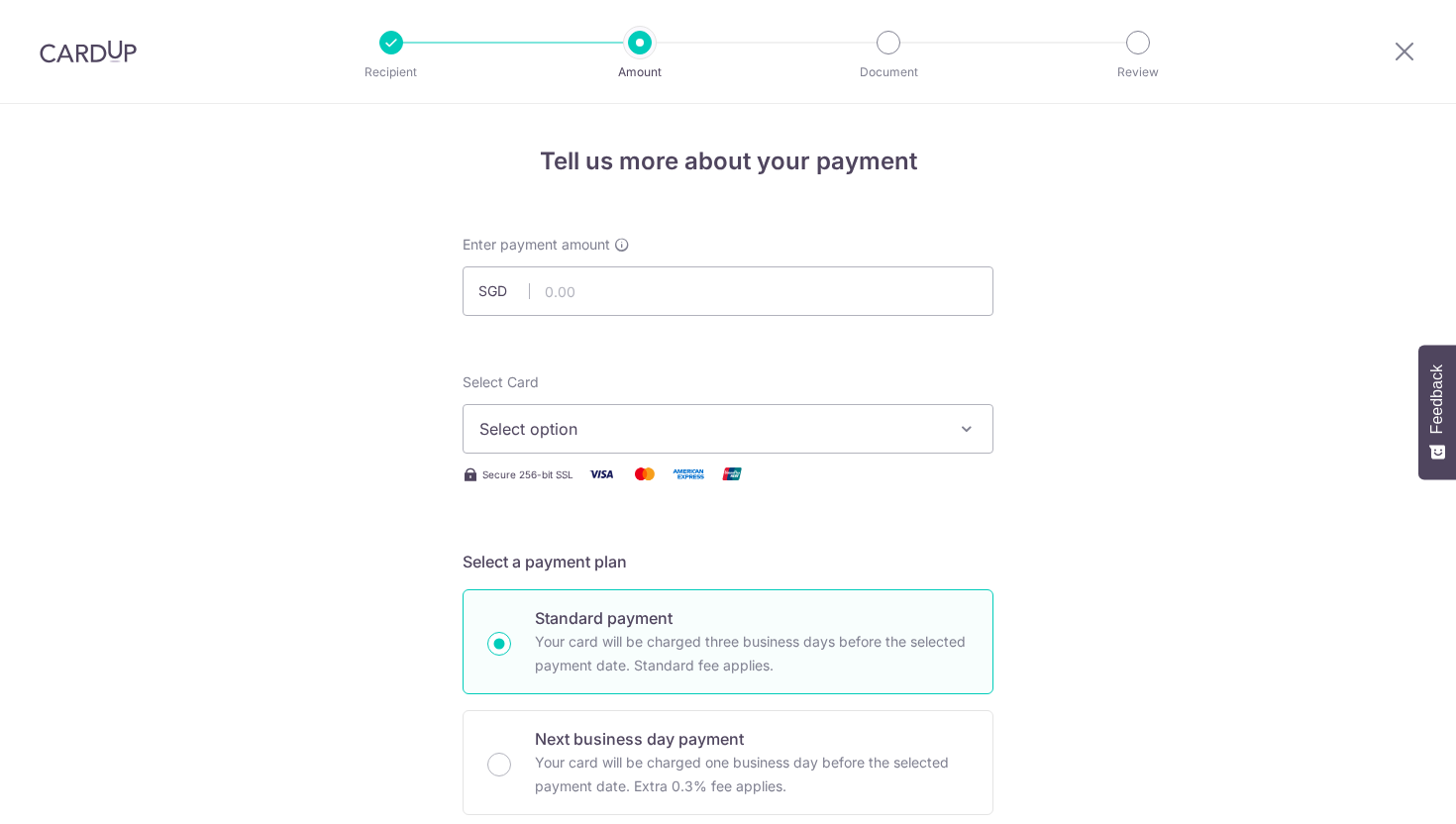 scroll, scrollTop: 0, scrollLeft: 0, axis: both 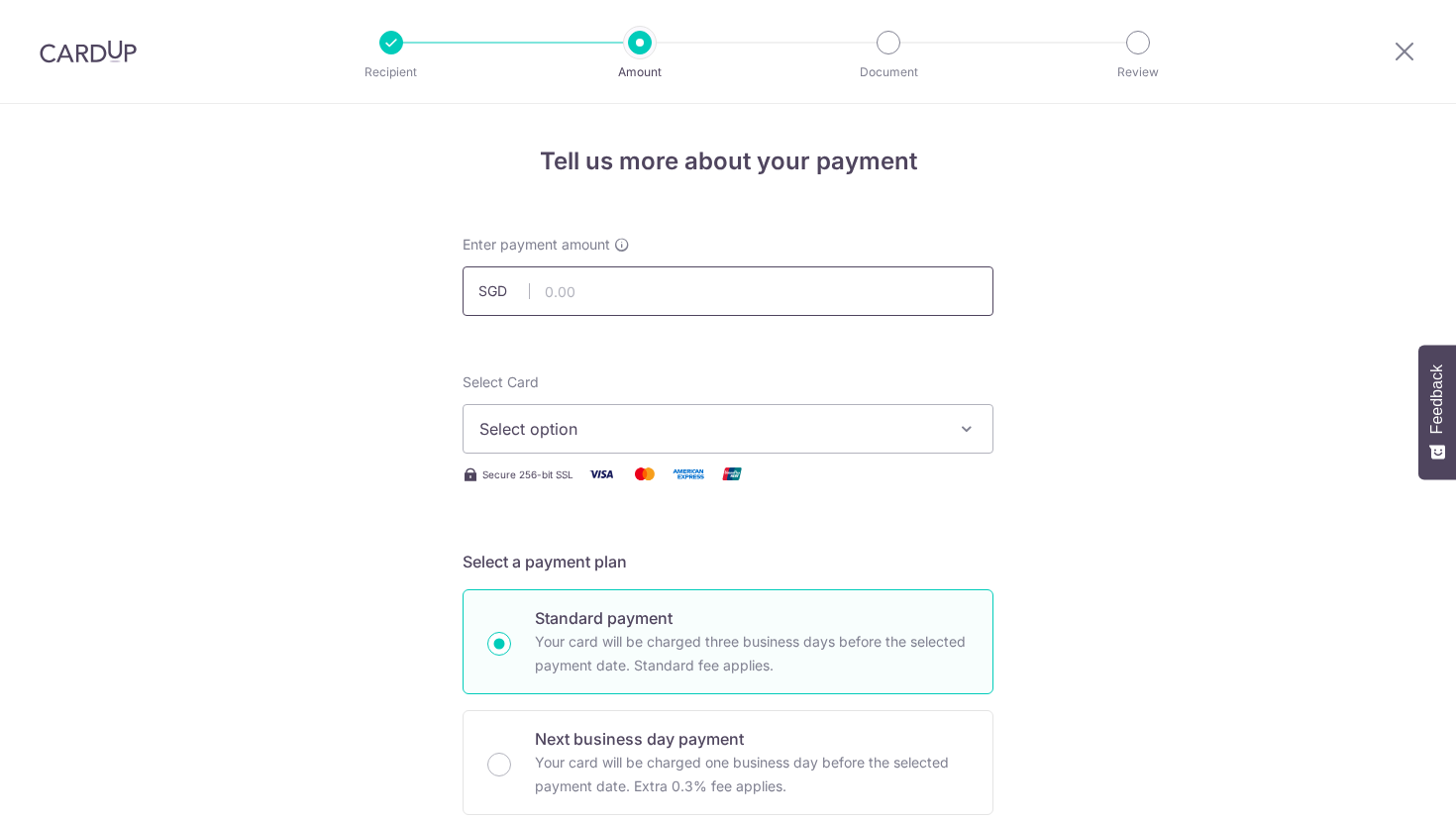 click at bounding box center [728, 291] 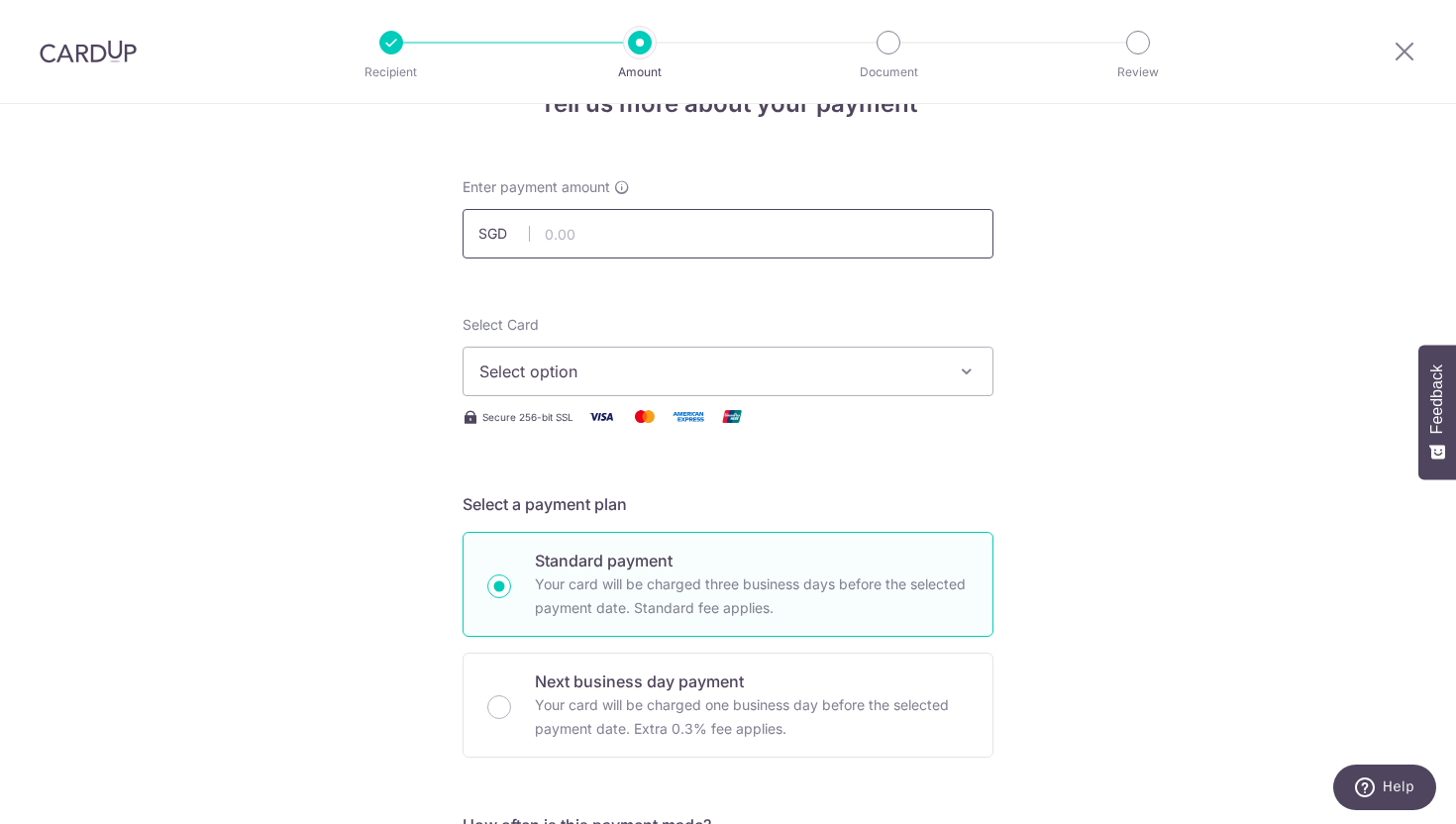 scroll, scrollTop: 58, scrollLeft: 0, axis: vertical 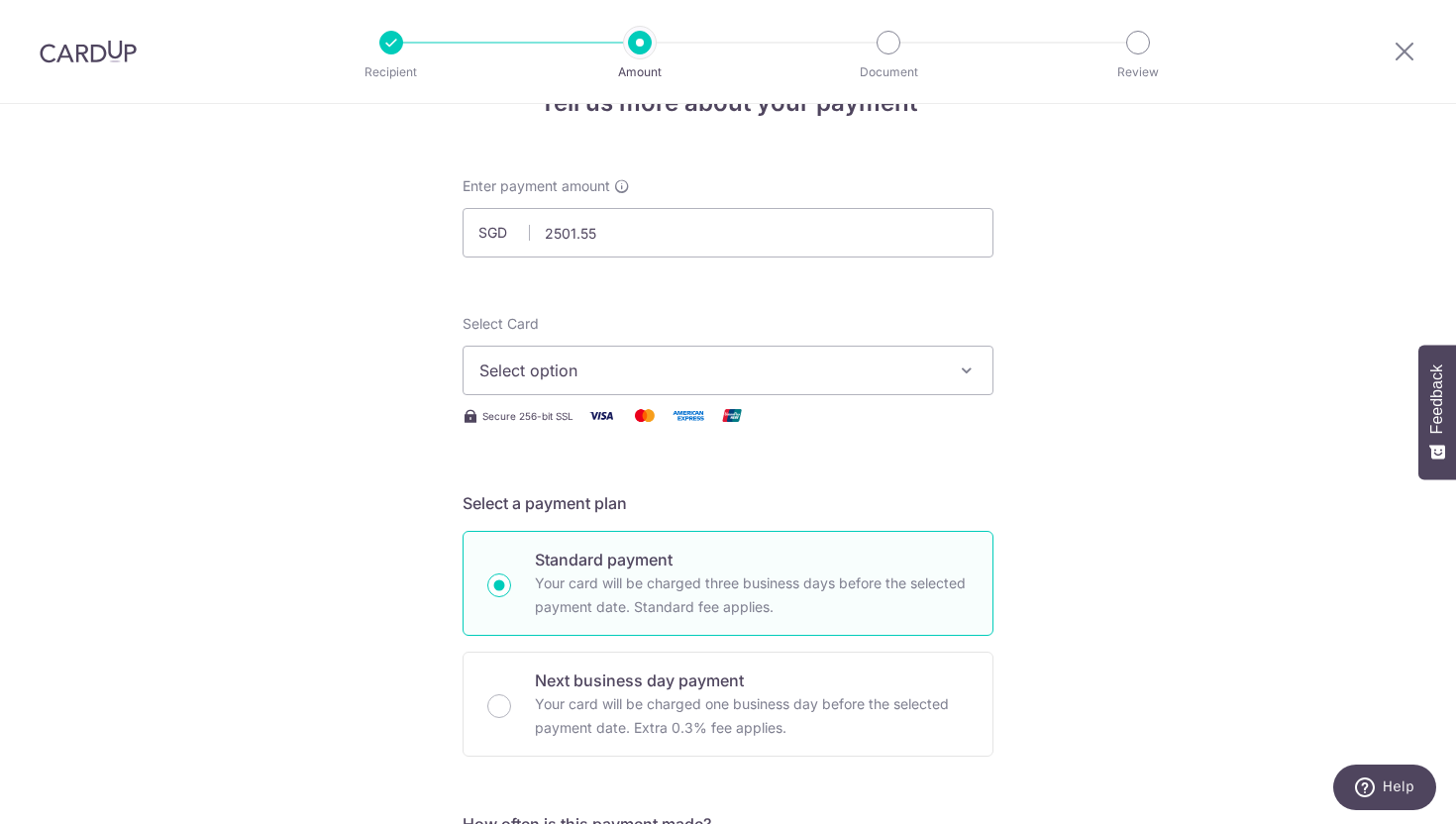 type on "2,501.55" 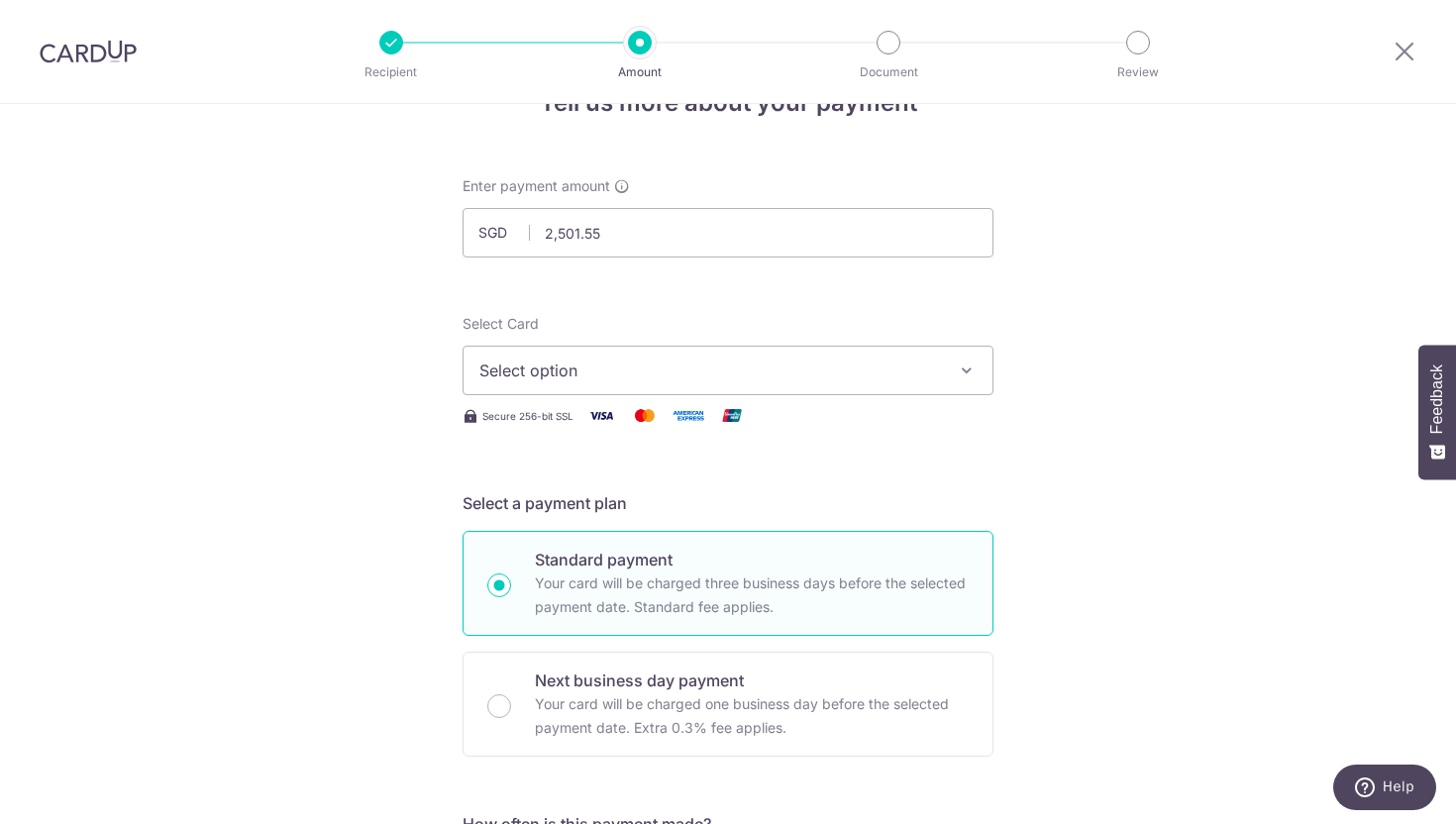 click on "Select option" at bounding box center (710, 370) 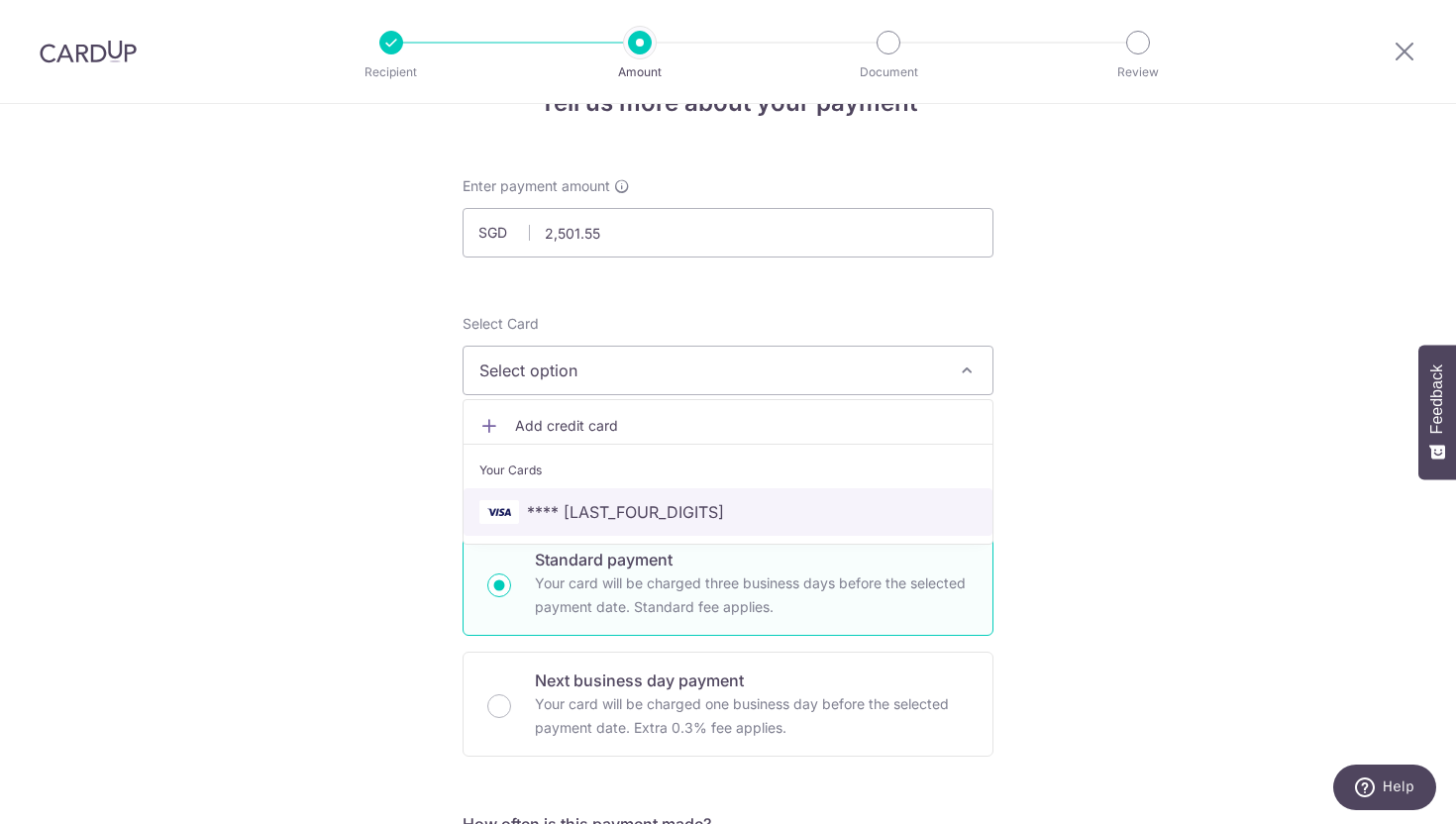 click on "**** [LAST_FOUR_DIGITS]" at bounding box center [625, 512] 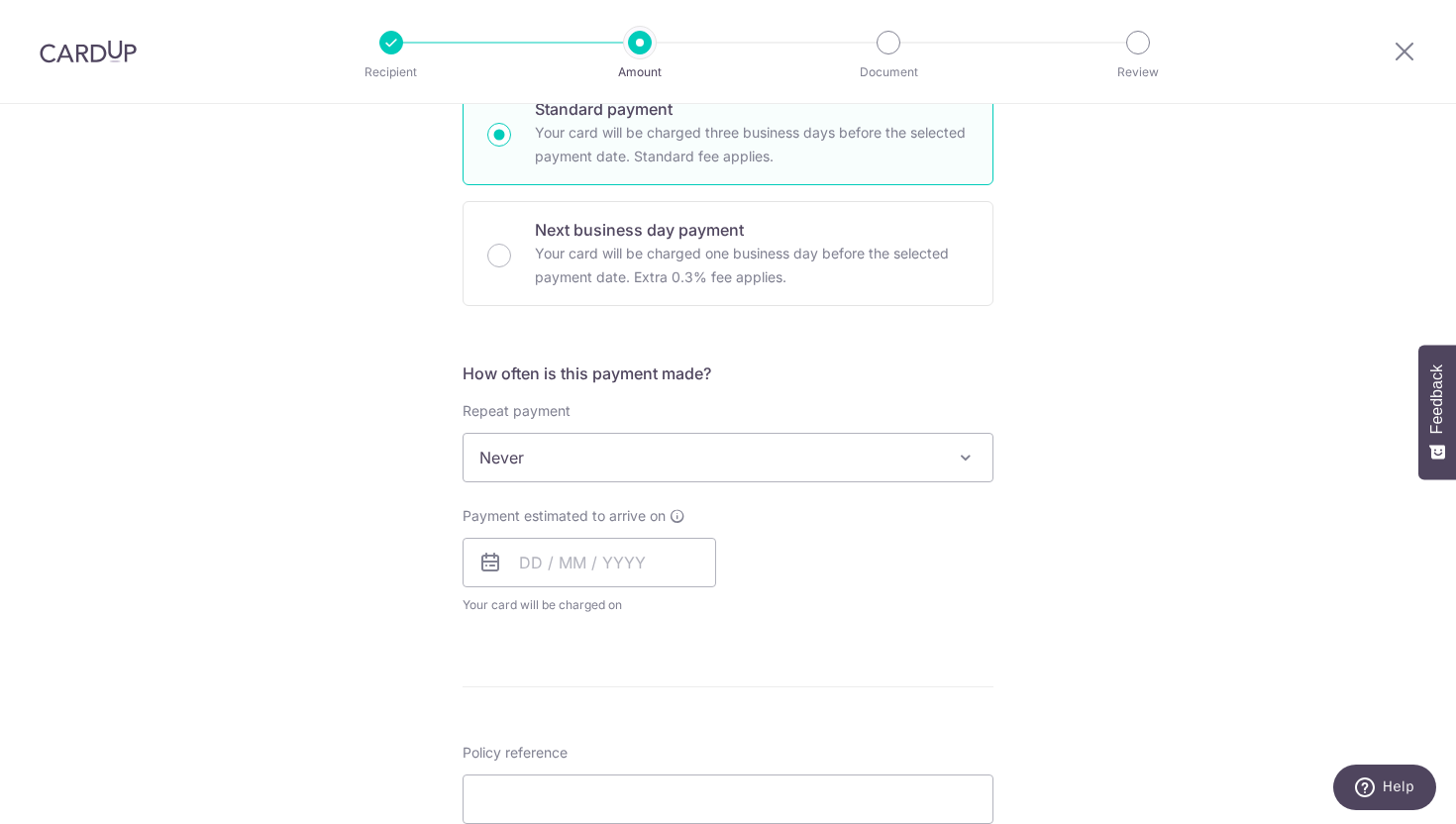 scroll, scrollTop: 554, scrollLeft: 0, axis: vertical 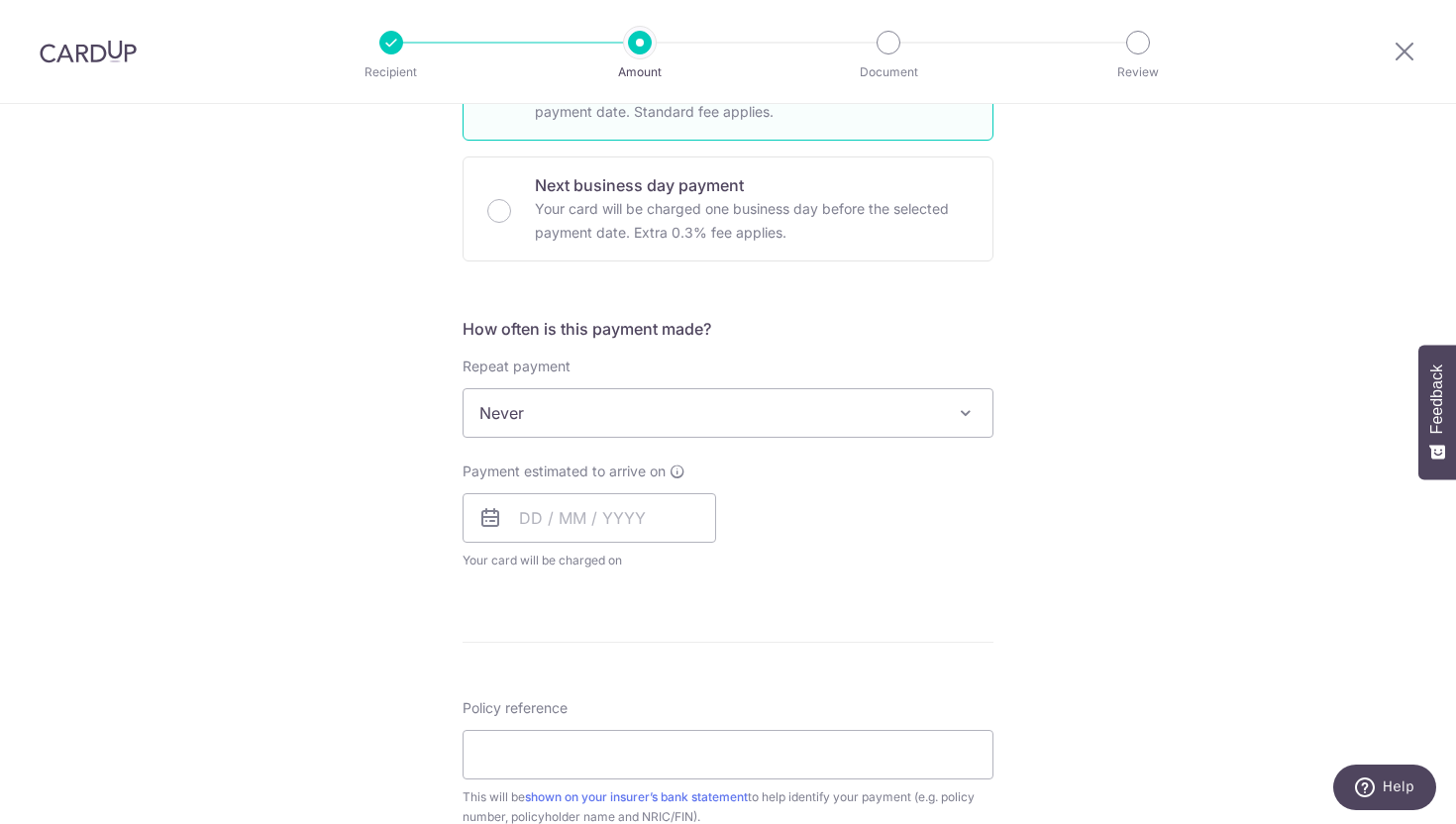 click on "Never" at bounding box center (728, 413) 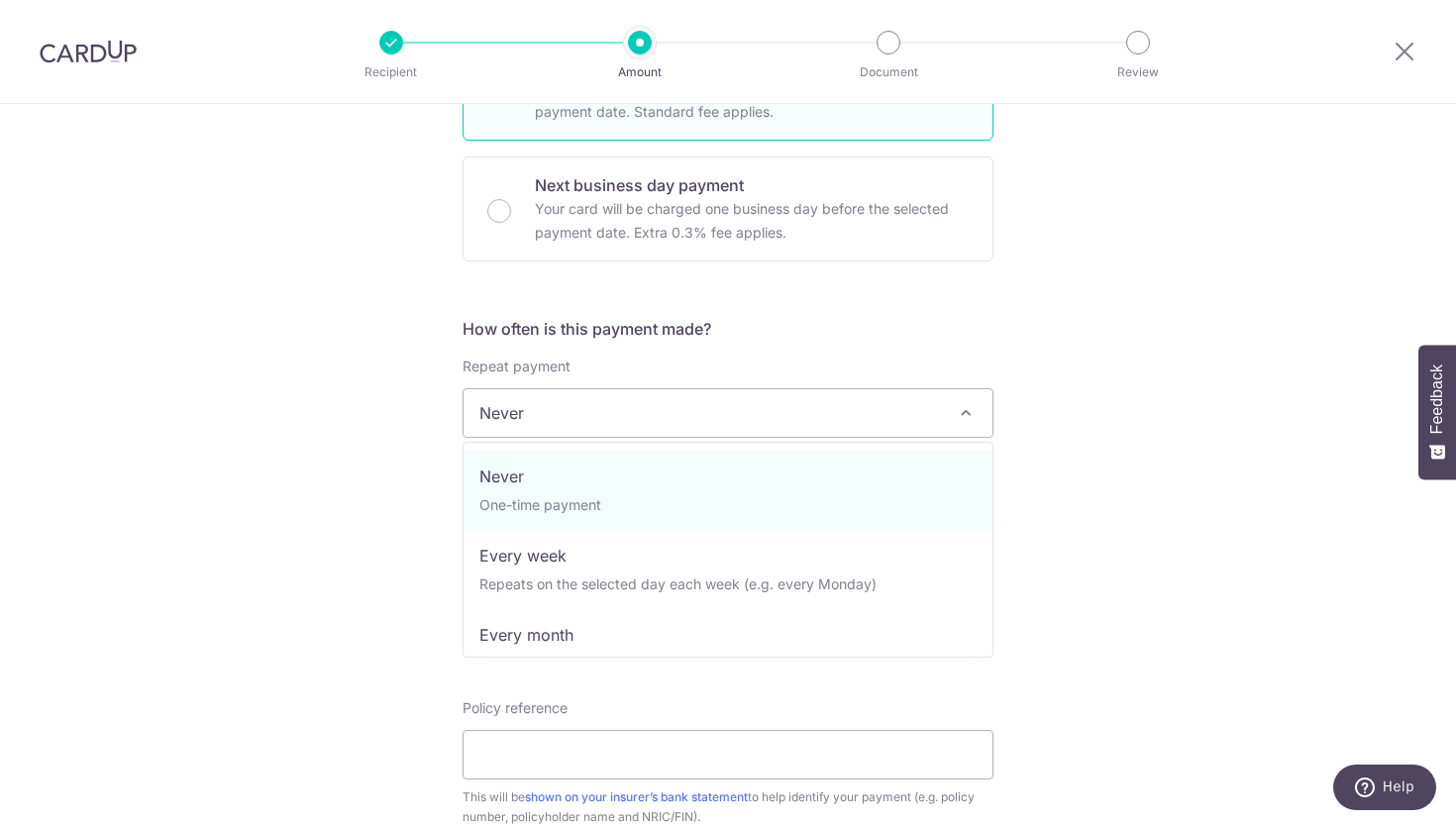 click on "Never" at bounding box center (728, 413) 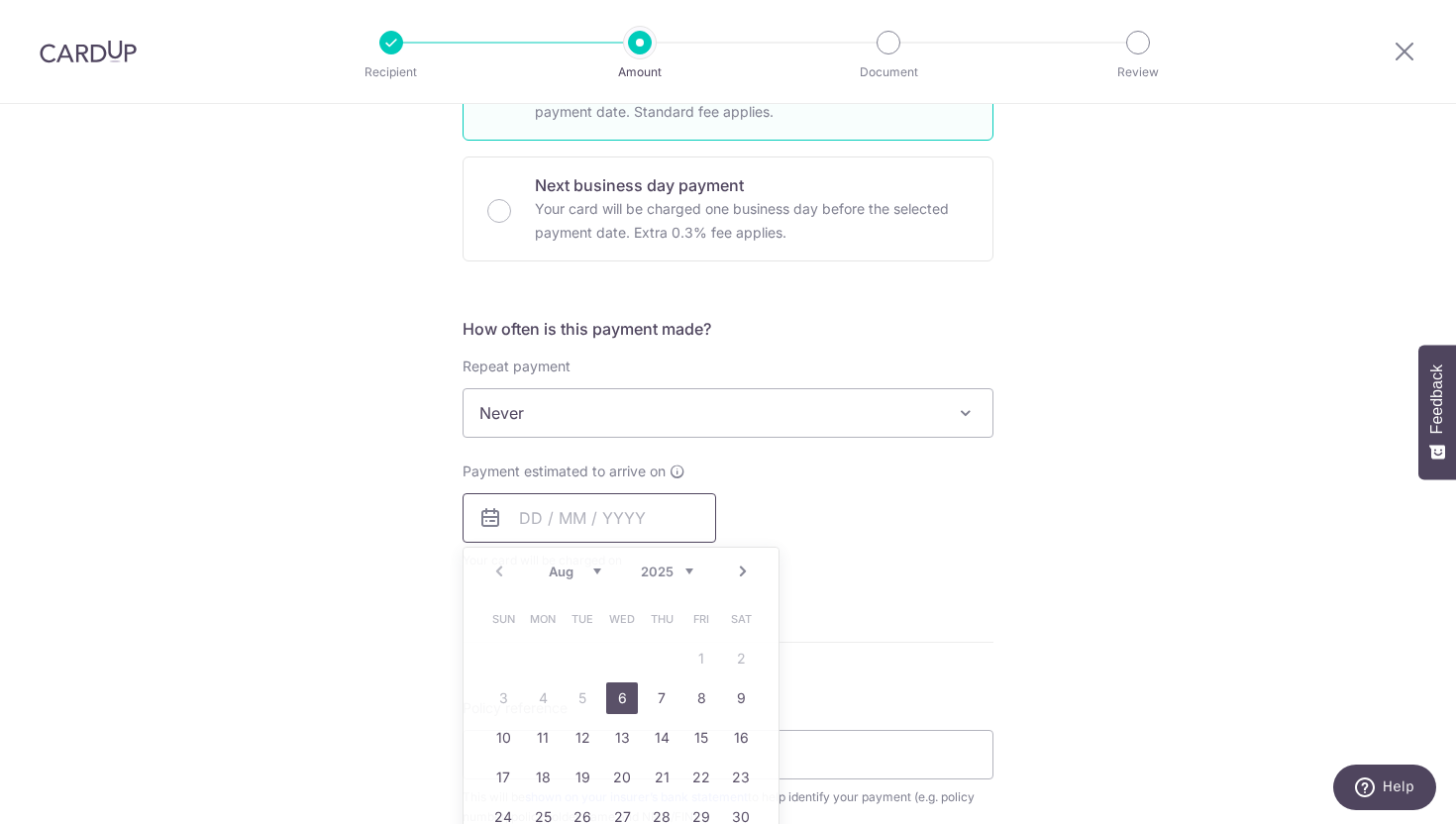 click at bounding box center (589, 518) 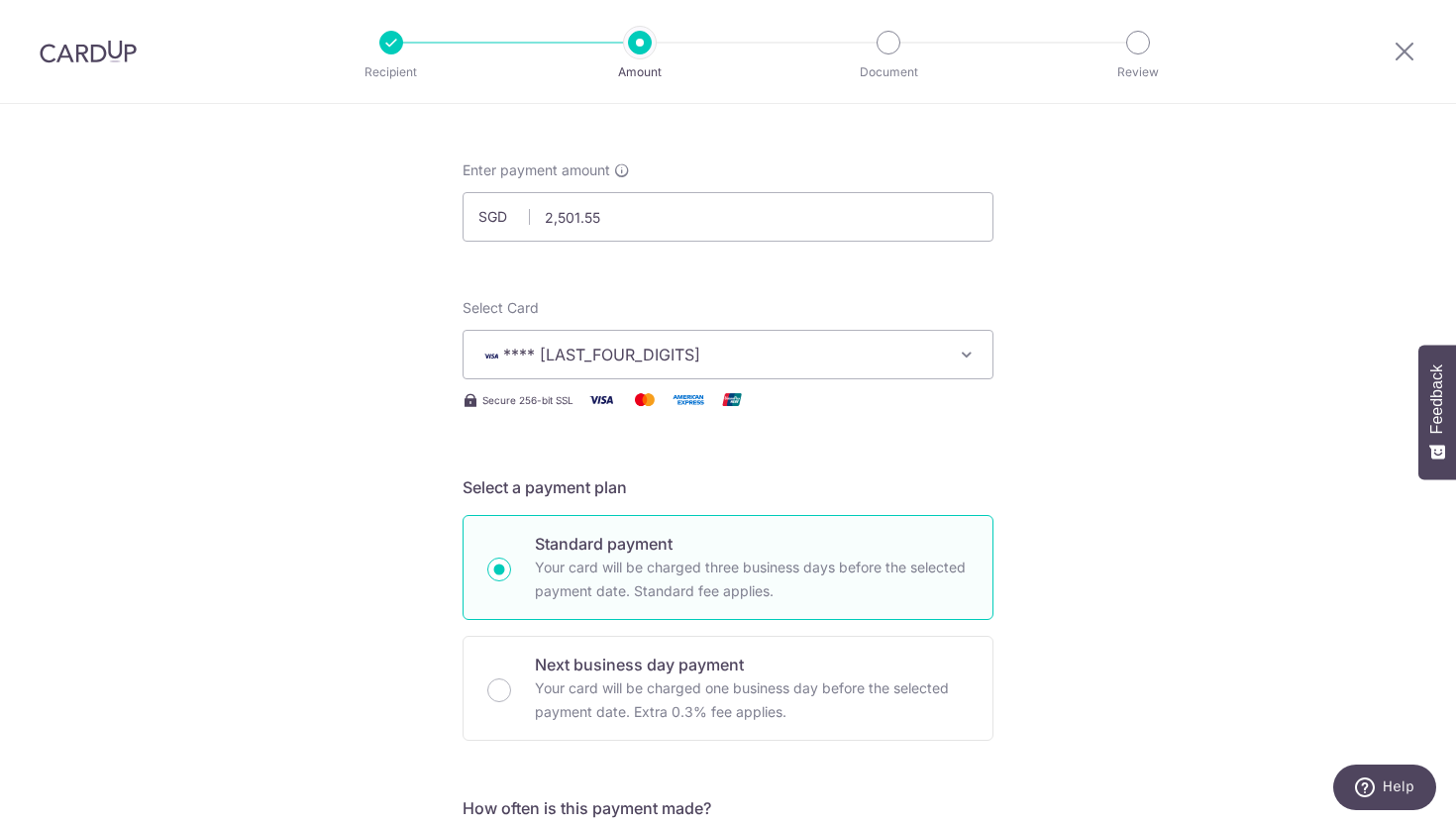 scroll, scrollTop: 0, scrollLeft: 0, axis: both 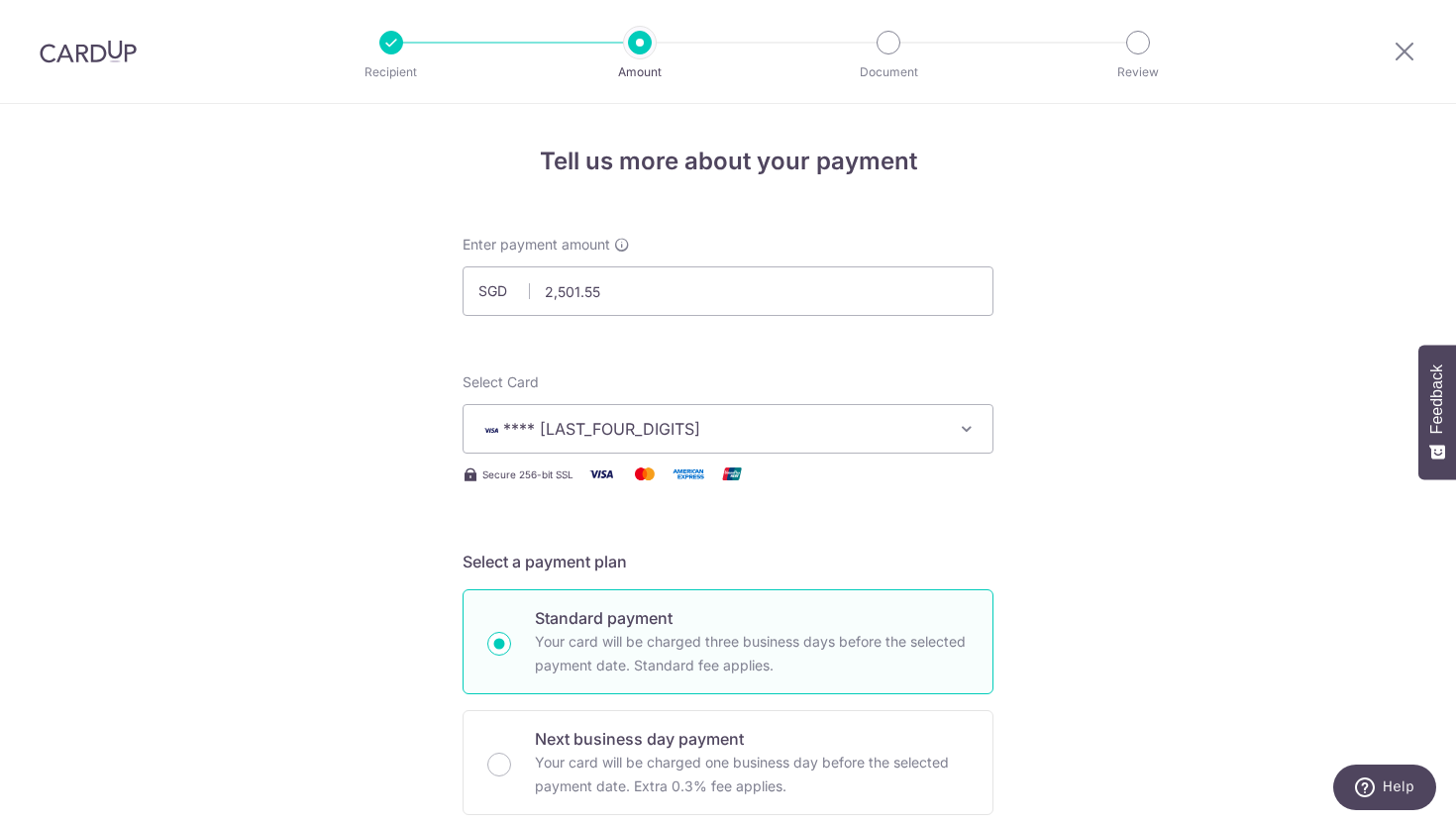 click on "**** [LAST_4_DIGITS]" at bounding box center [728, 429] 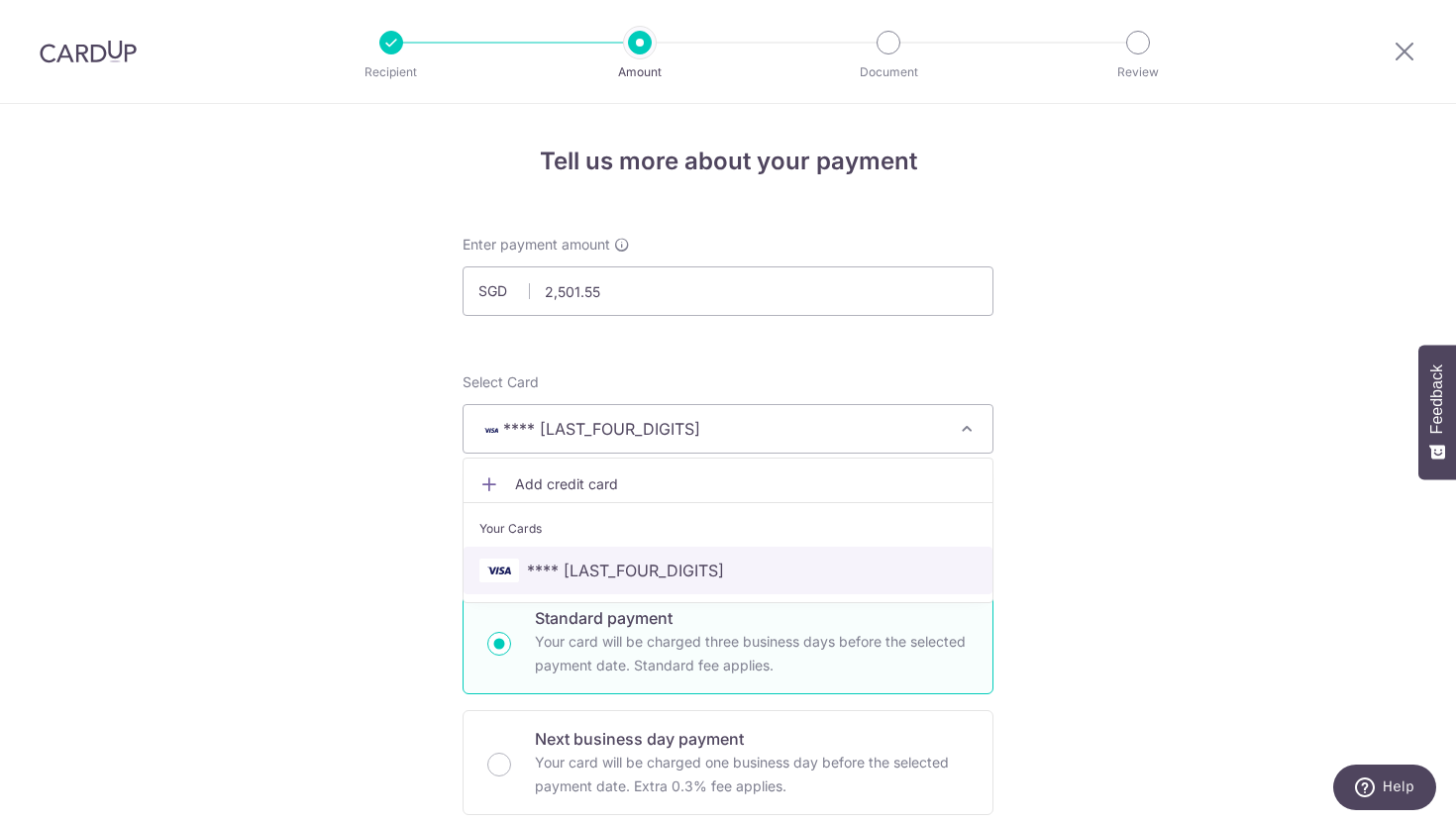 click on "**** [LAST_4_DIGITS]" at bounding box center [625, 570] 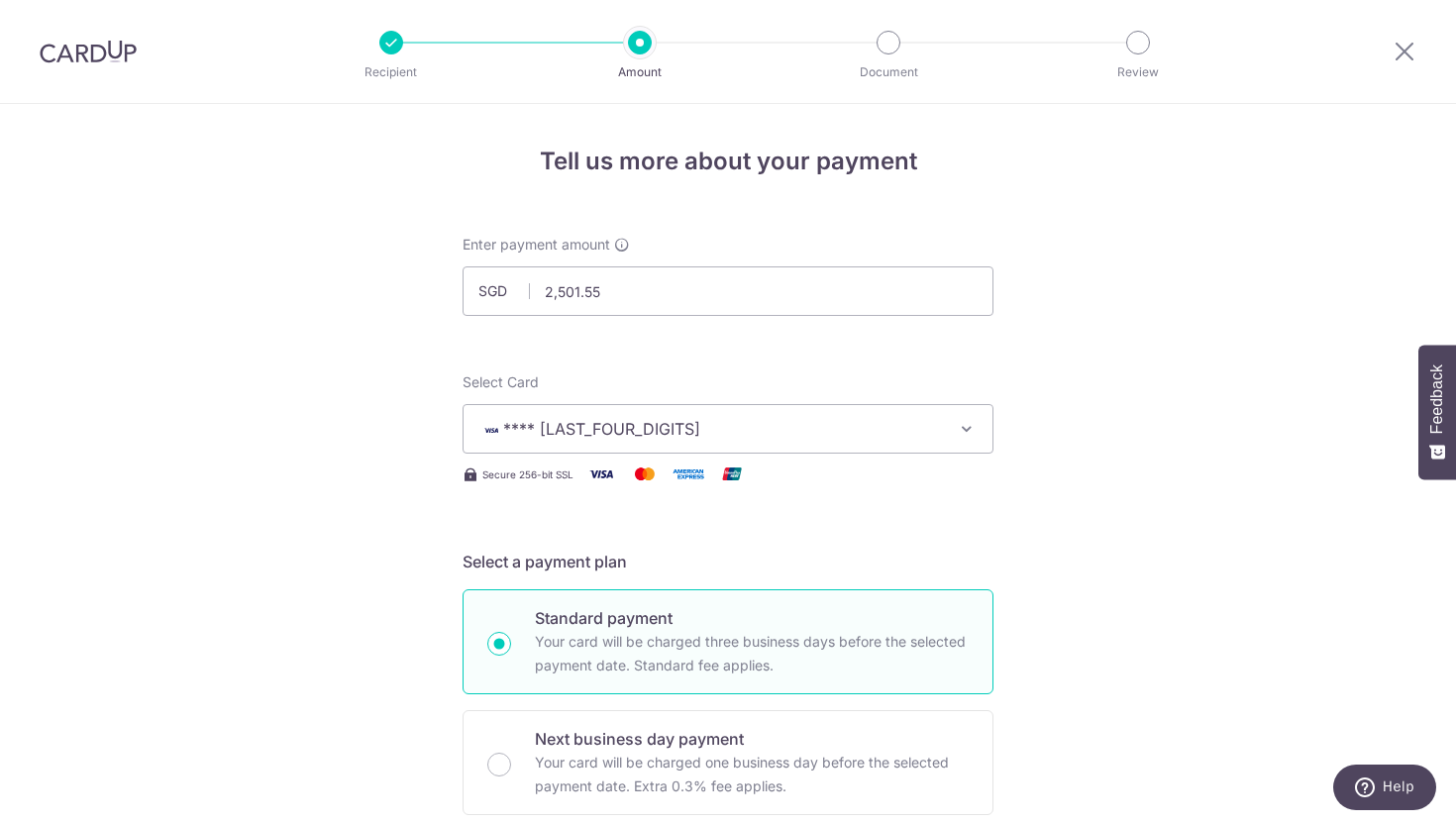 click on "**** [LAST_4_DIGITS]" at bounding box center (710, 429) 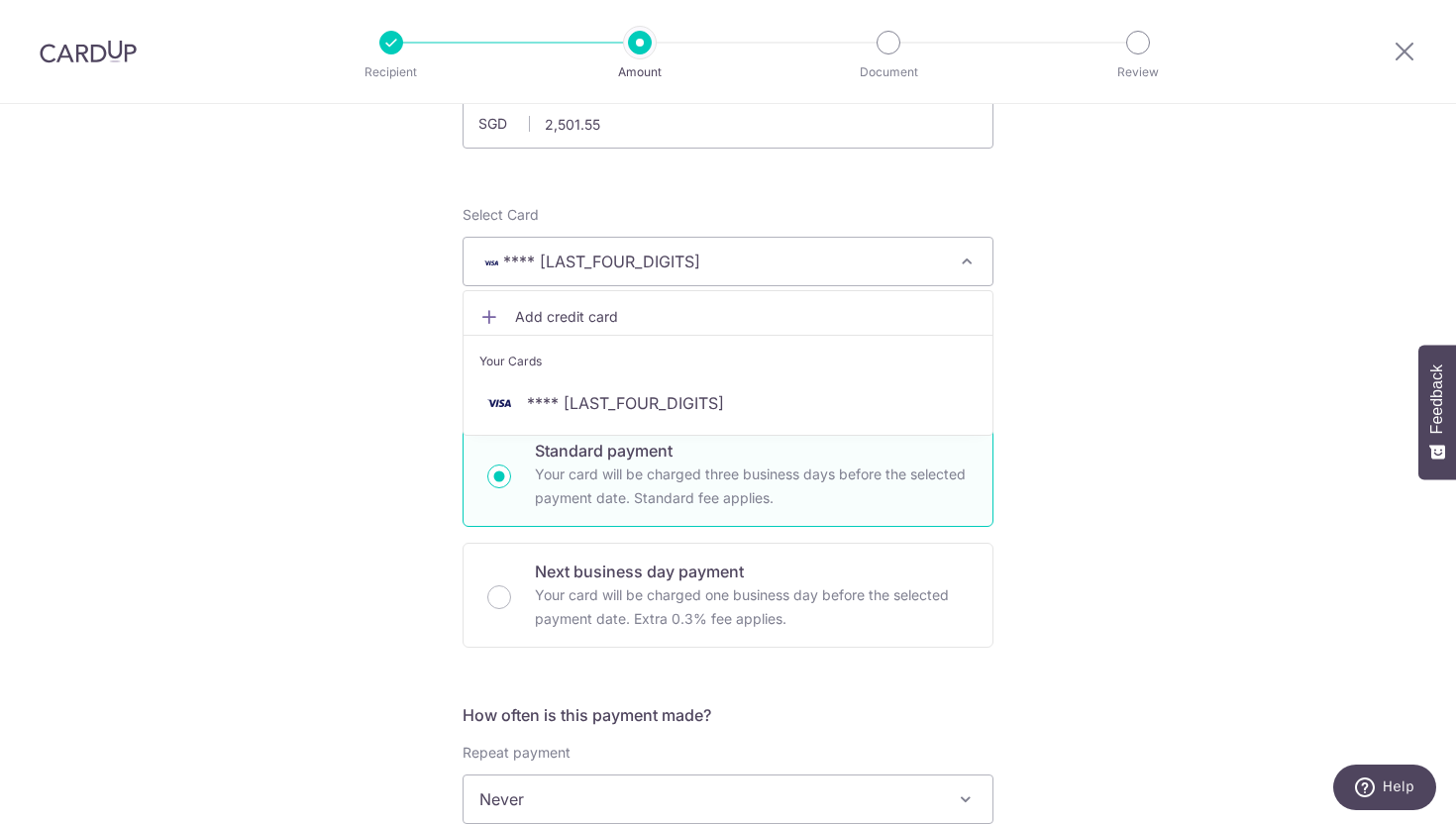 scroll, scrollTop: 0, scrollLeft: 0, axis: both 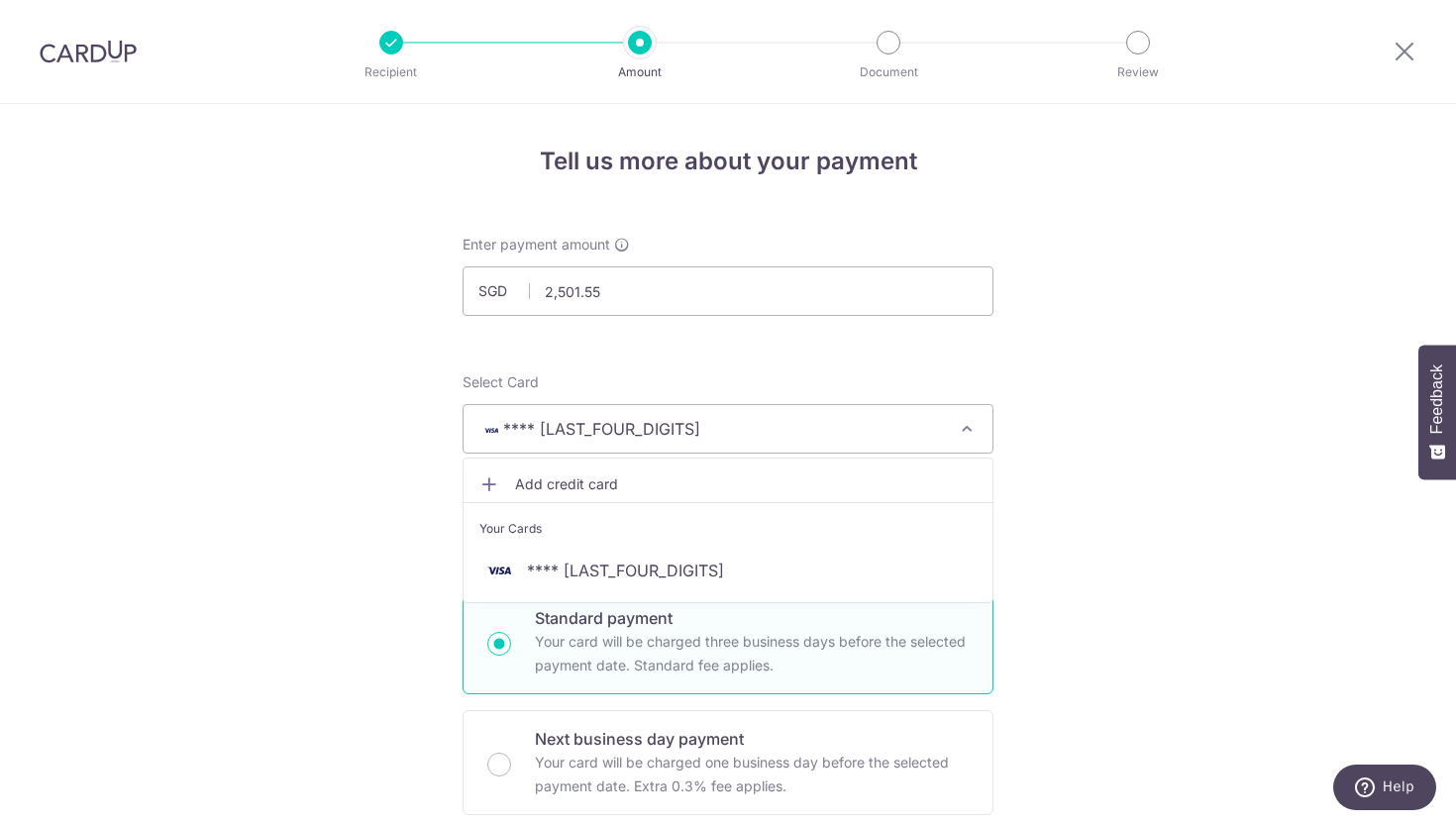 click on "Add credit card" at bounding box center [746, 484] 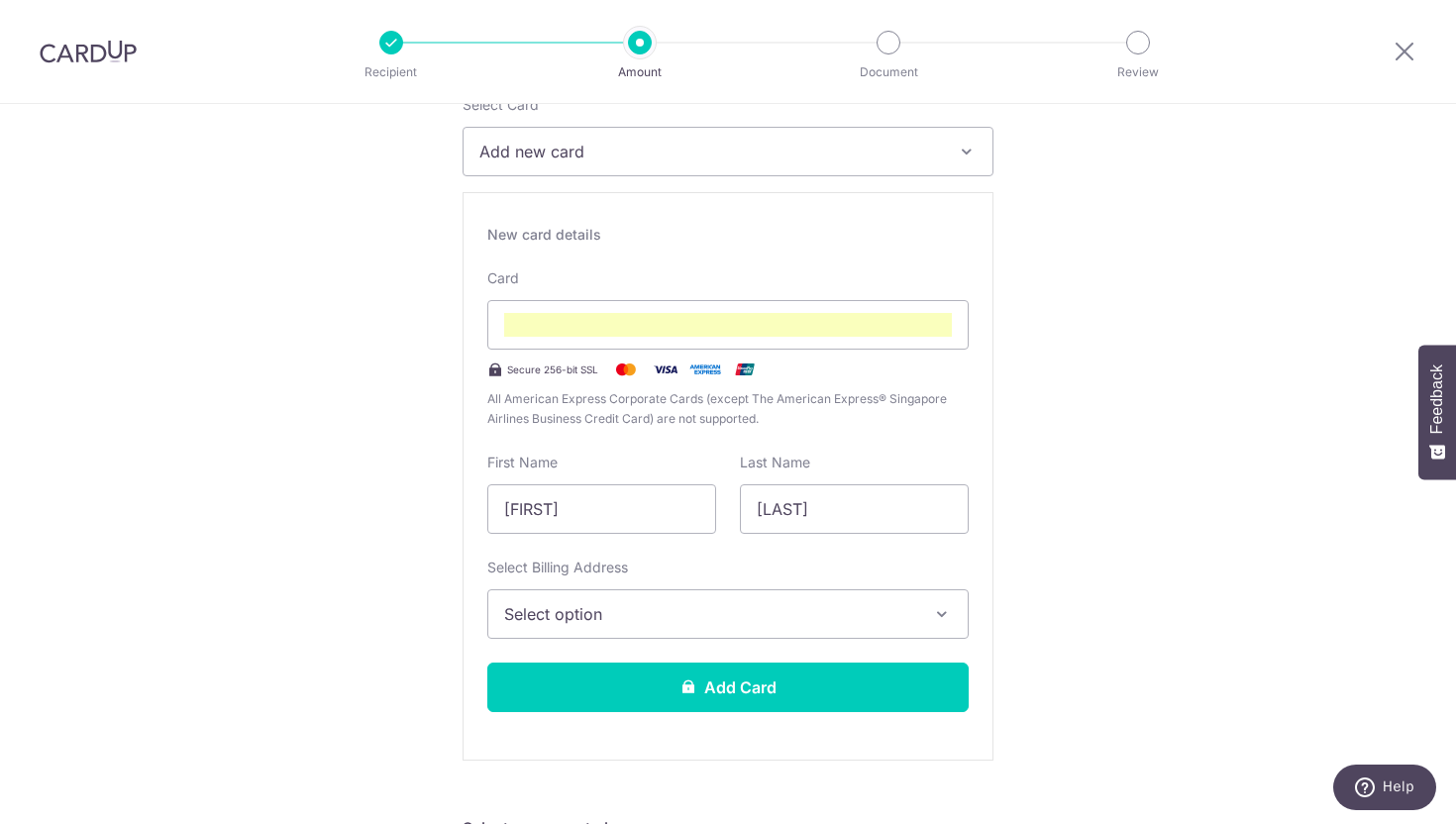 scroll, scrollTop: 413, scrollLeft: 0, axis: vertical 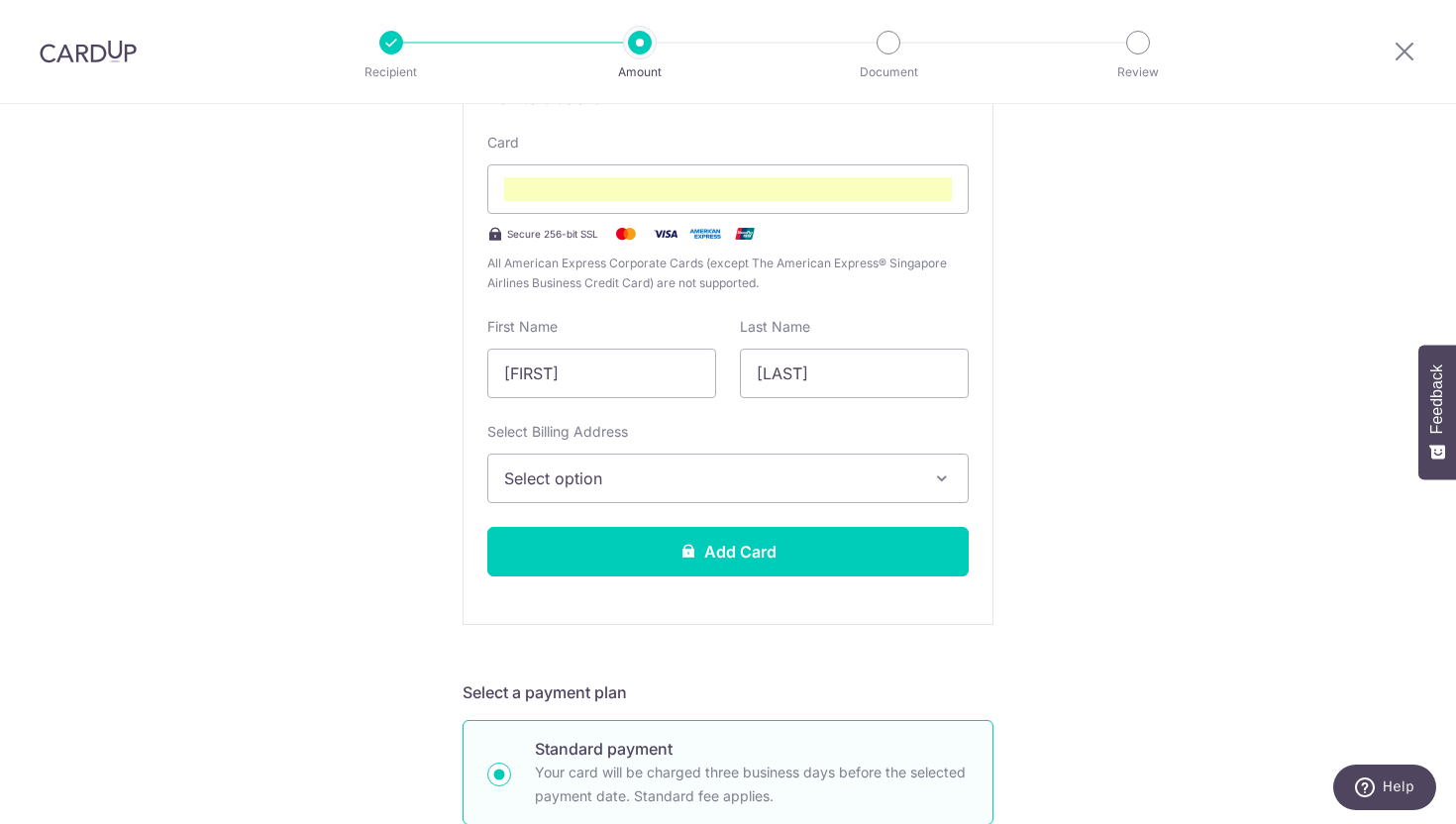 click on "Select option" at bounding box center [710, 478] 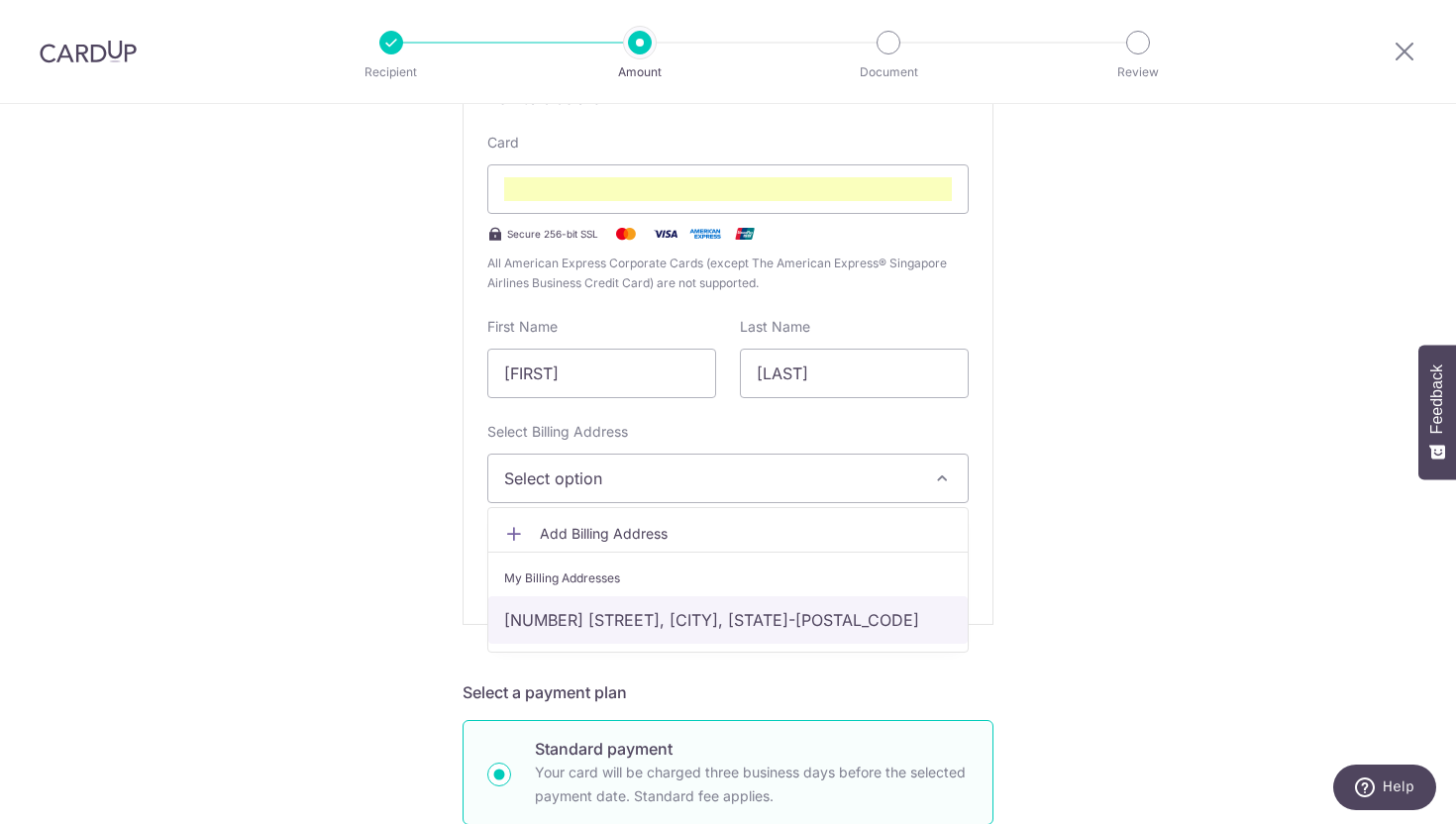 click on "24 HOUGANG AVENUE 3, #10-416, Singapore, Singapore-530024" at bounding box center (728, 620) 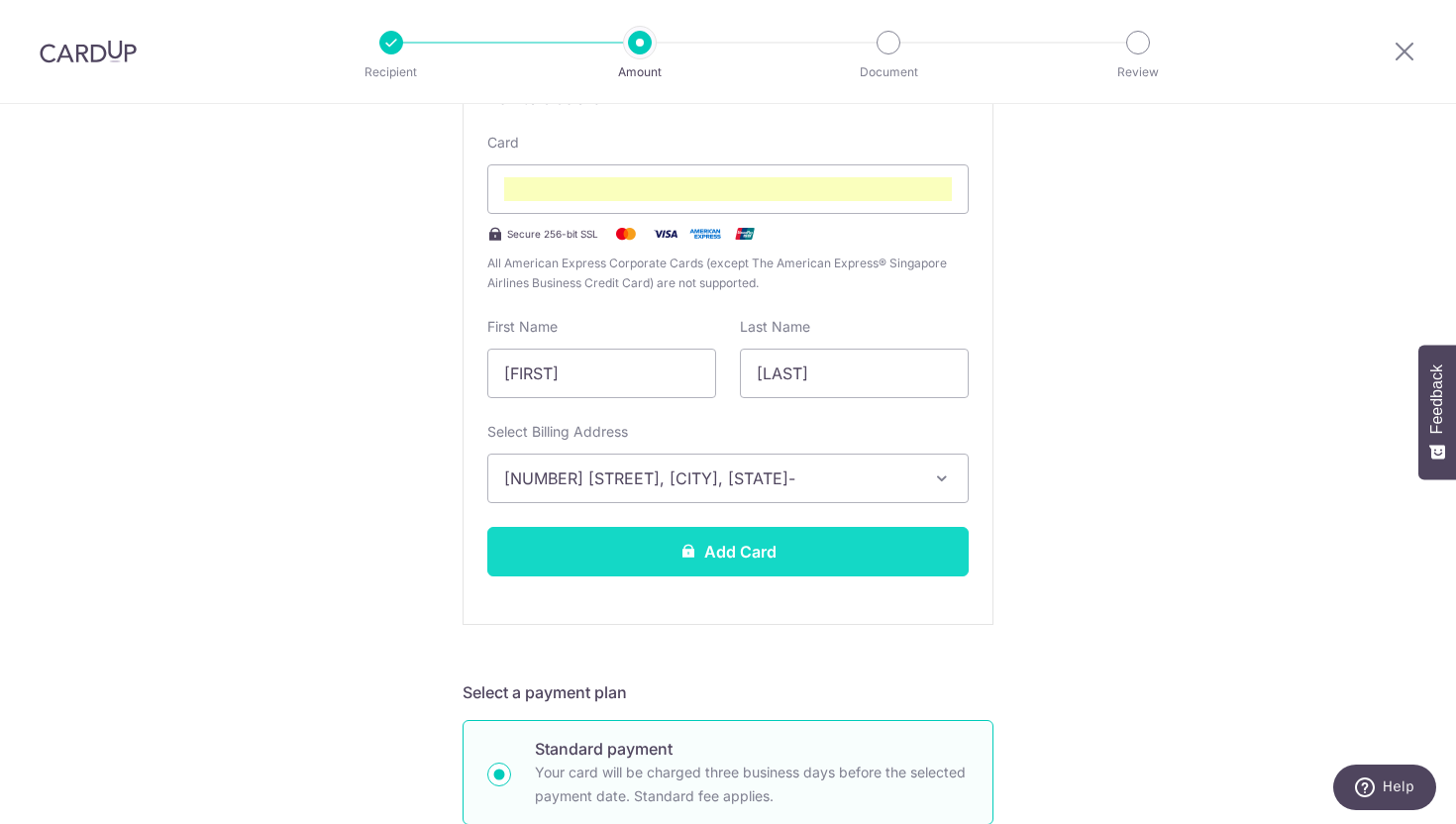 click on "Add Card" at bounding box center [728, 552] 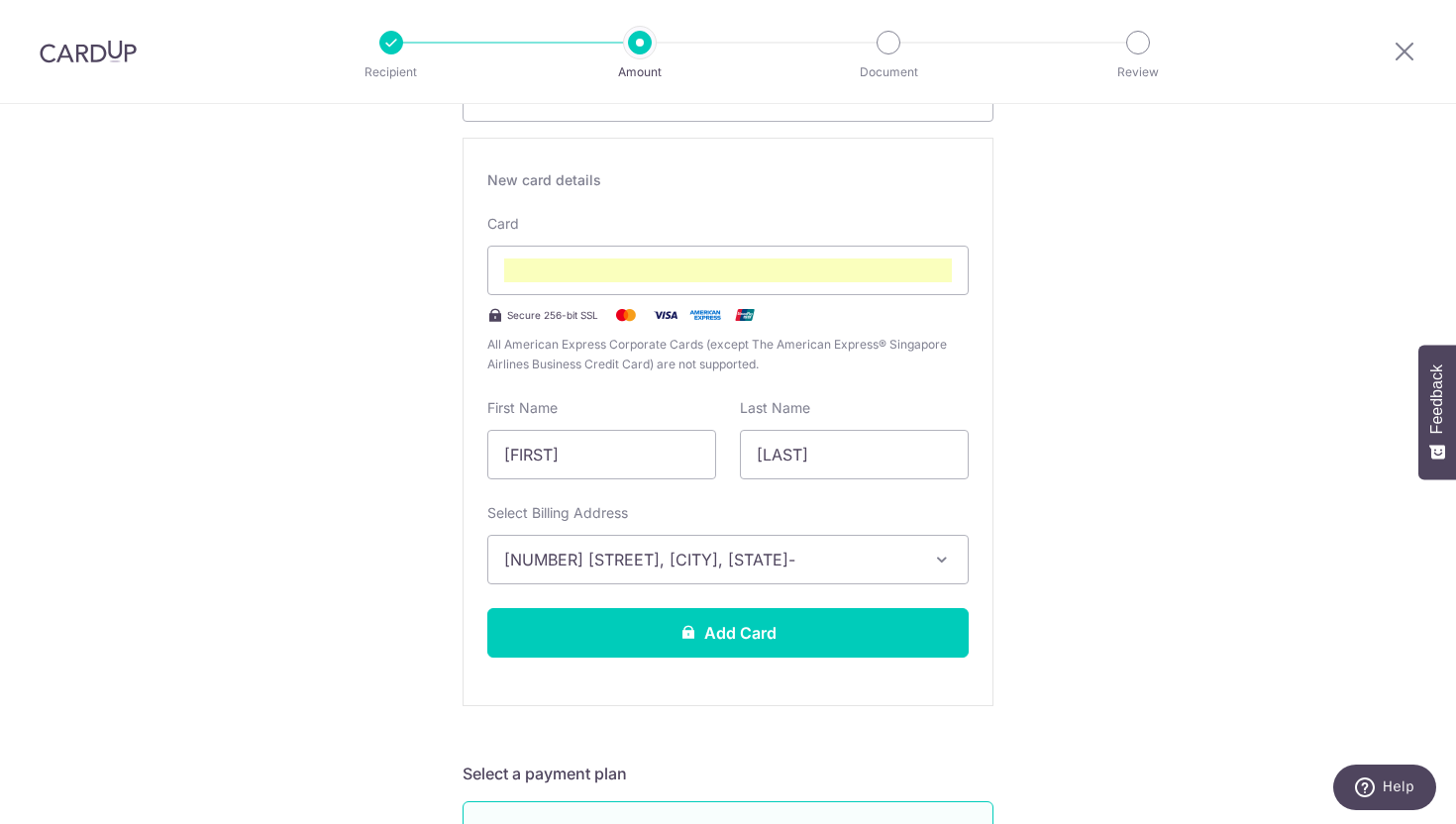 scroll, scrollTop: 338, scrollLeft: 0, axis: vertical 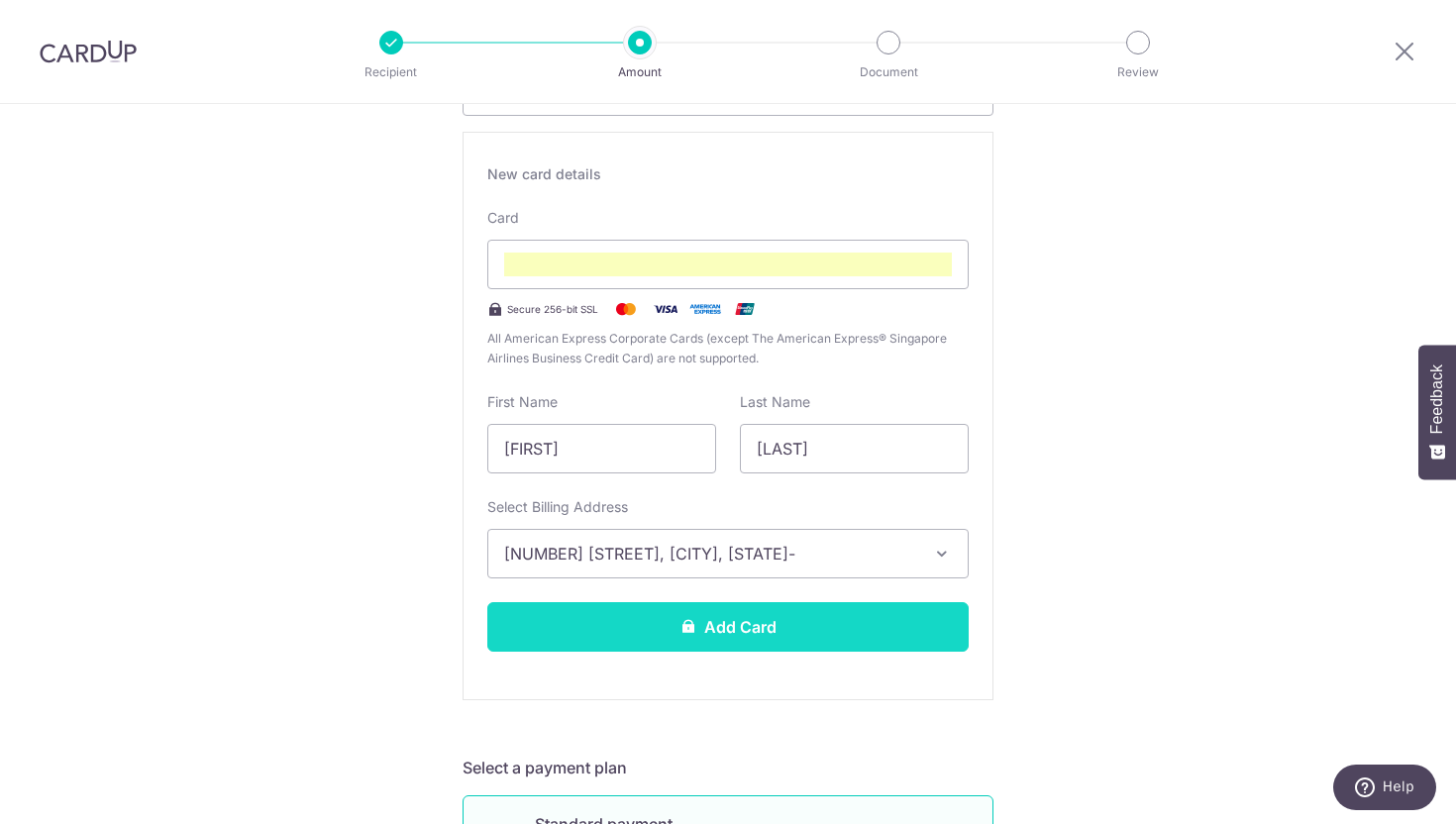 click on "Add Card" at bounding box center [728, 627] 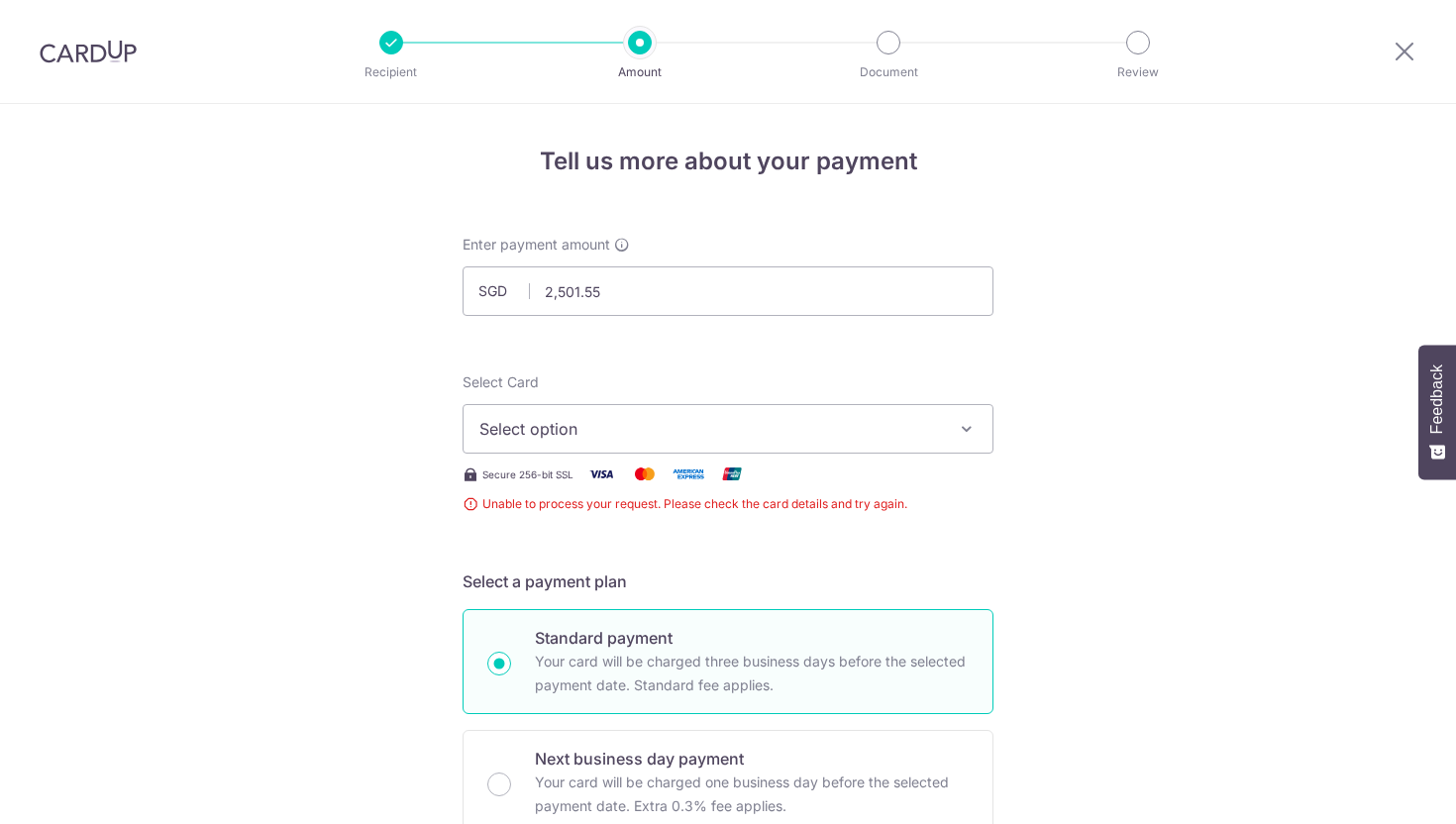 scroll, scrollTop: 0, scrollLeft: 0, axis: both 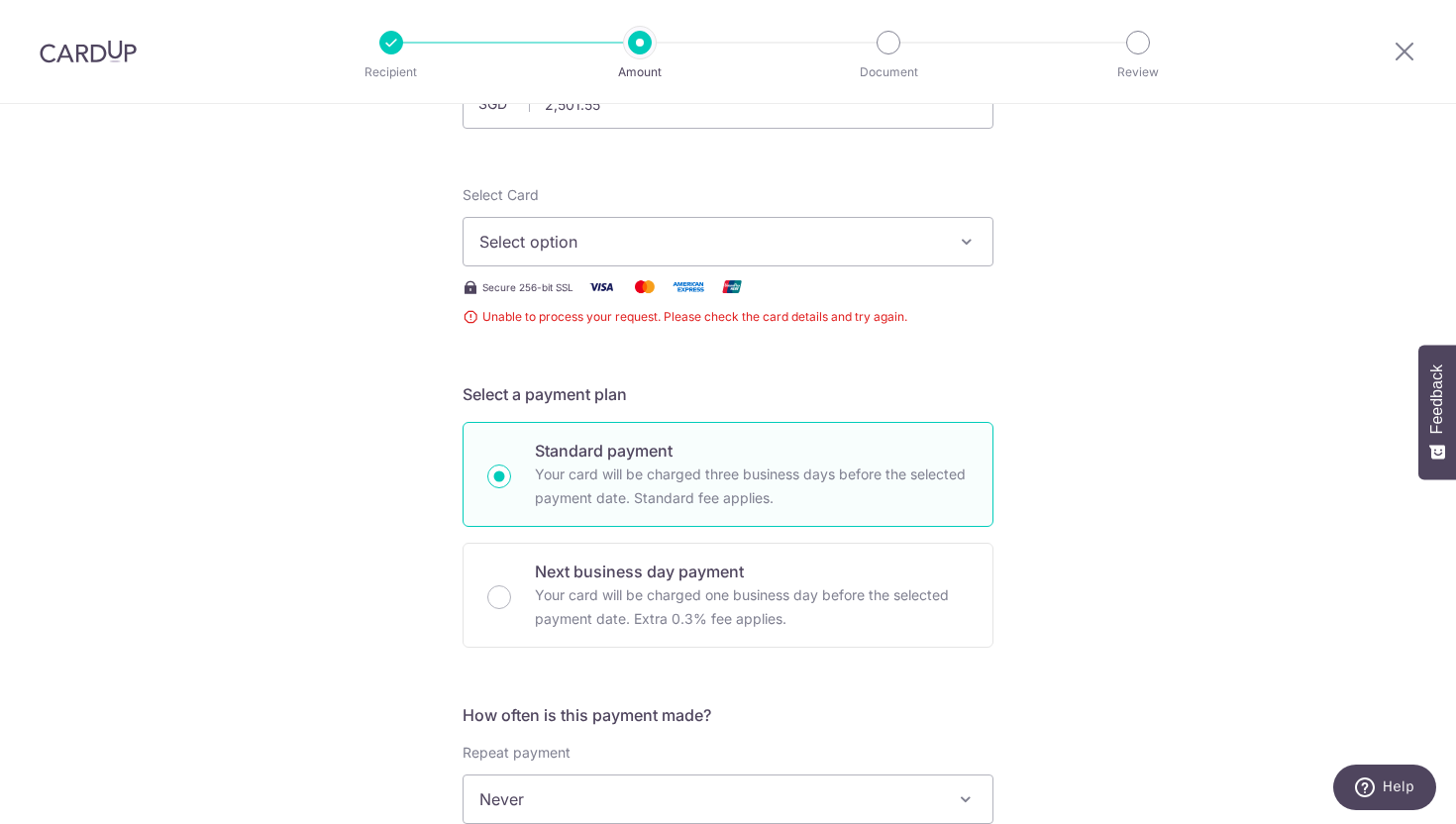 click on "Select Card
Select option
Add credit card
Your Cards
**** [LAST_FOUR_DIGITS]" at bounding box center [728, 226] 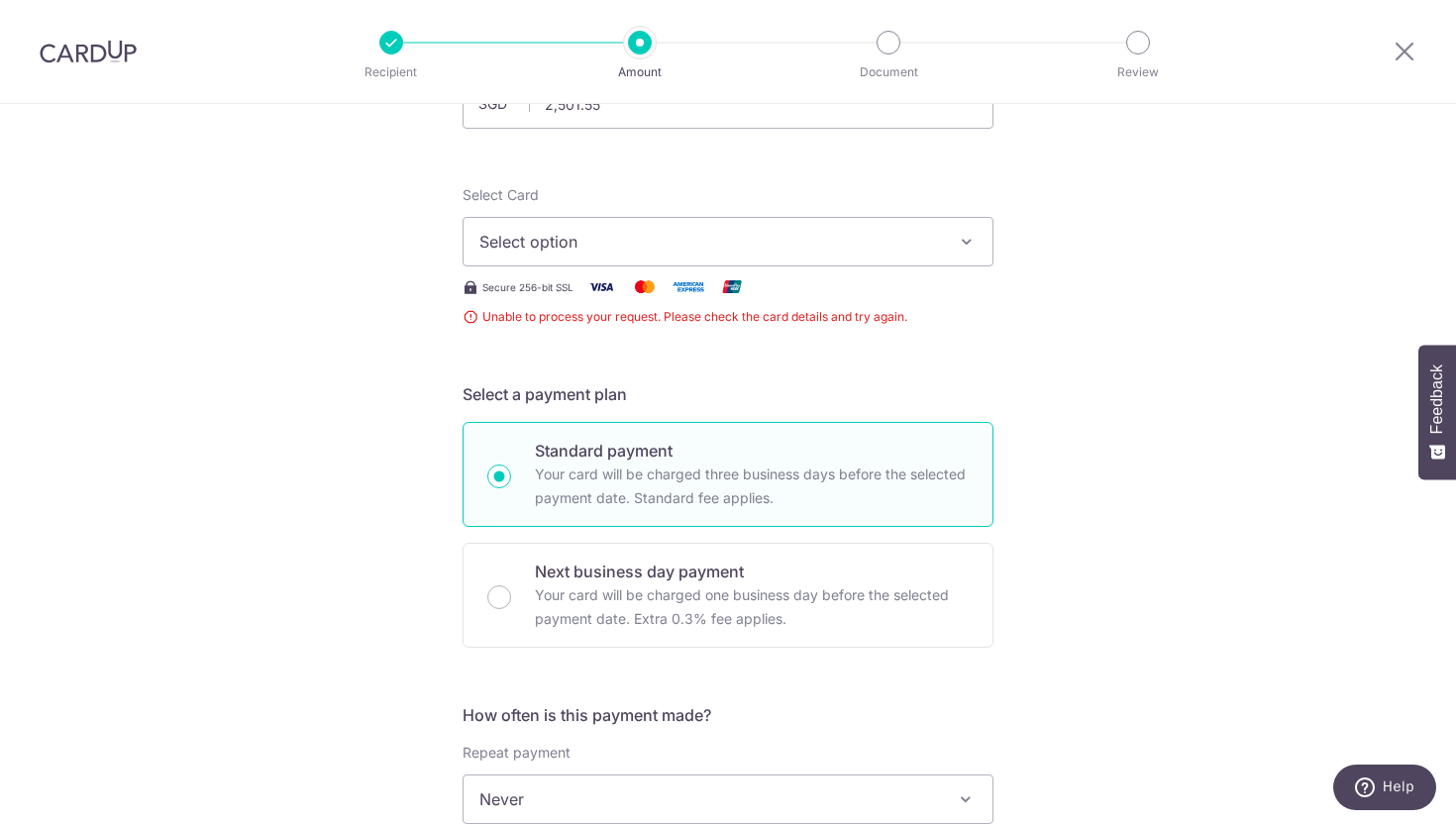 click on "Select option" at bounding box center (710, 242) 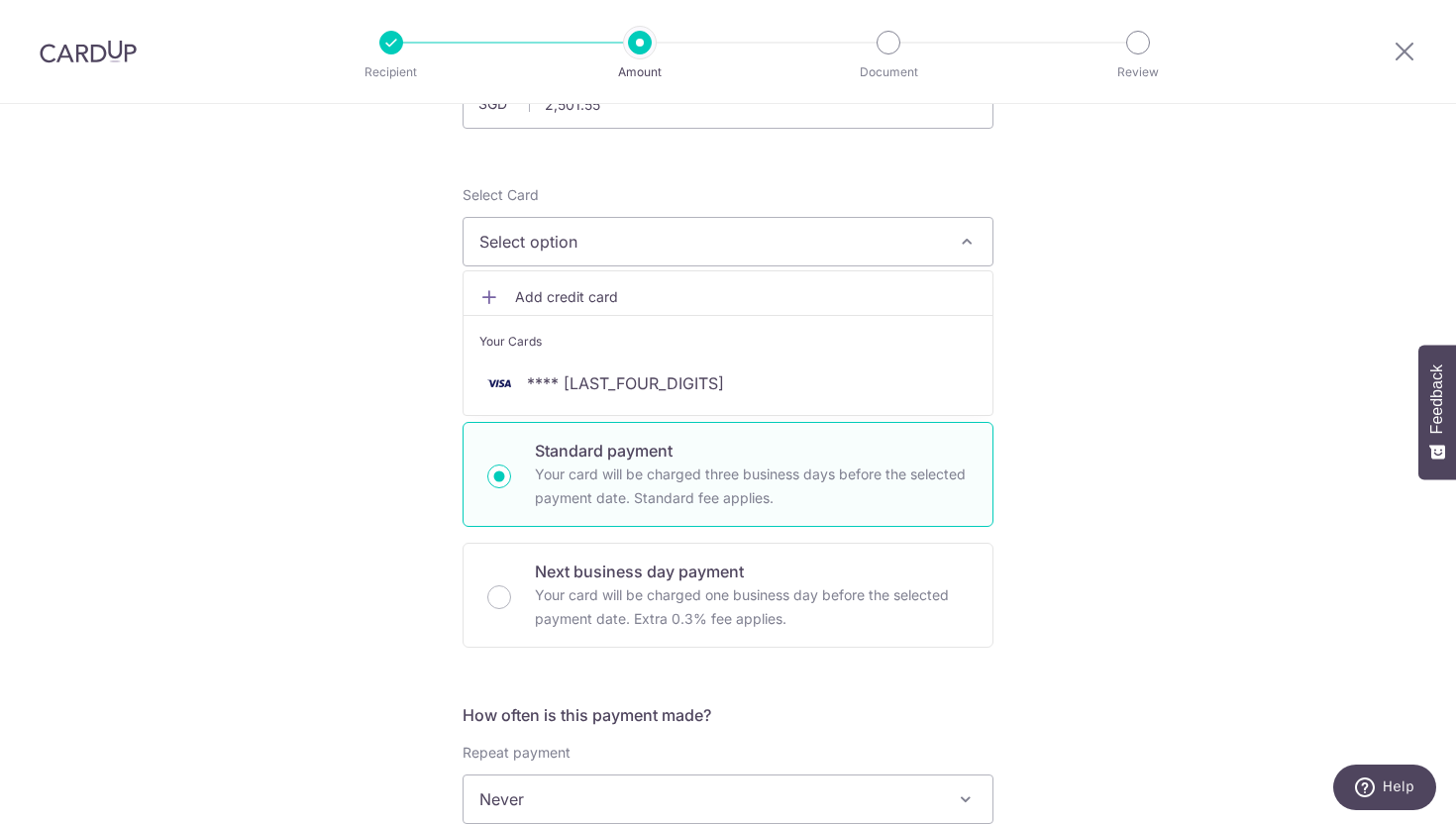 click on "Add credit card" at bounding box center [746, 297] 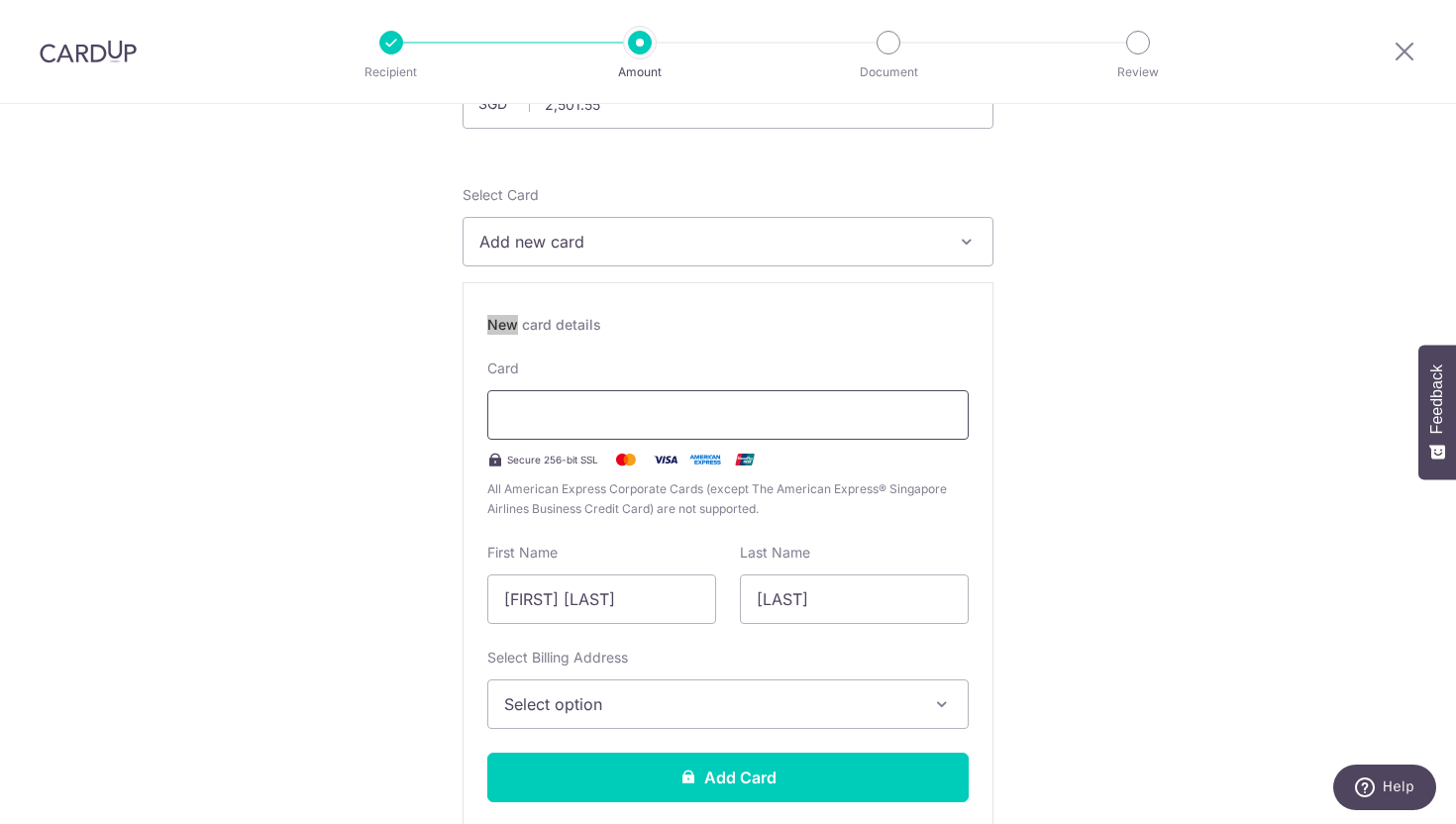 type on "[MM] / [YYYY]" 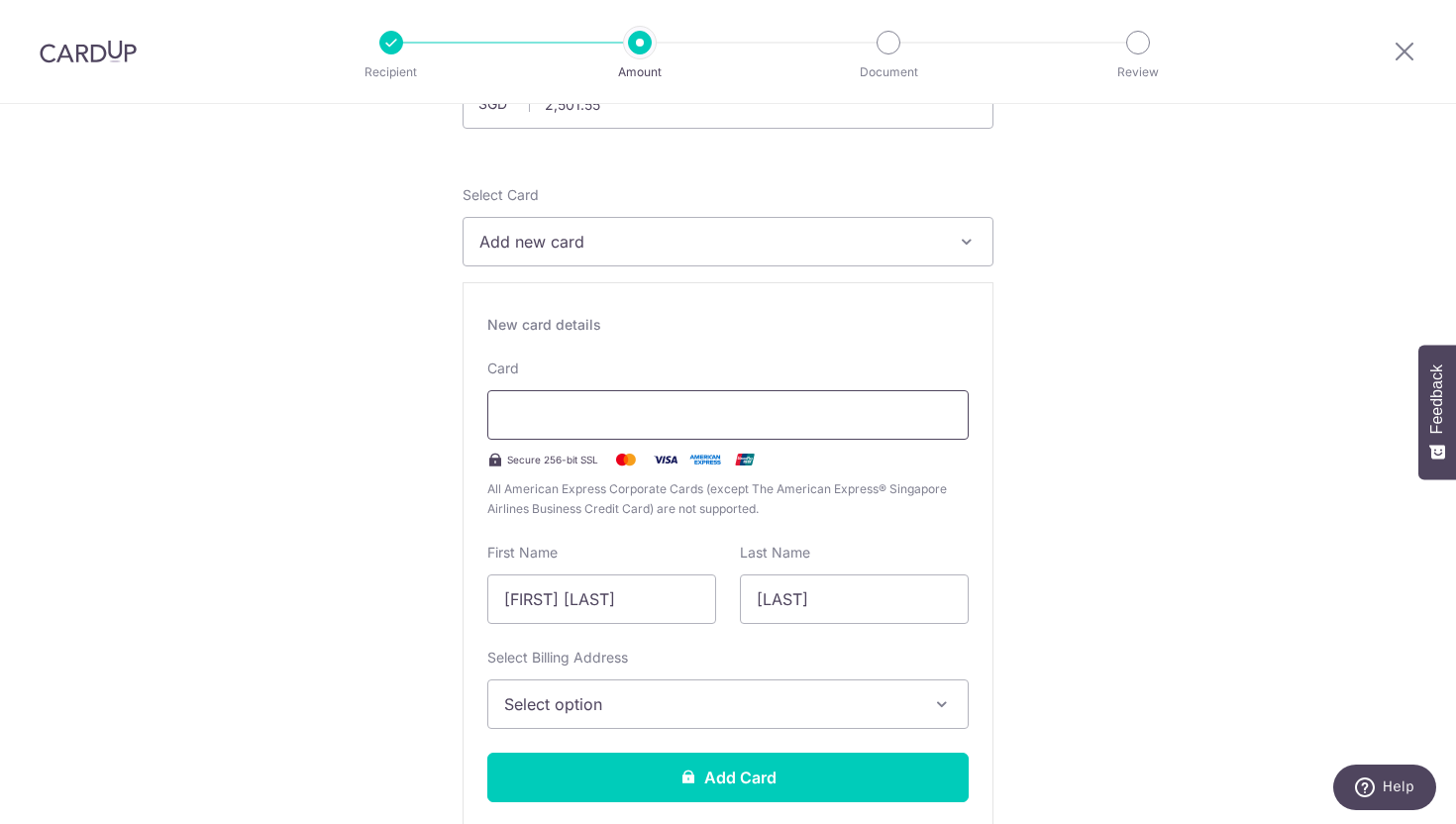 scroll, scrollTop: 138, scrollLeft: 0, axis: vertical 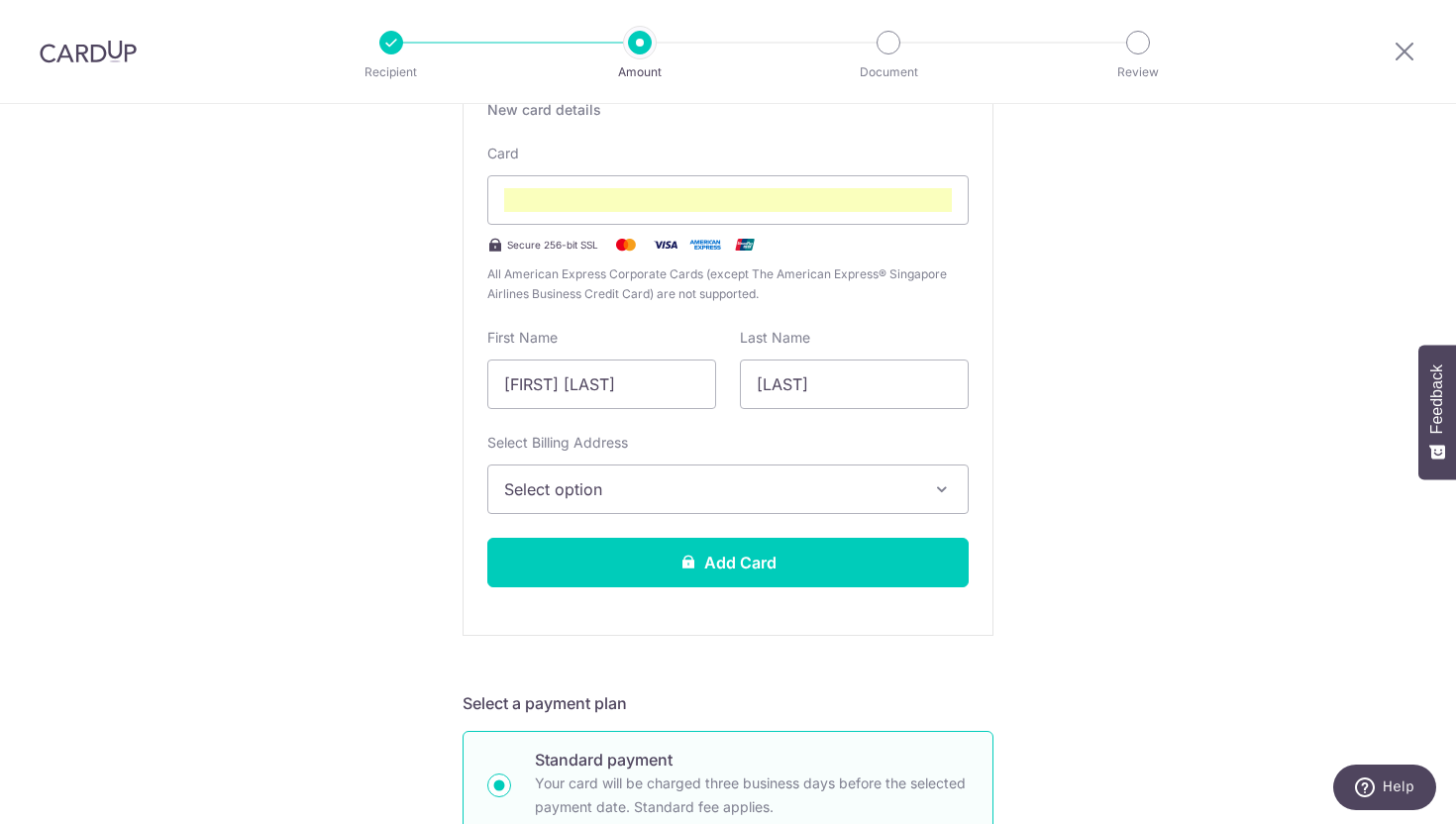 click on "Select option" at bounding box center [728, 489] 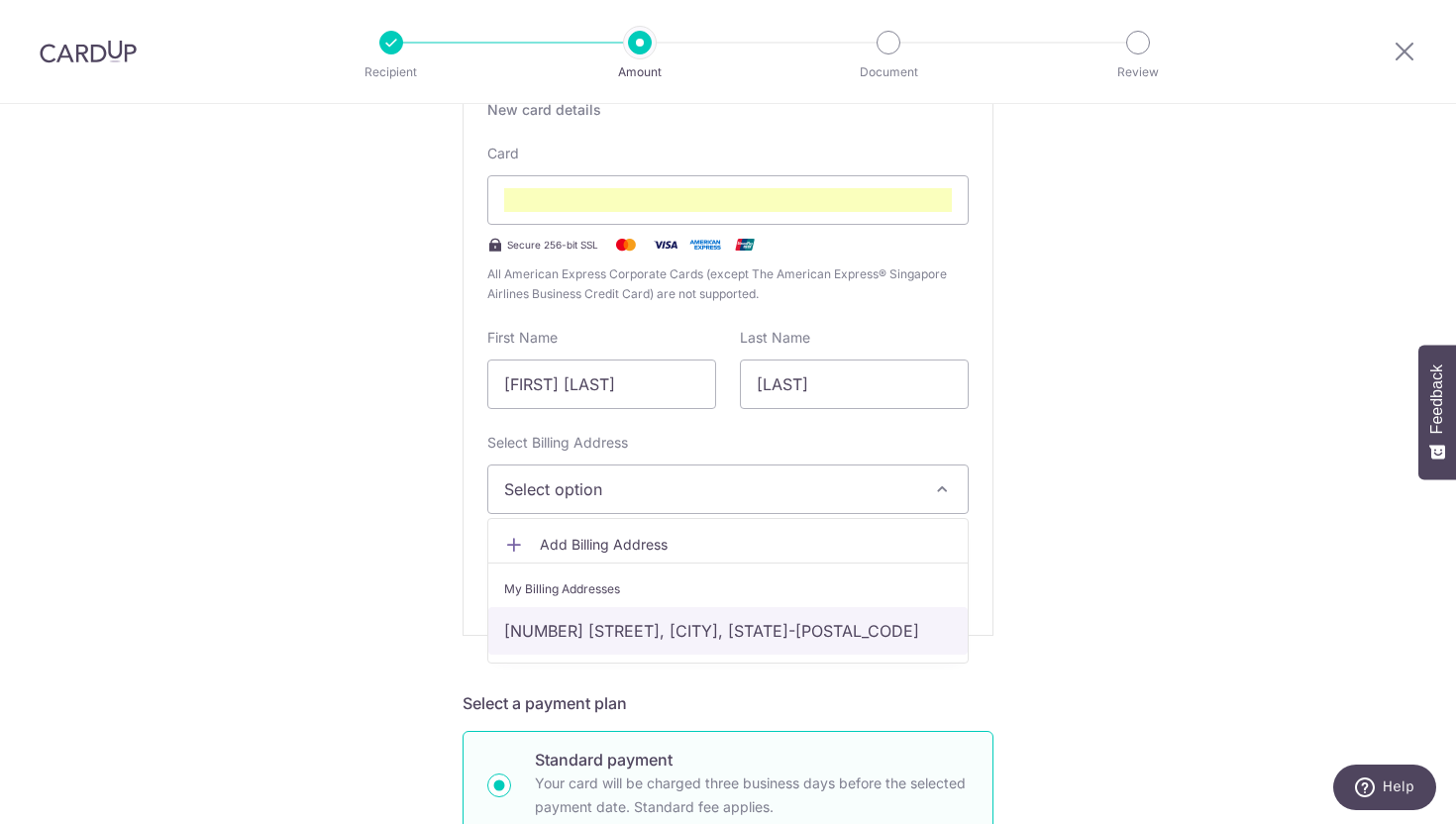 click on "[NUMBER] [STREET], [UNIT], [CITY], [REGION]-[POSTAL_CODE]" at bounding box center (728, 631) 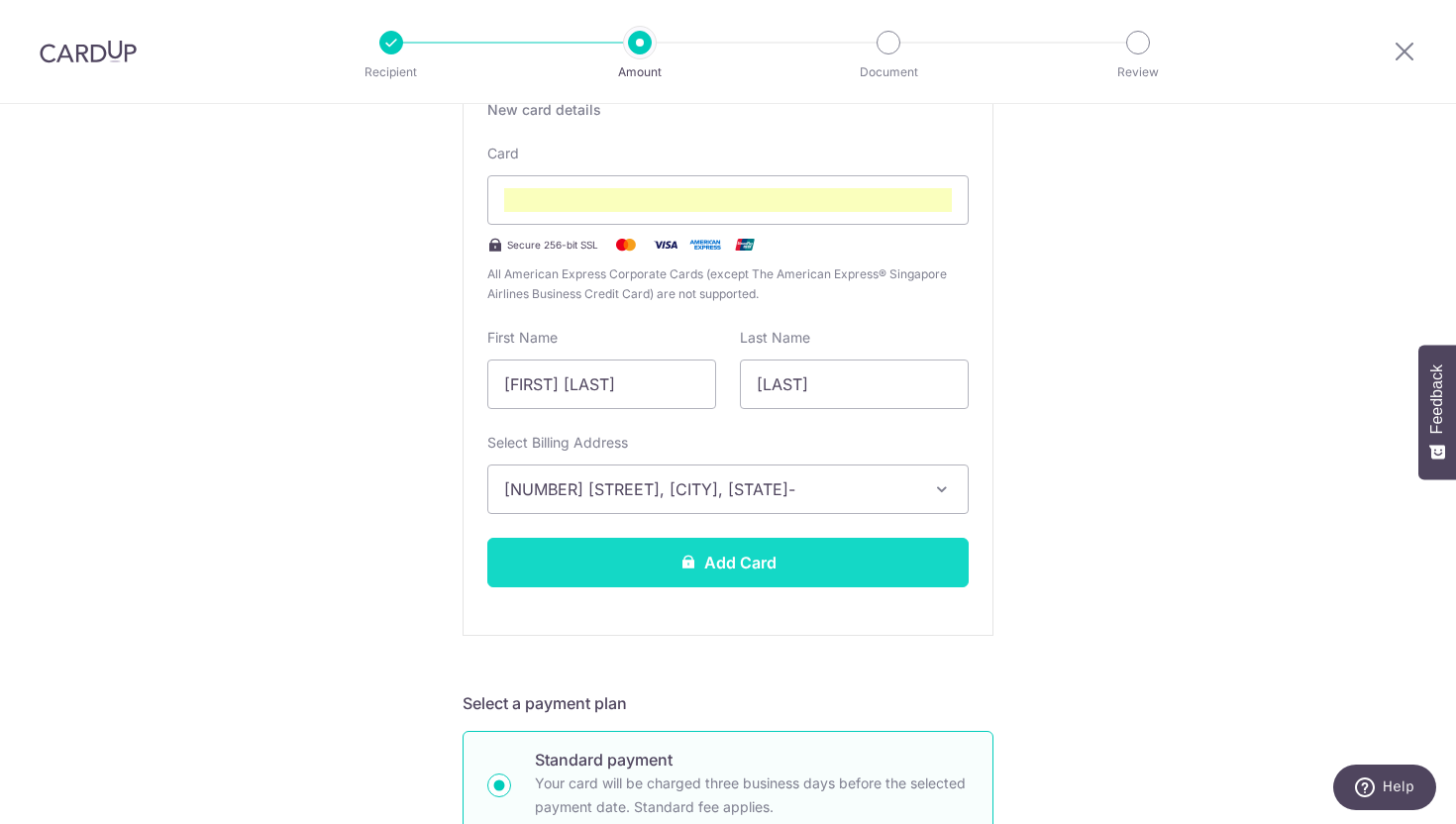 click on "Add Card" at bounding box center (728, 563) 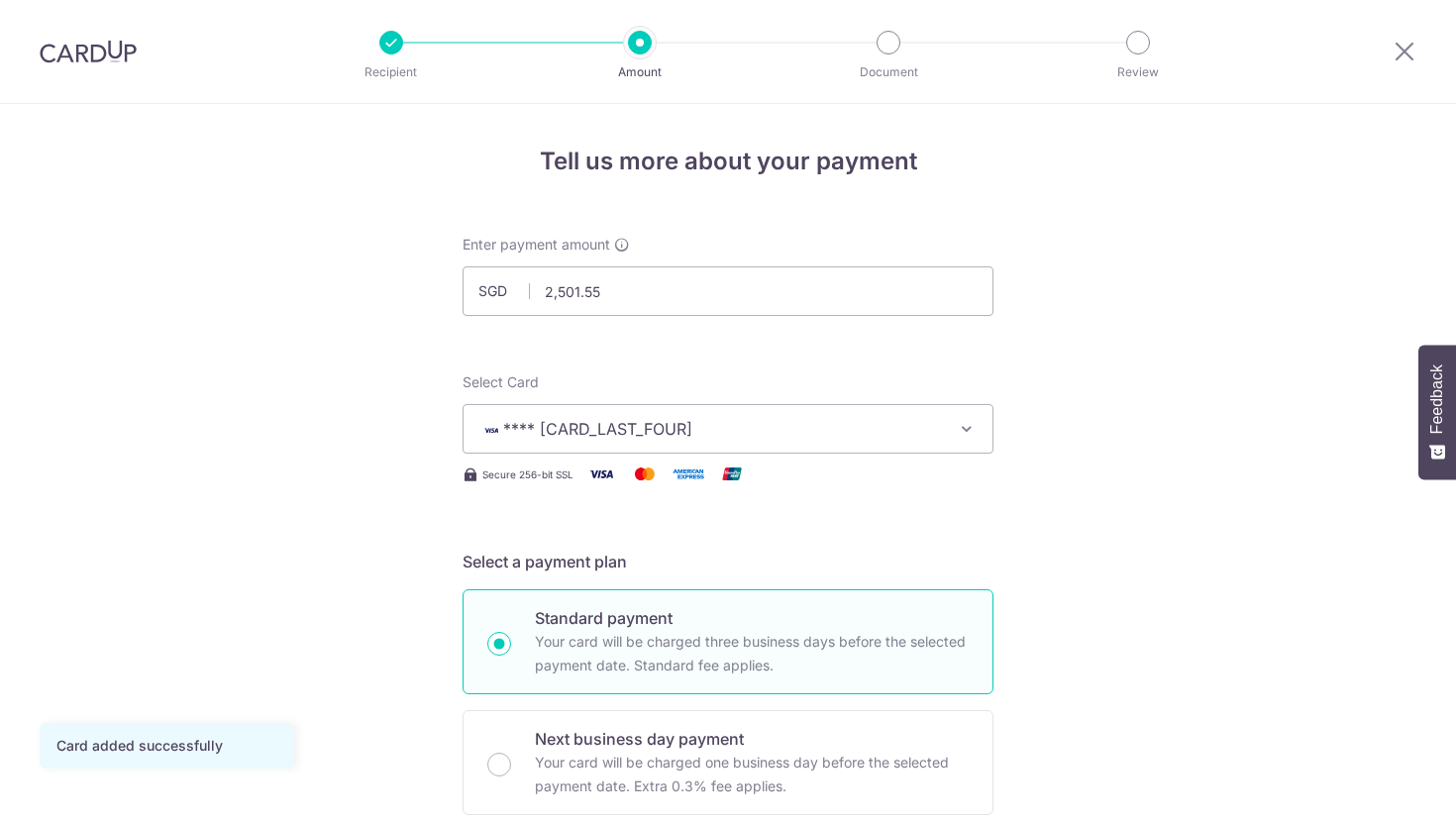 scroll, scrollTop: 0, scrollLeft: 0, axis: both 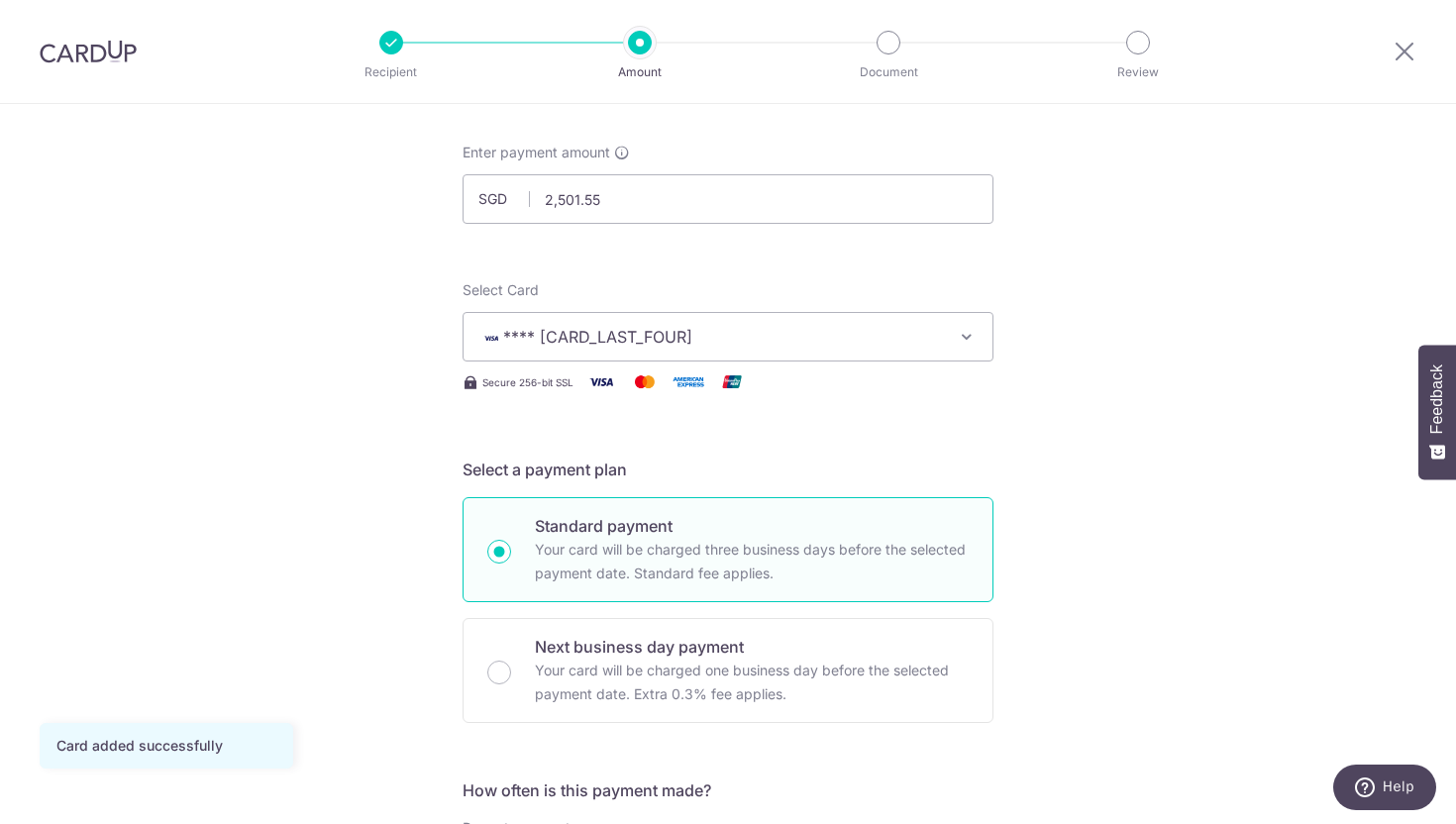 click on "**** 1591" at bounding box center (710, 337) 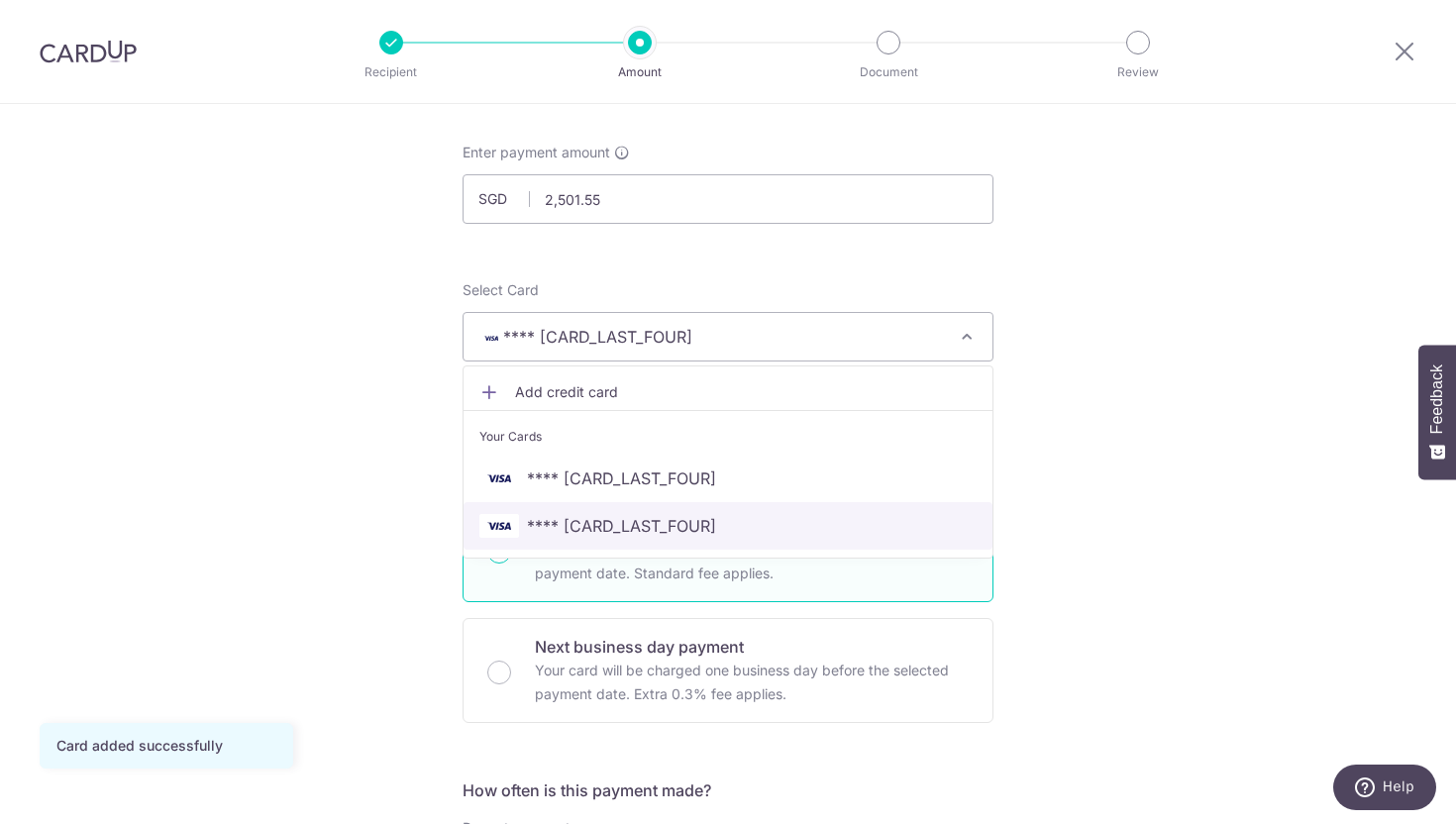 click on "**** 1591" at bounding box center [728, 526] 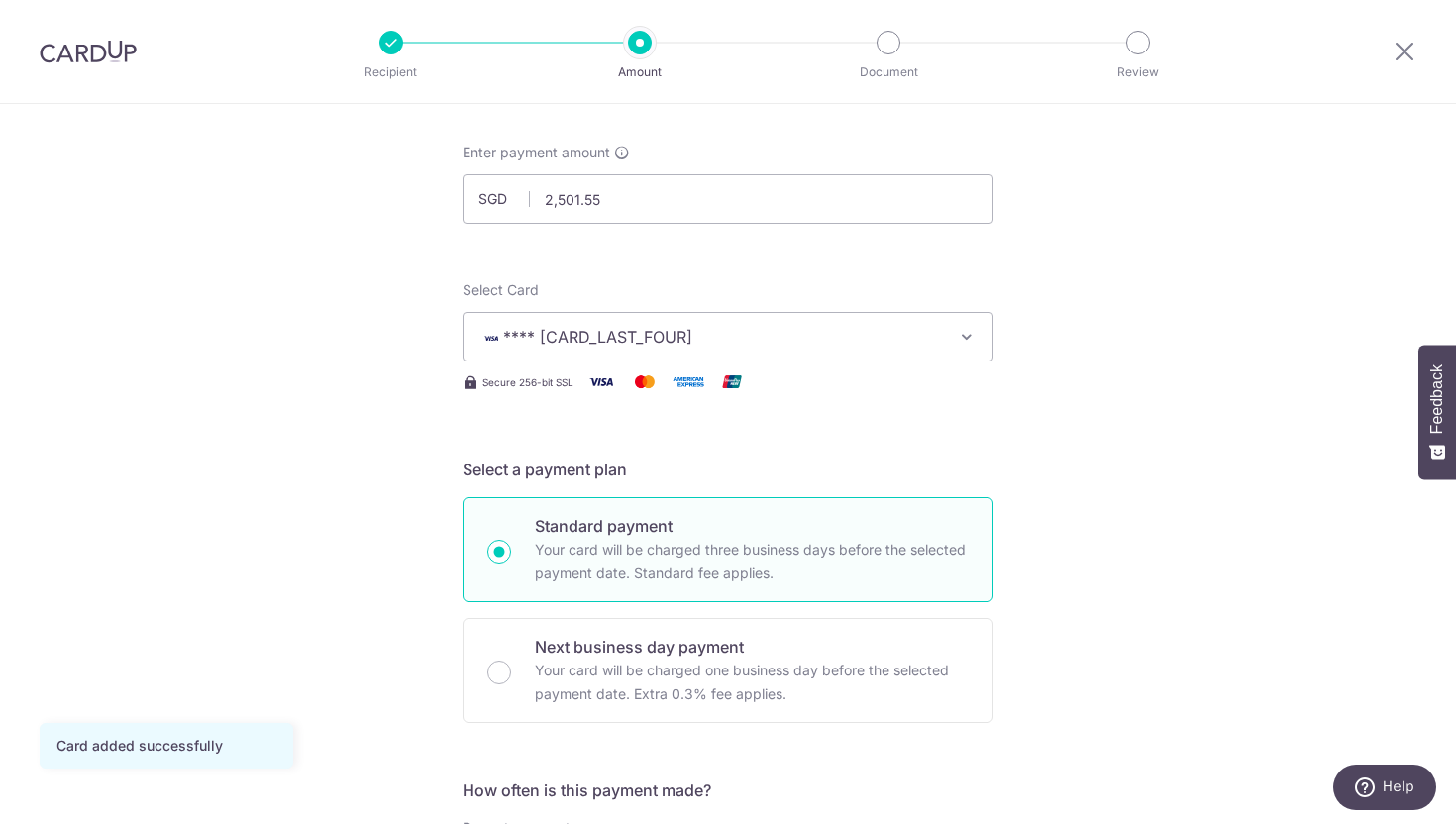 click at bounding box center (967, 337) 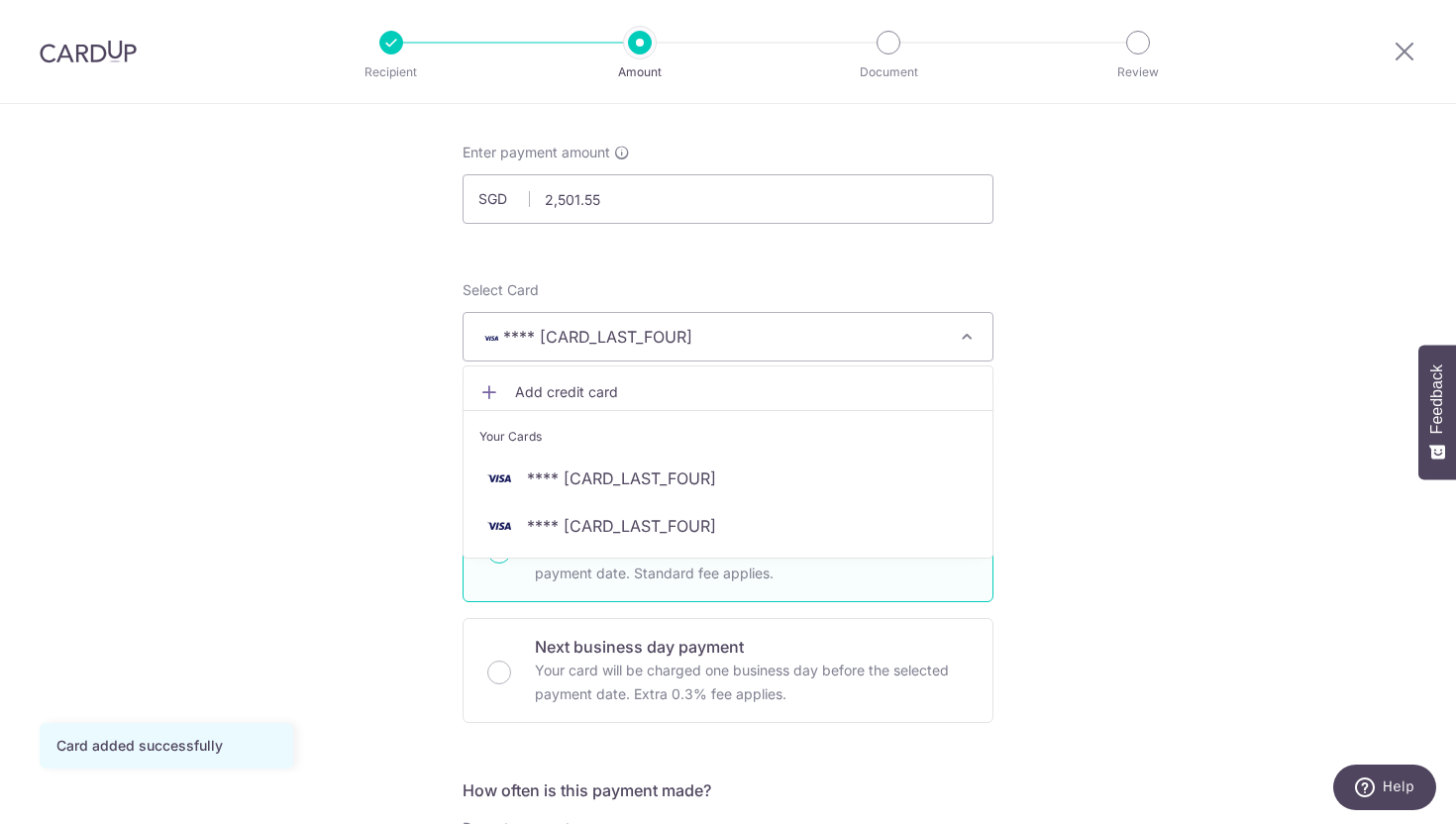 click at bounding box center [967, 337] 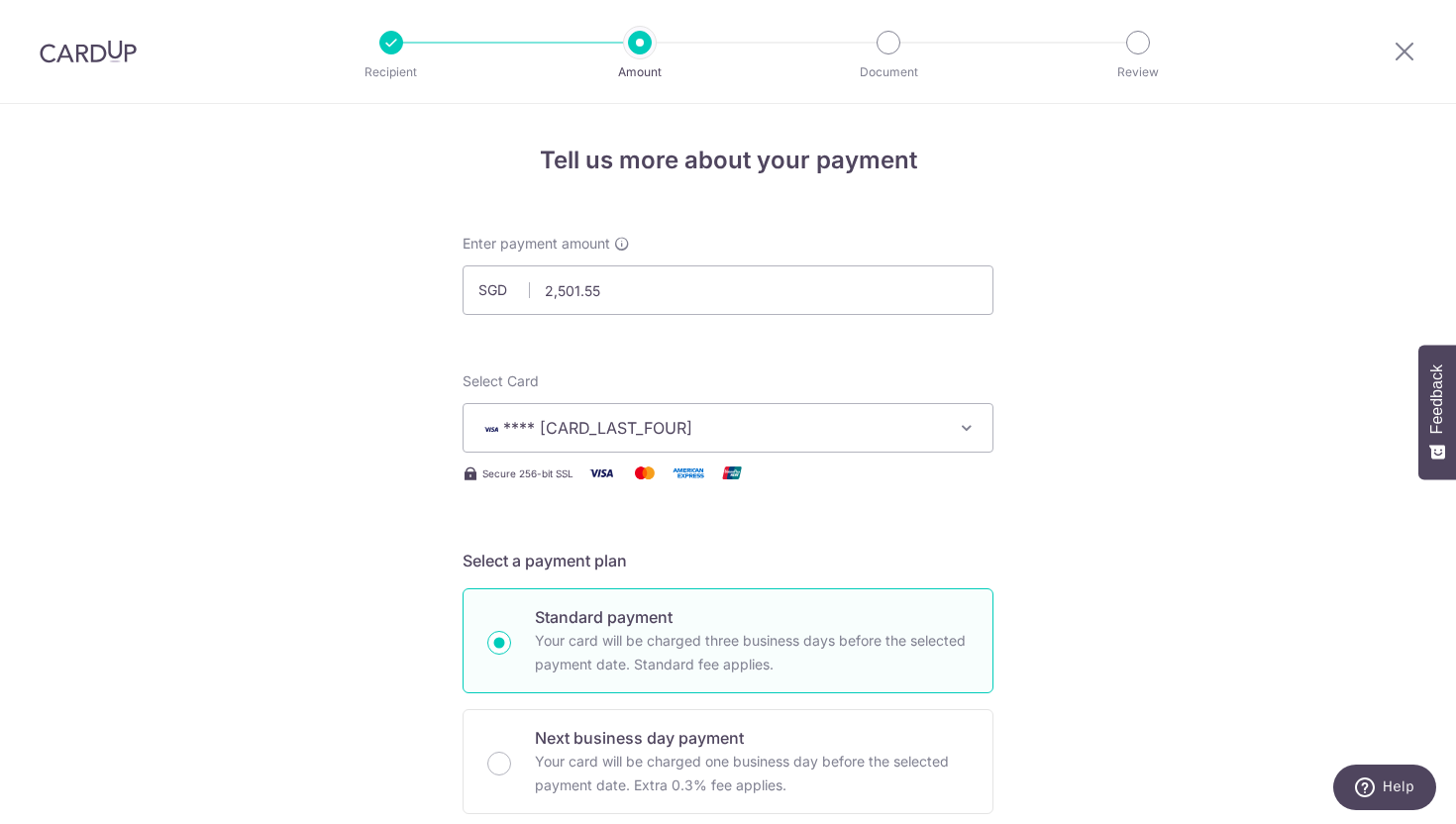 scroll, scrollTop: 0, scrollLeft: 0, axis: both 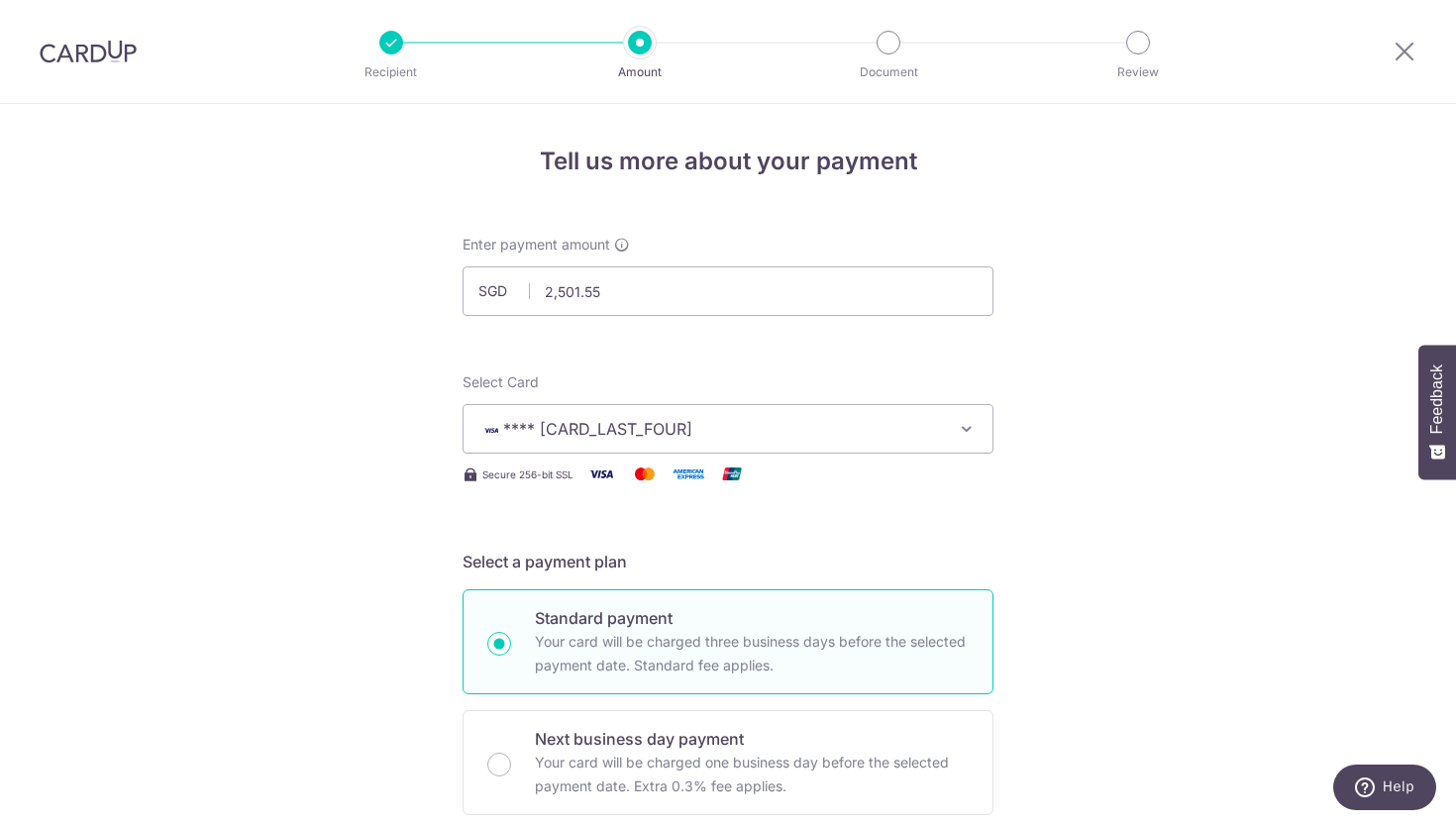 click on "**** 1591" at bounding box center [710, 429] 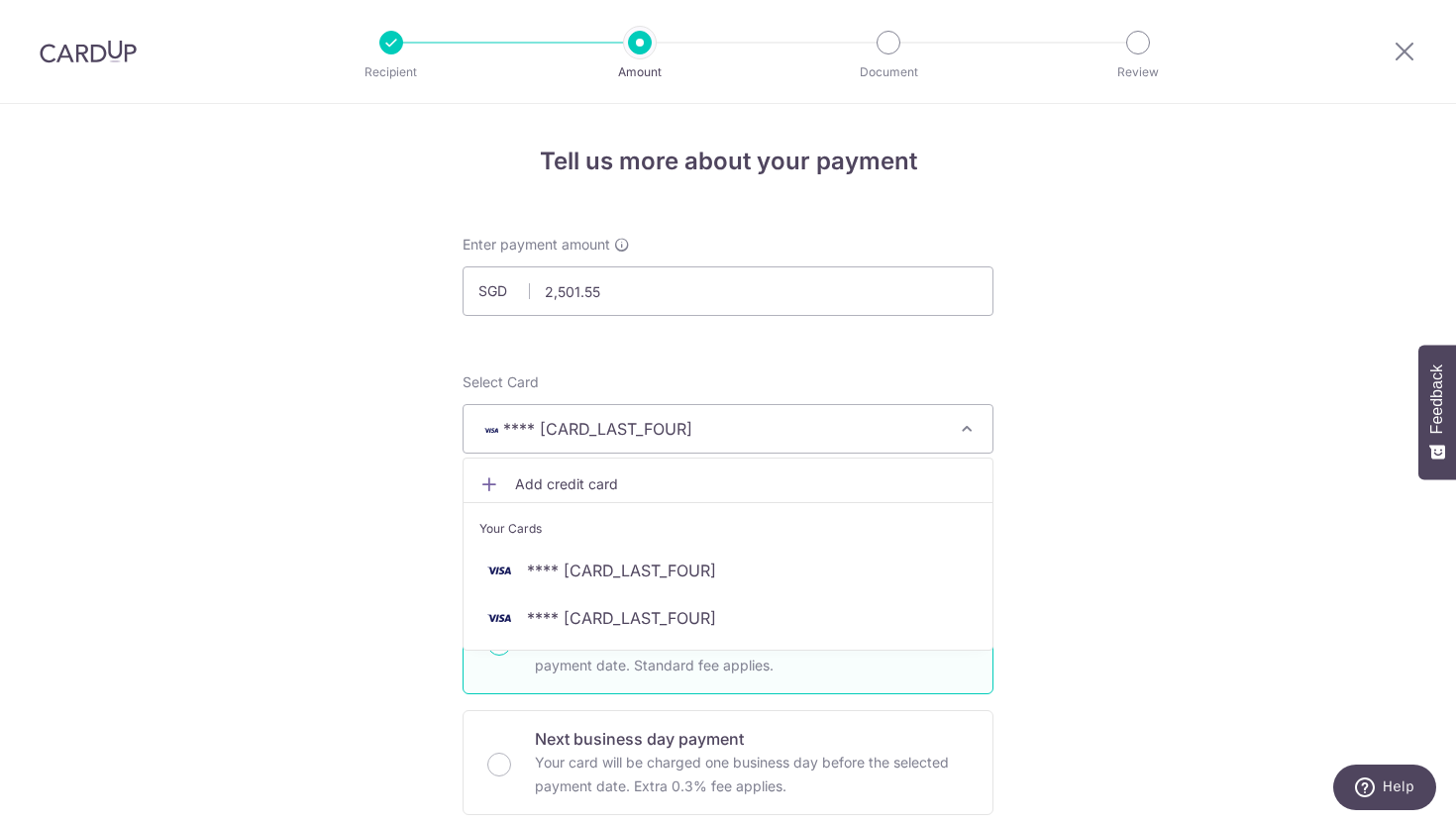 click on "Add credit card" at bounding box center [746, 484] 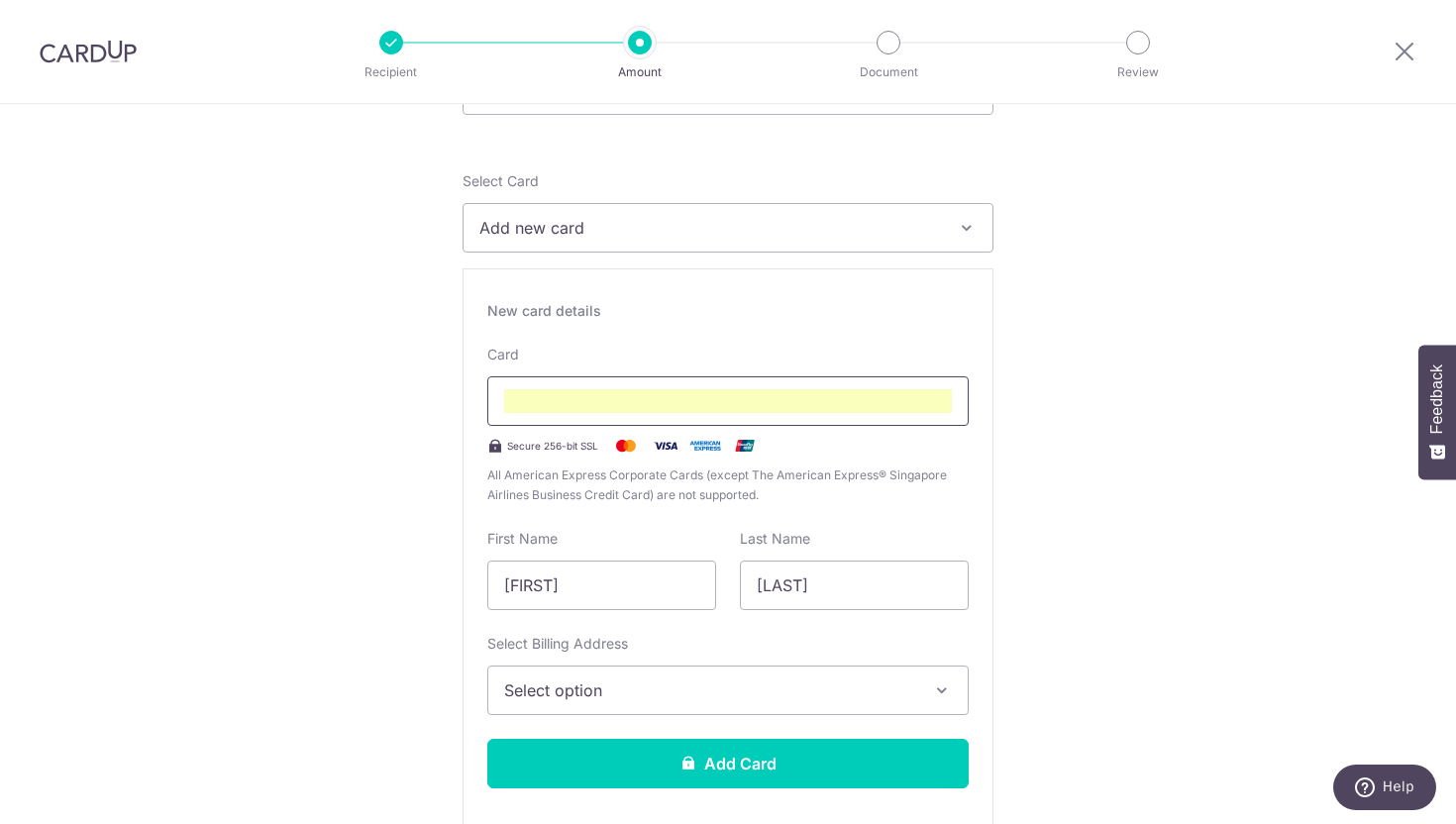 scroll, scrollTop: 378, scrollLeft: 0, axis: vertical 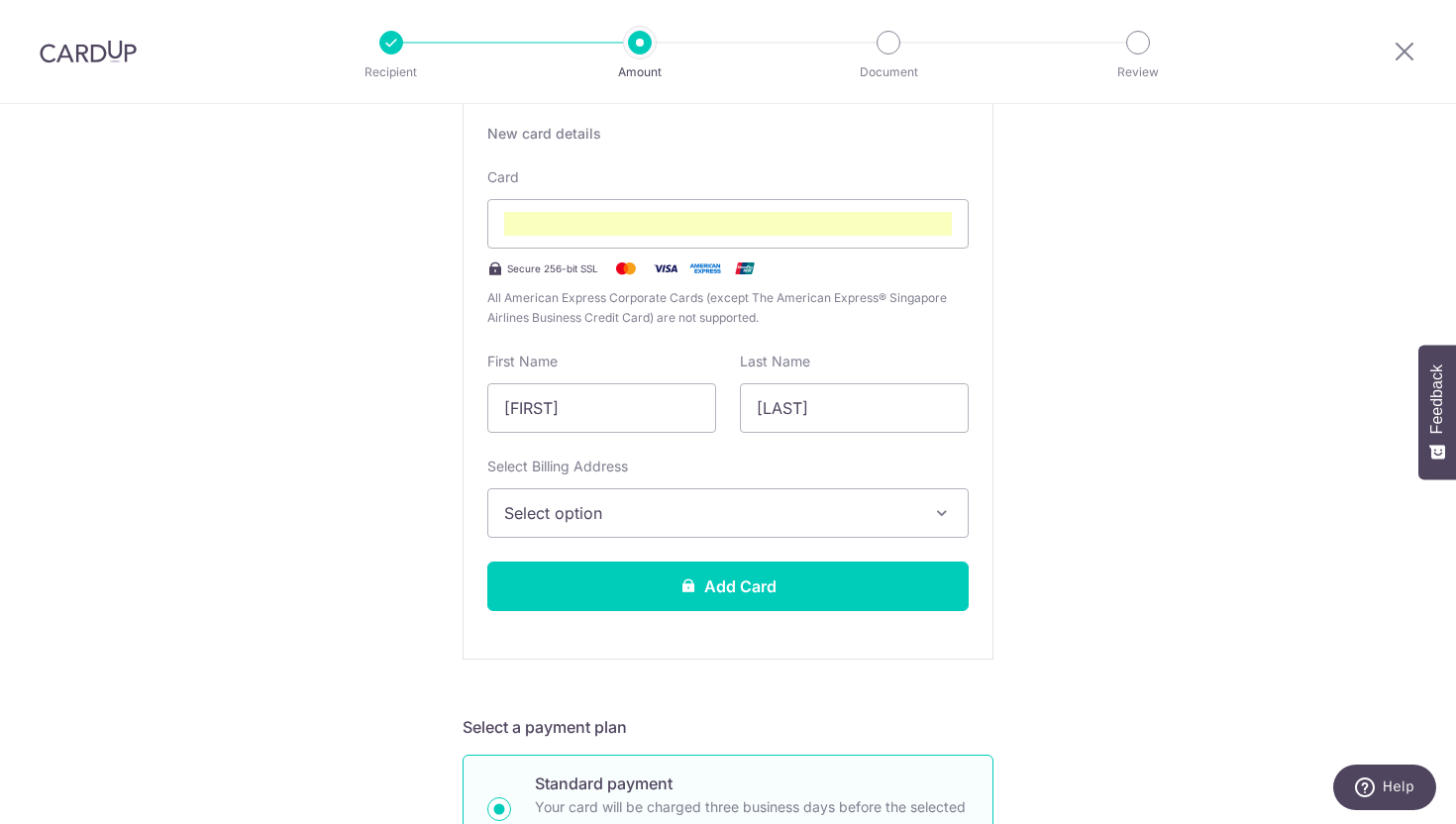 click on "Select option" at bounding box center (710, 513) 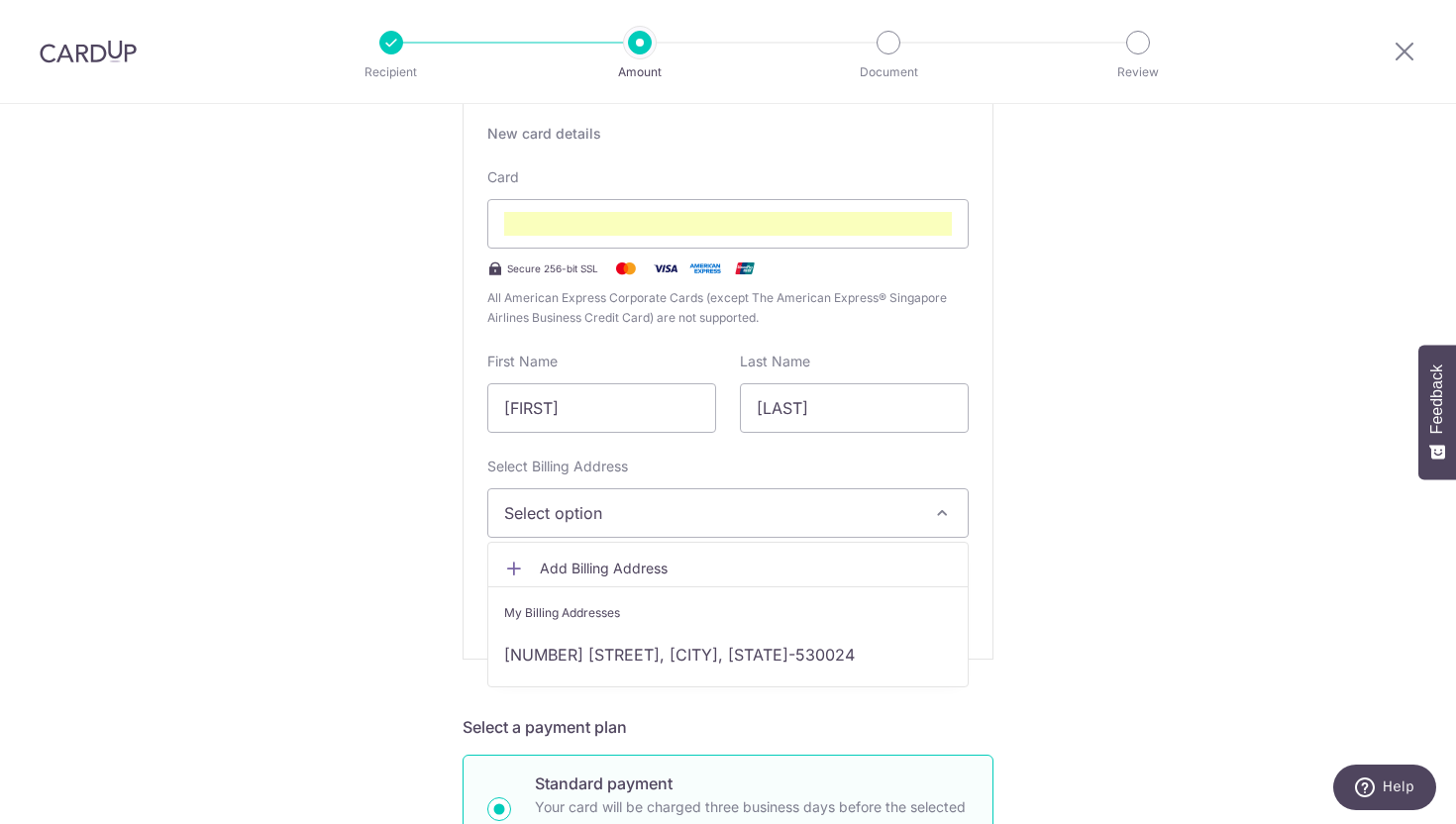 click on "Select option" at bounding box center (710, 513) 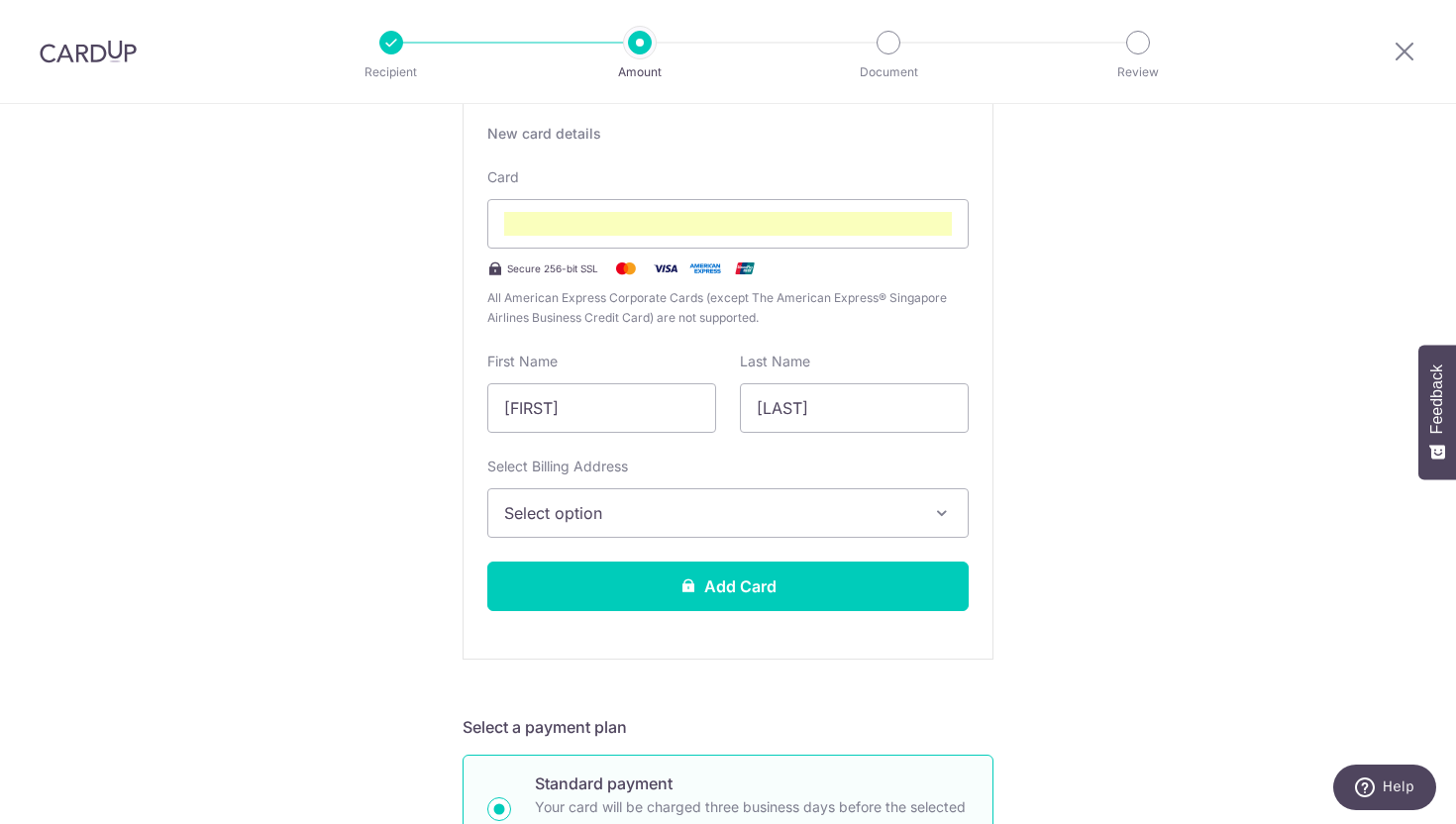 click on "Select option" at bounding box center [710, 513] 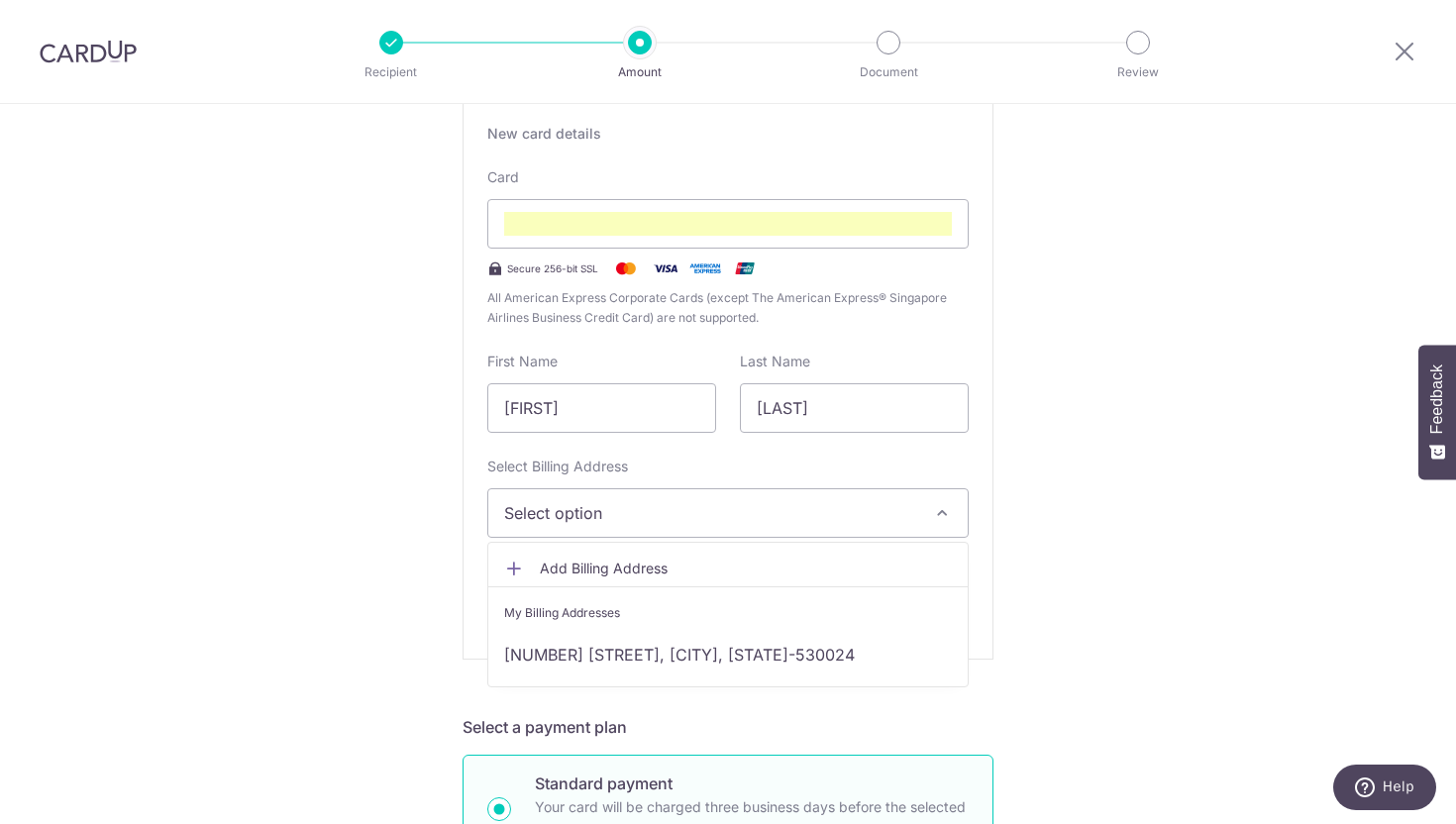 click on "Add Billing Address" at bounding box center (746, 568) 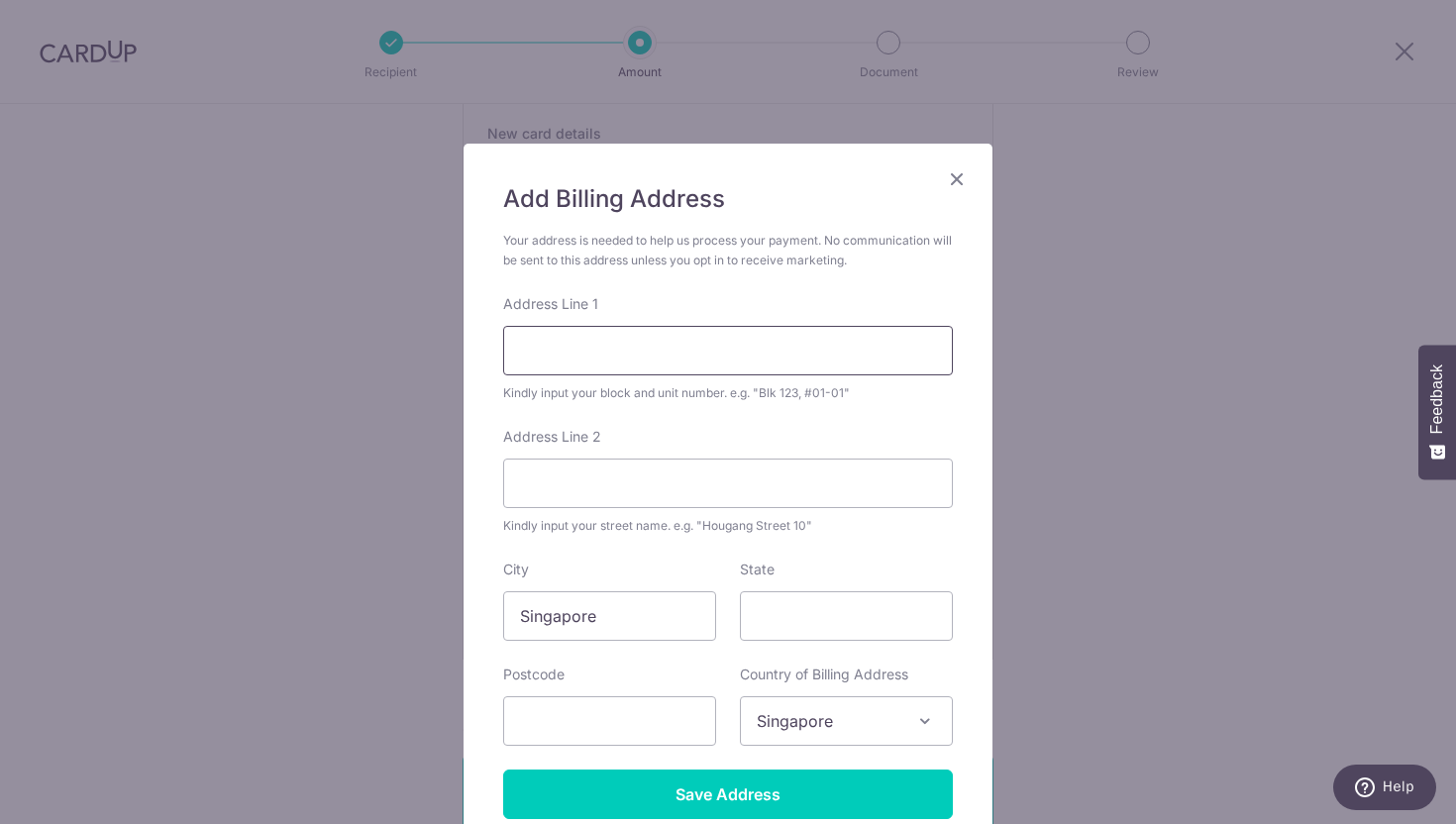 click on "Address Line 1" at bounding box center (728, 351) 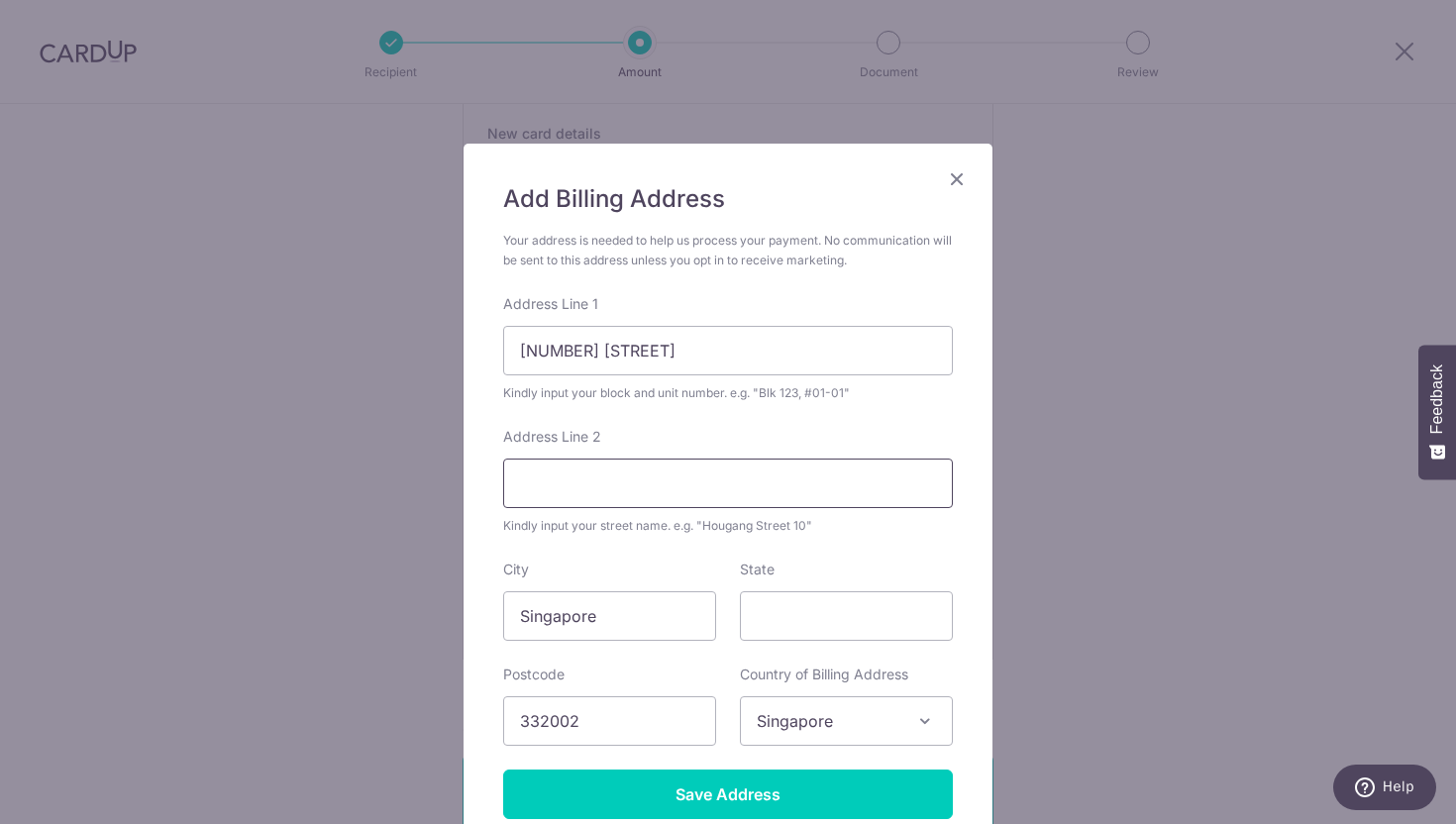 click on "Address Line 2" at bounding box center [728, 483] 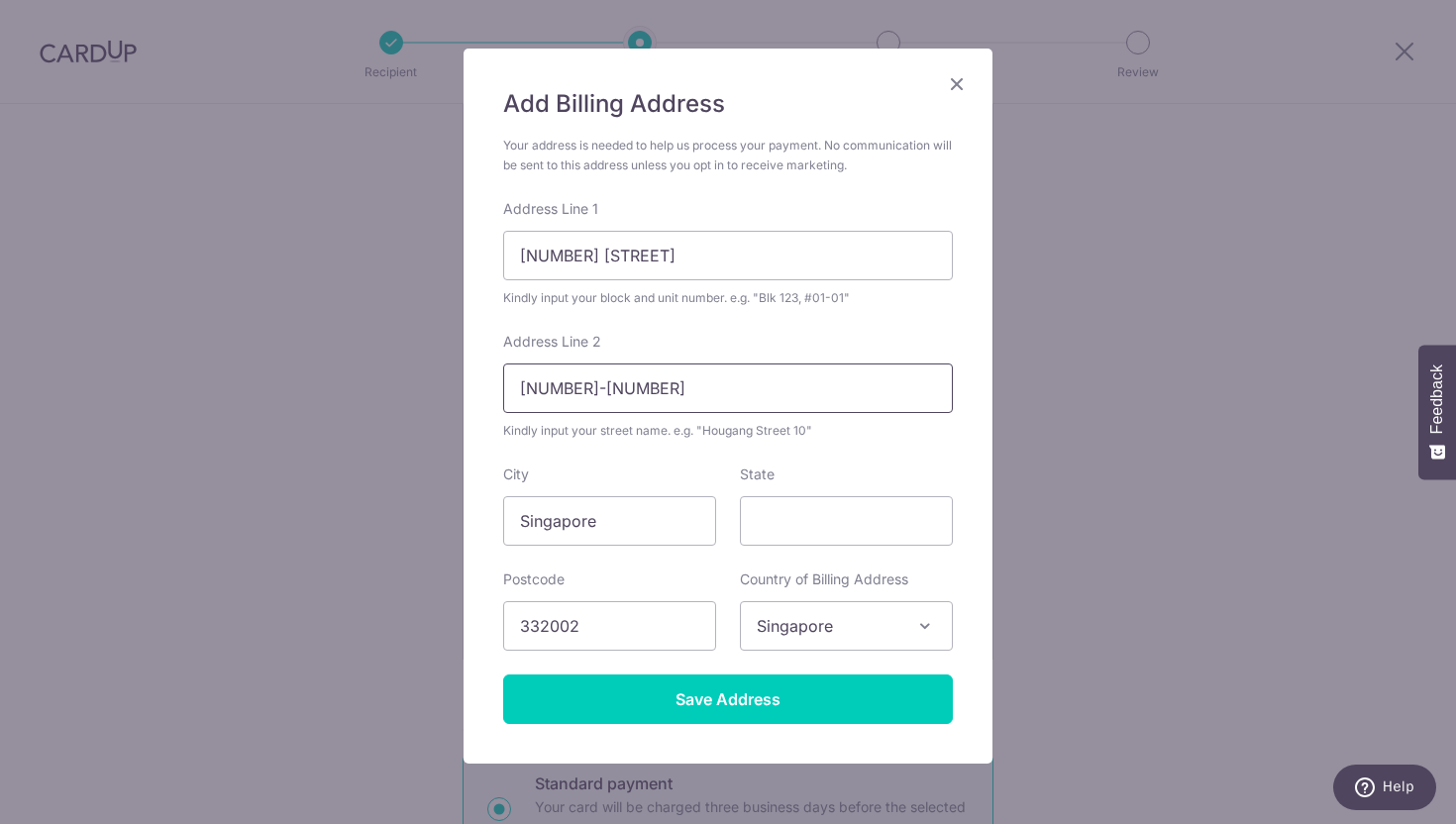 scroll, scrollTop: 102, scrollLeft: 0, axis: vertical 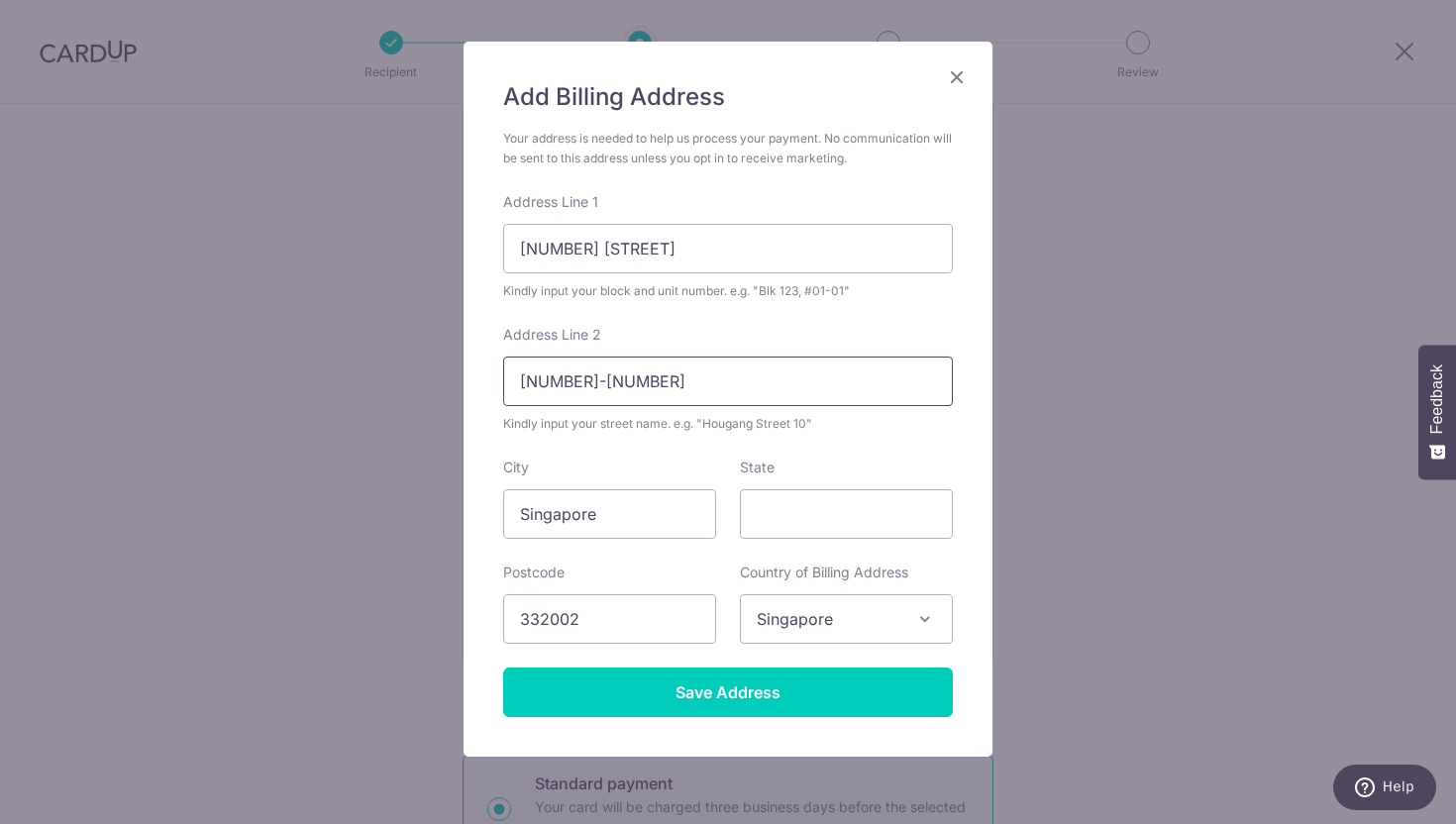 type on "32-39" 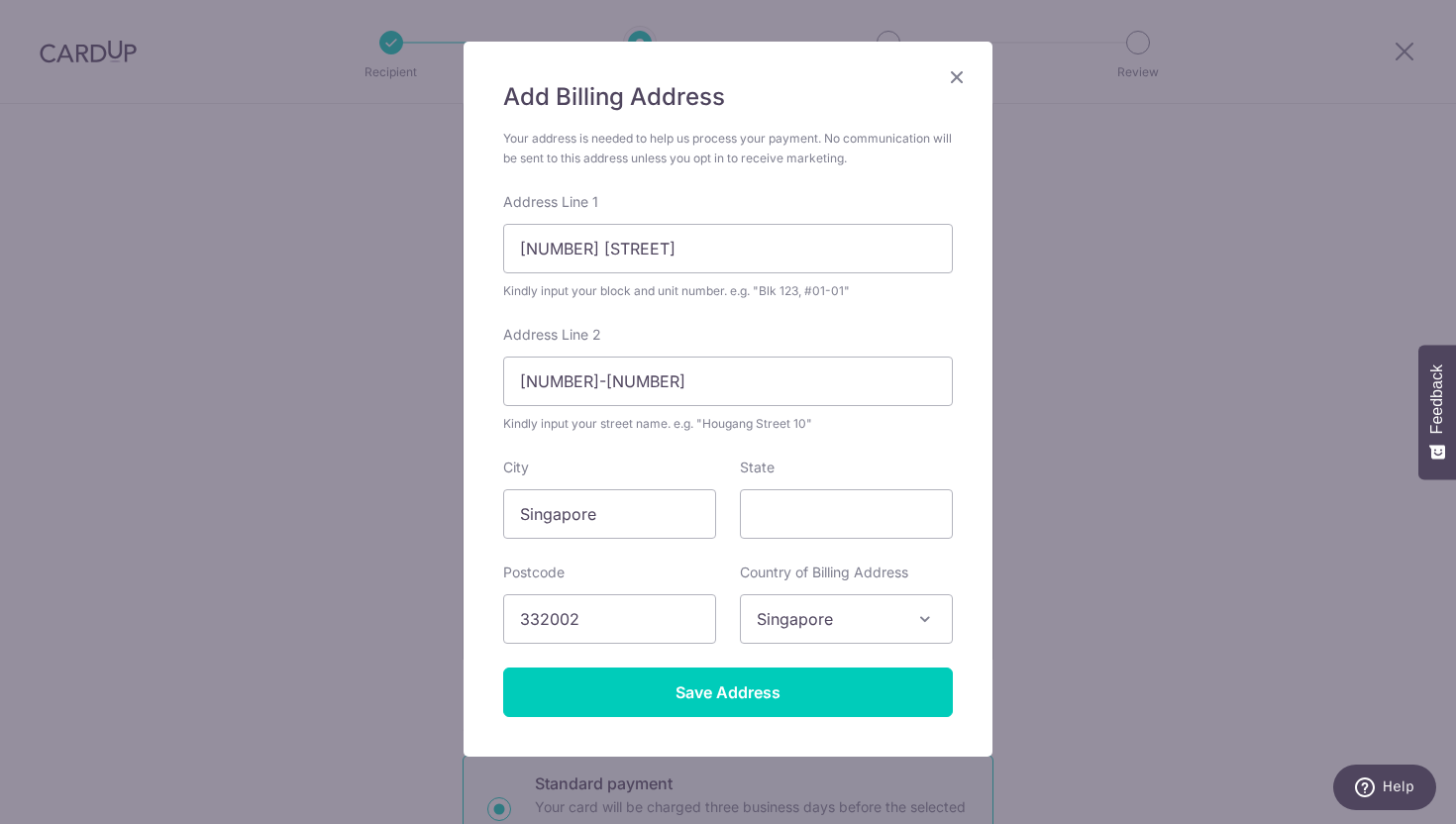 click on "State" at bounding box center [846, 498] 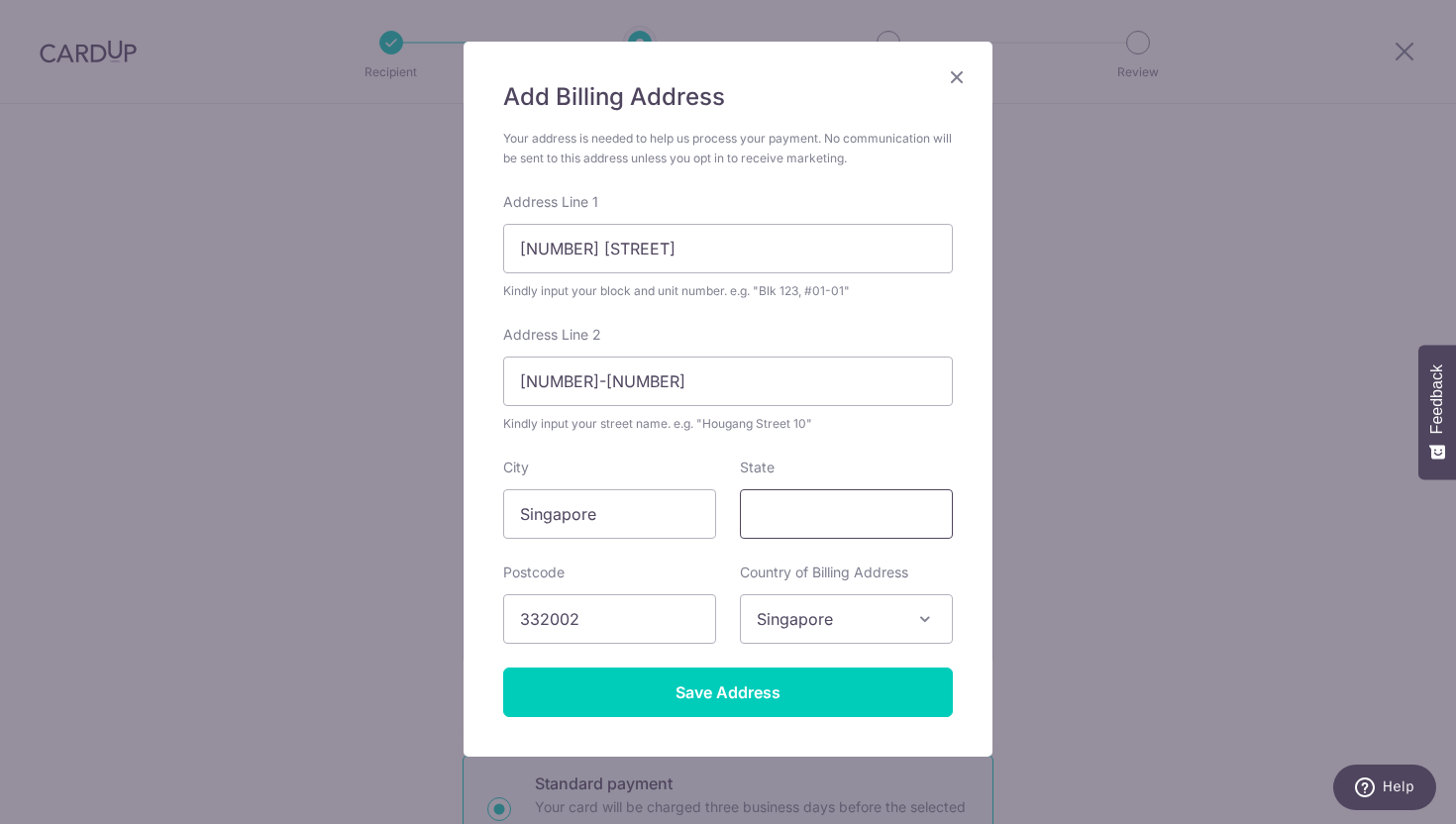 click on "State" at bounding box center [846, 514] 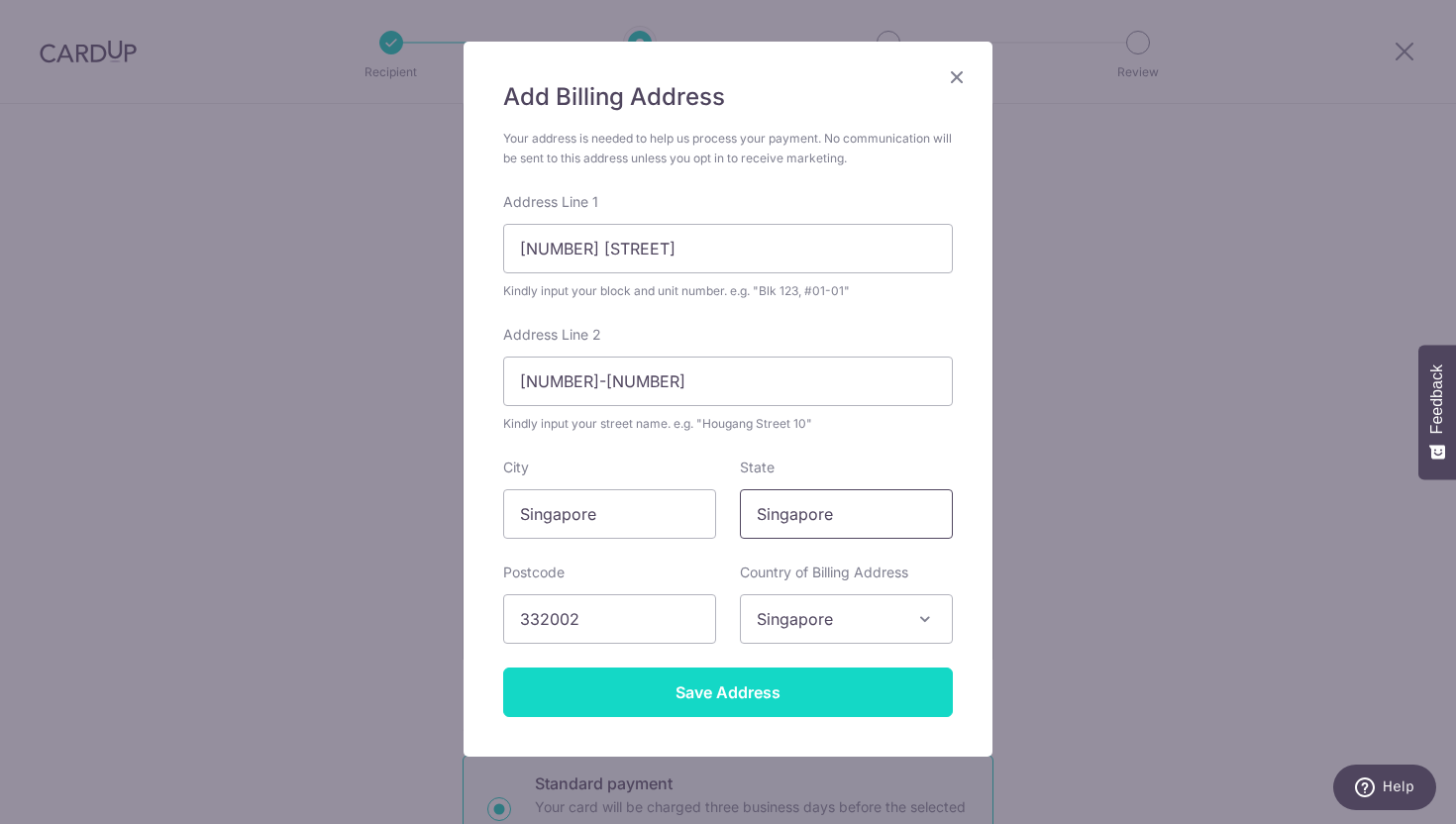 type on "Singapore" 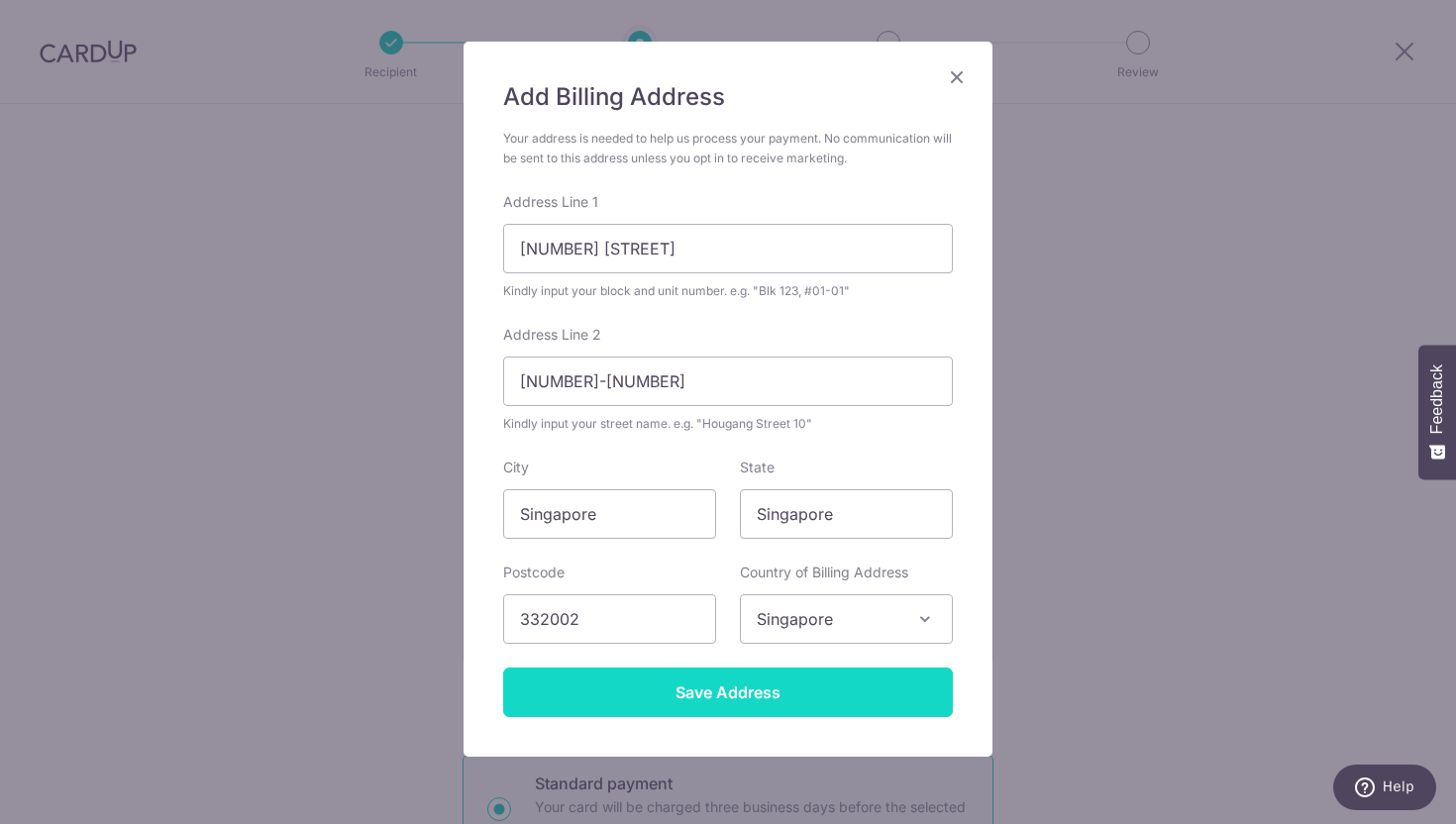 click on "Save Address" at bounding box center [728, 692] 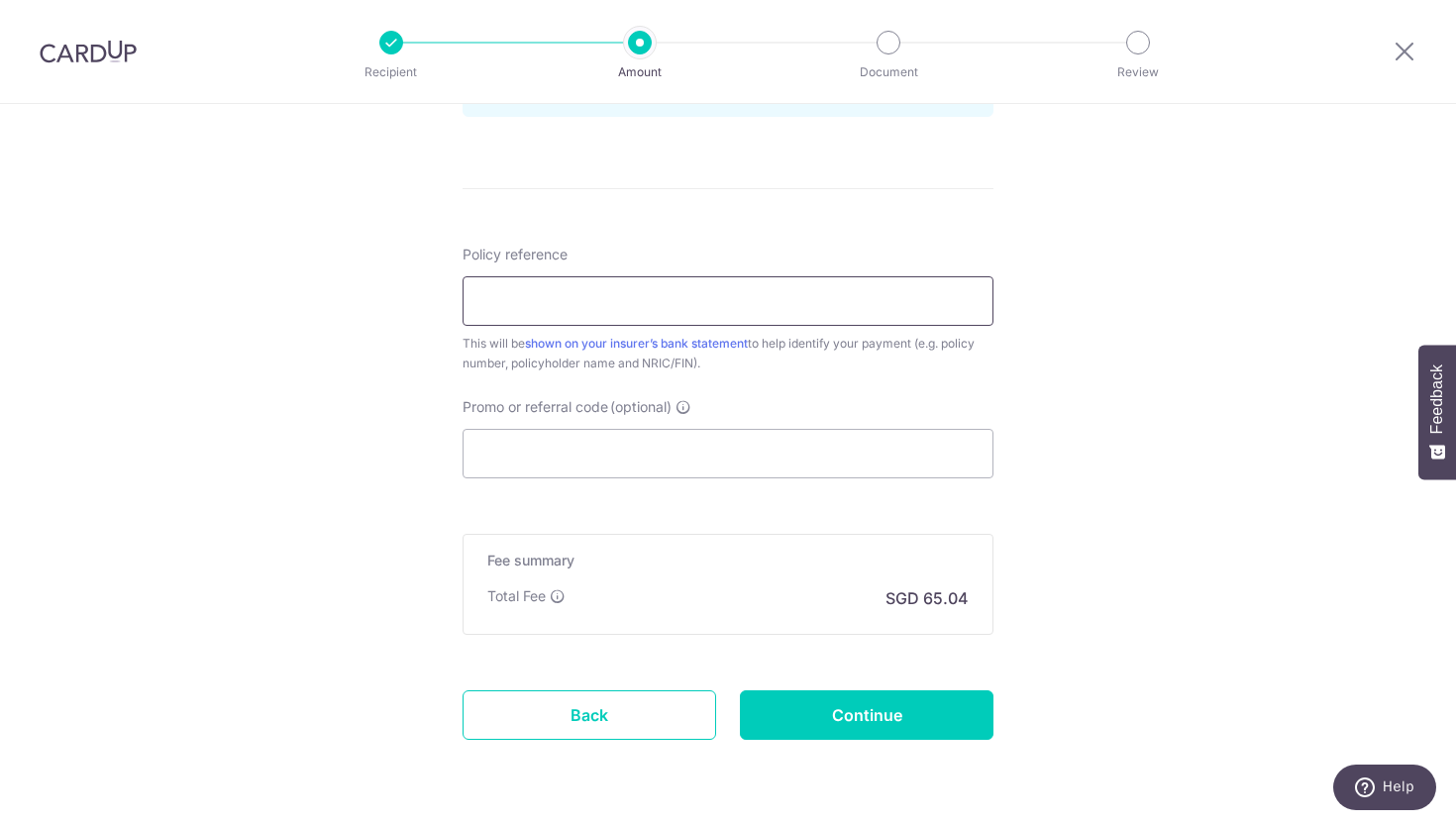 scroll, scrollTop: 1634, scrollLeft: 0, axis: vertical 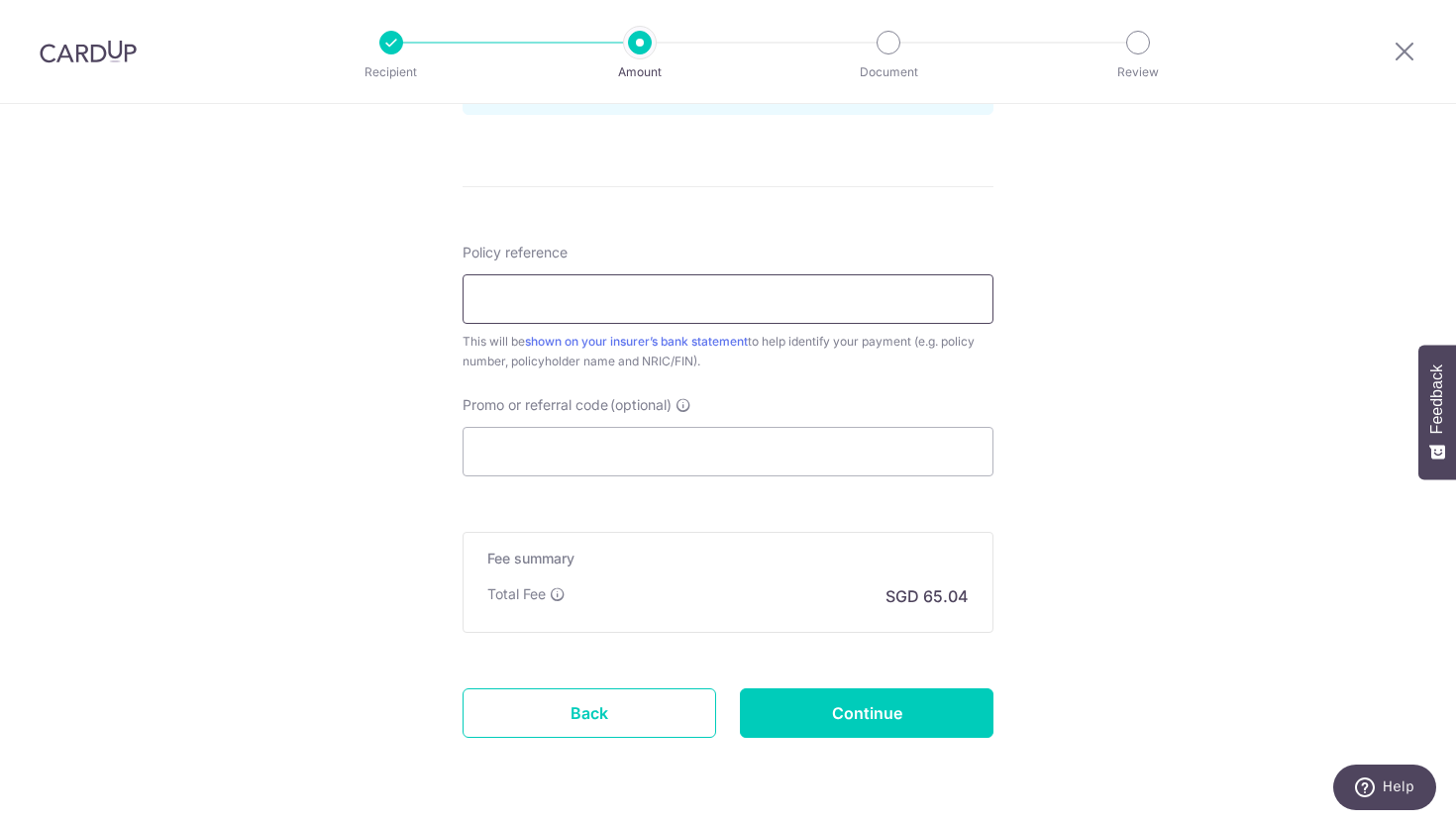 click on "Policy reference" at bounding box center (728, 299) 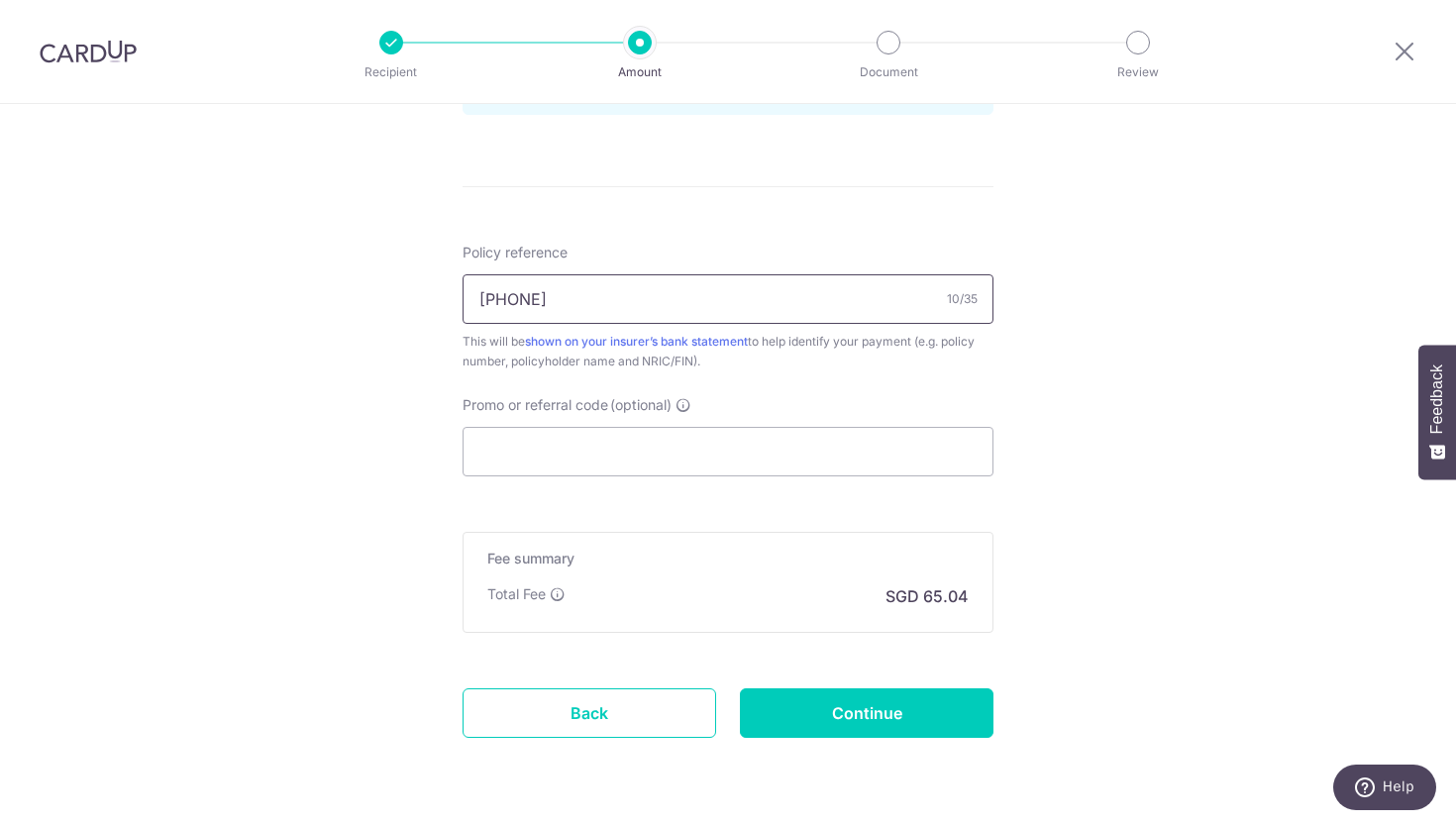 type on "0201074237" 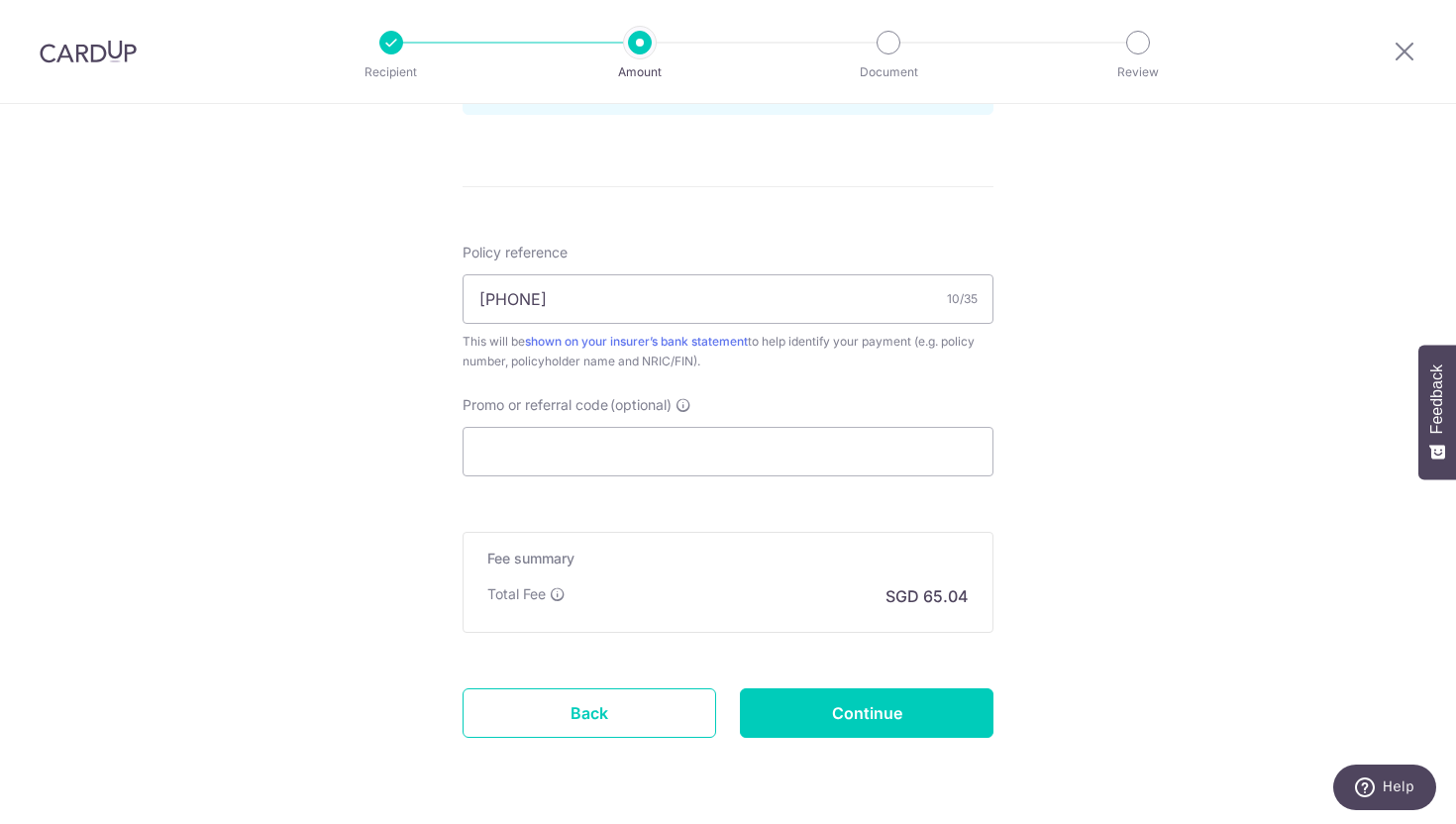 click on "Tell us more about your payment
Enter payment amount
SGD
2,501.55
2501.55
Card added successfully
Select Card
Add new card
Add credit card
Your Cards
**** 0626
**** 1591
Secure 256-bit SSL
Text
New card details
Card" at bounding box center (728, -322) 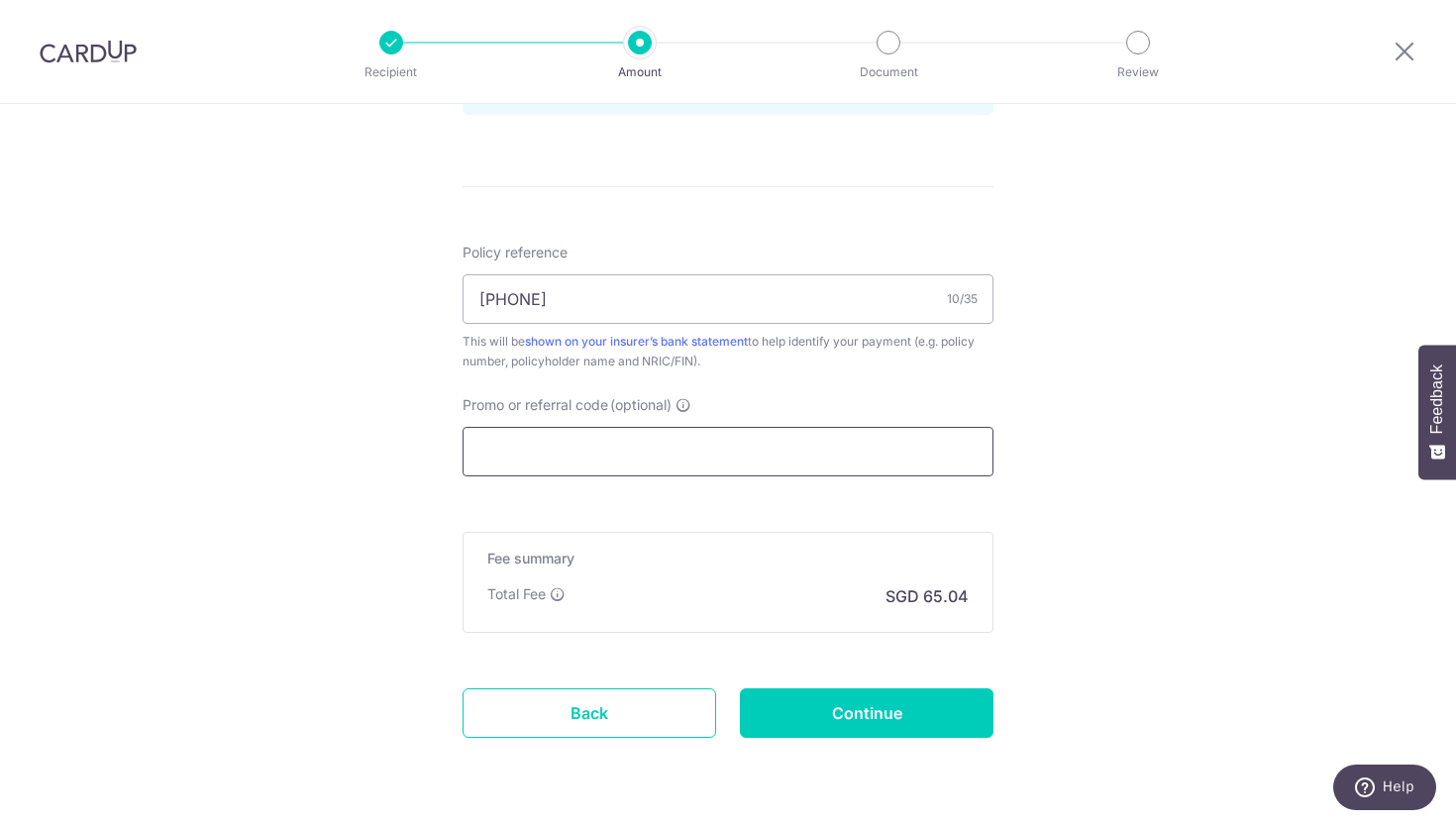 click on "Promo or referral code
(optional)" at bounding box center [728, 452] 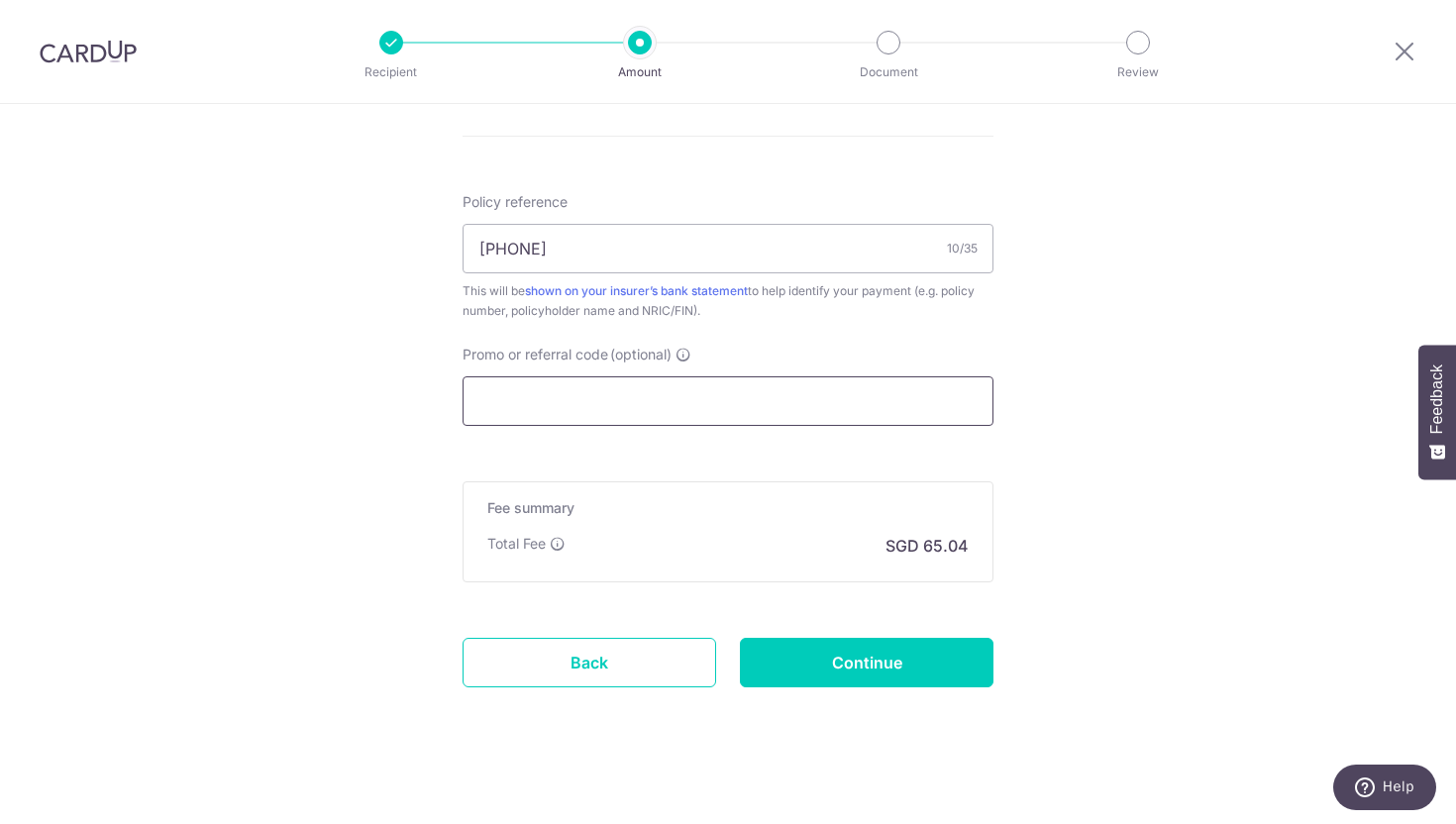 scroll, scrollTop: 1692, scrollLeft: 0, axis: vertical 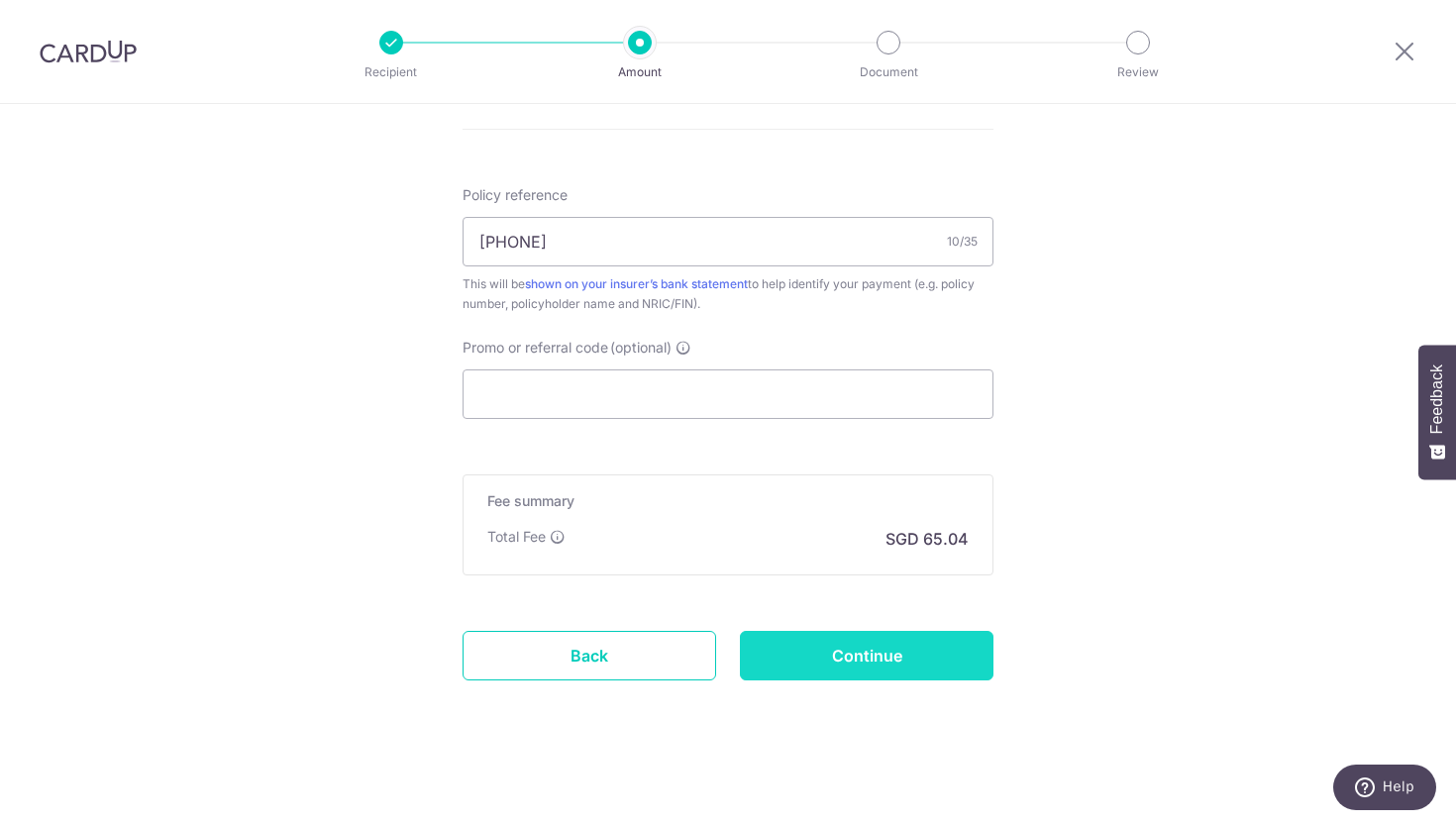 click on "Continue" at bounding box center [867, 656] 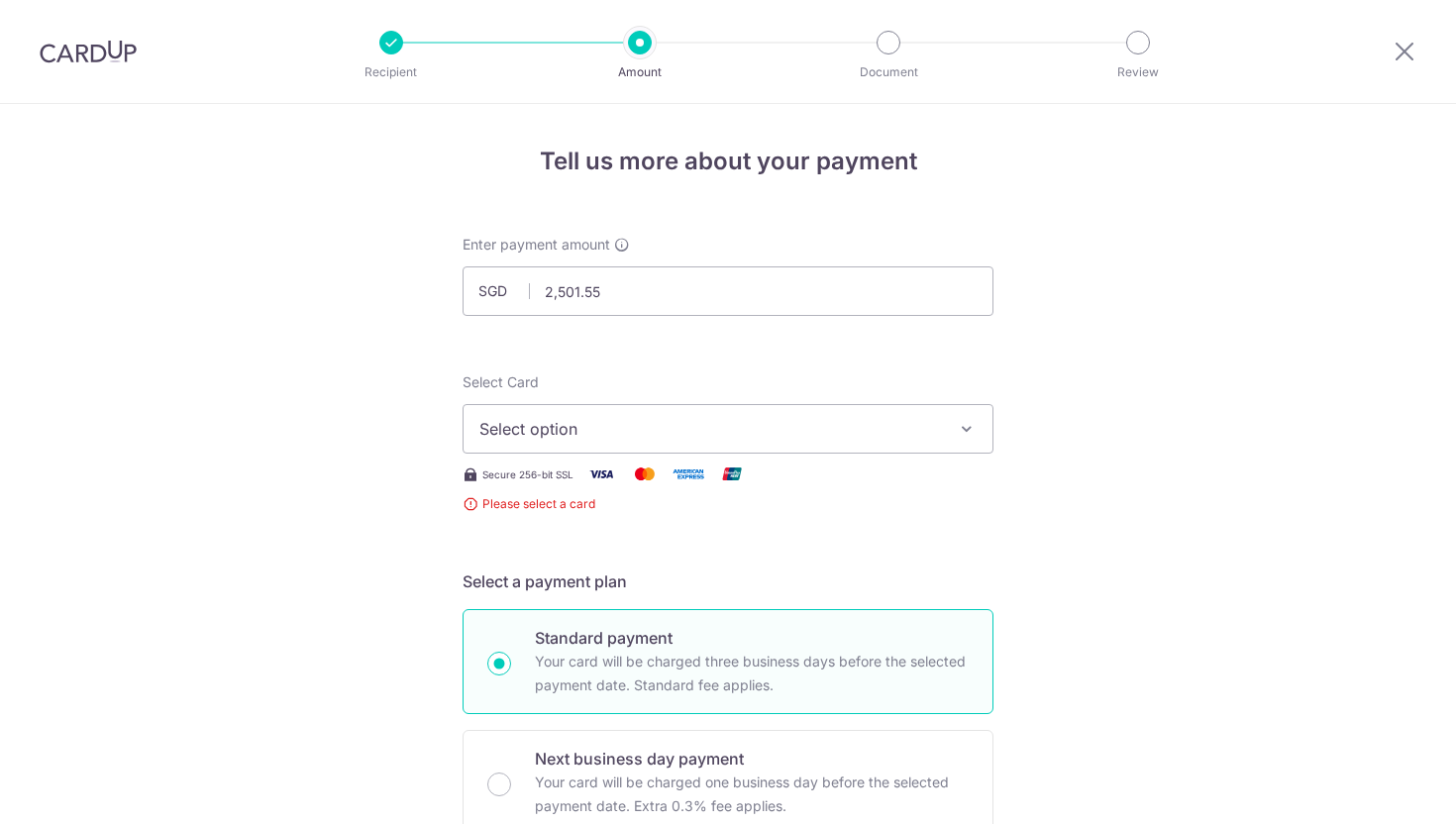 scroll, scrollTop: 0, scrollLeft: 0, axis: both 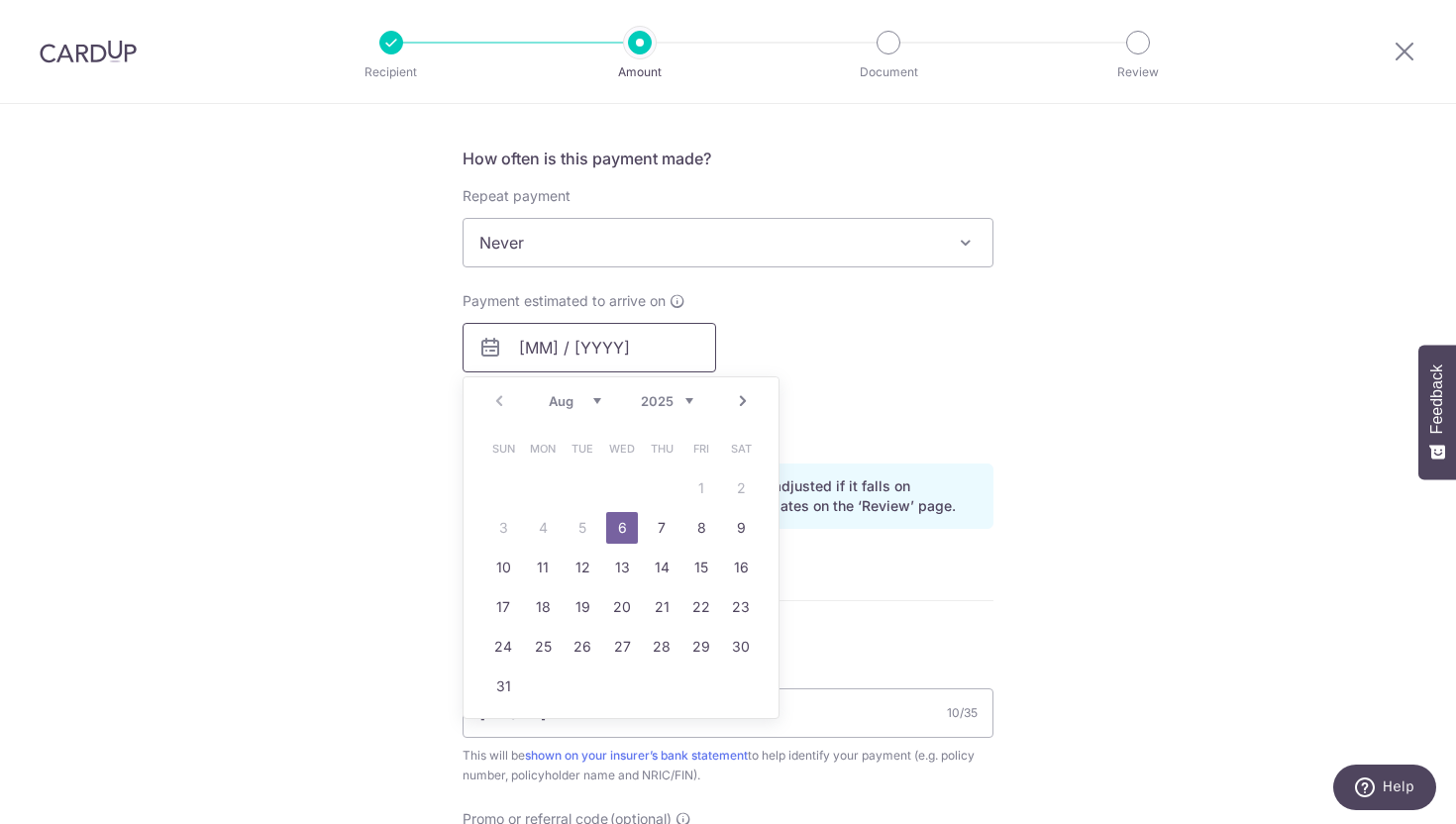 click on "06 / 2030" at bounding box center [589, 348] 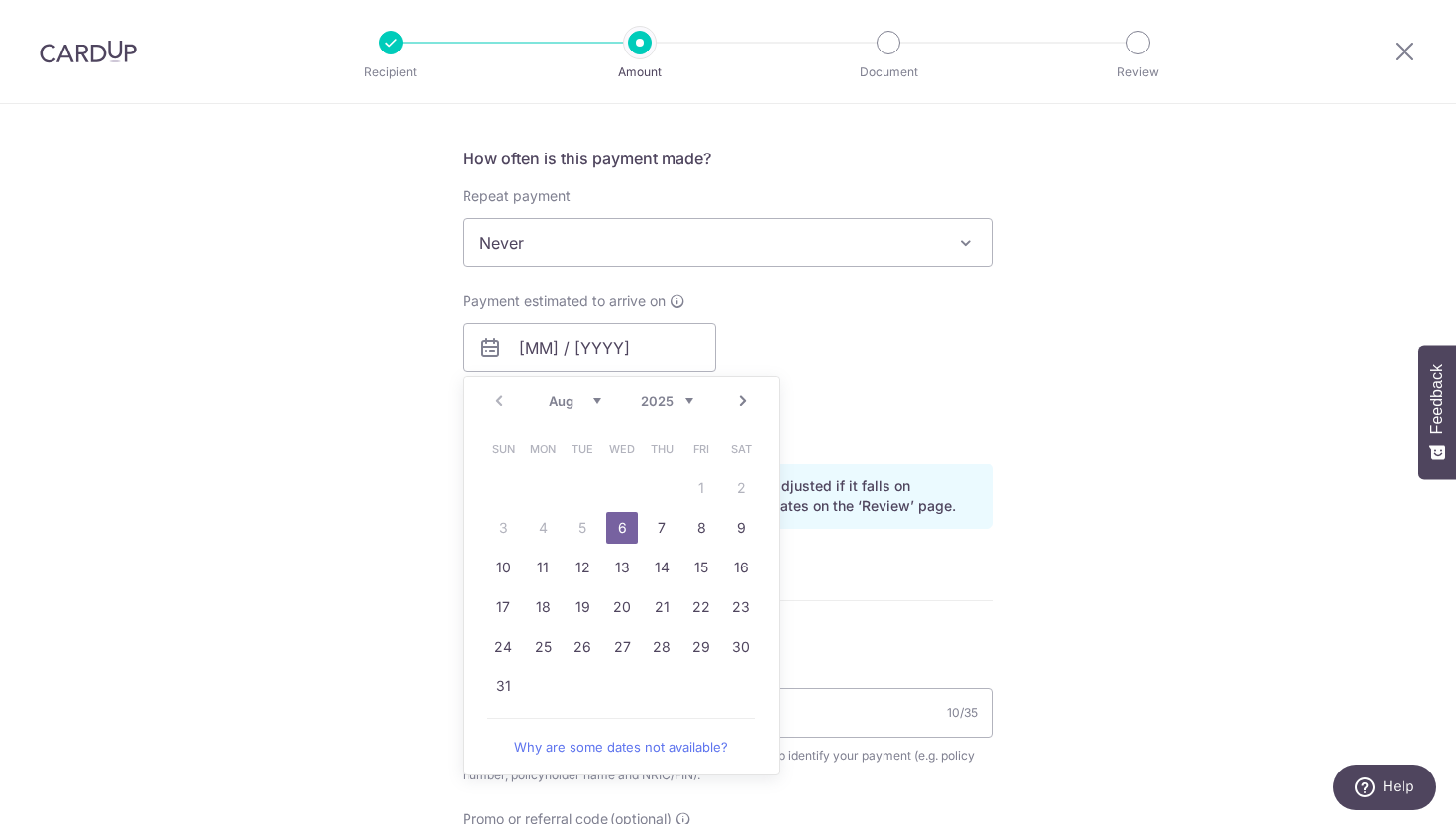 click on "6" at bounding box center (622, 528) 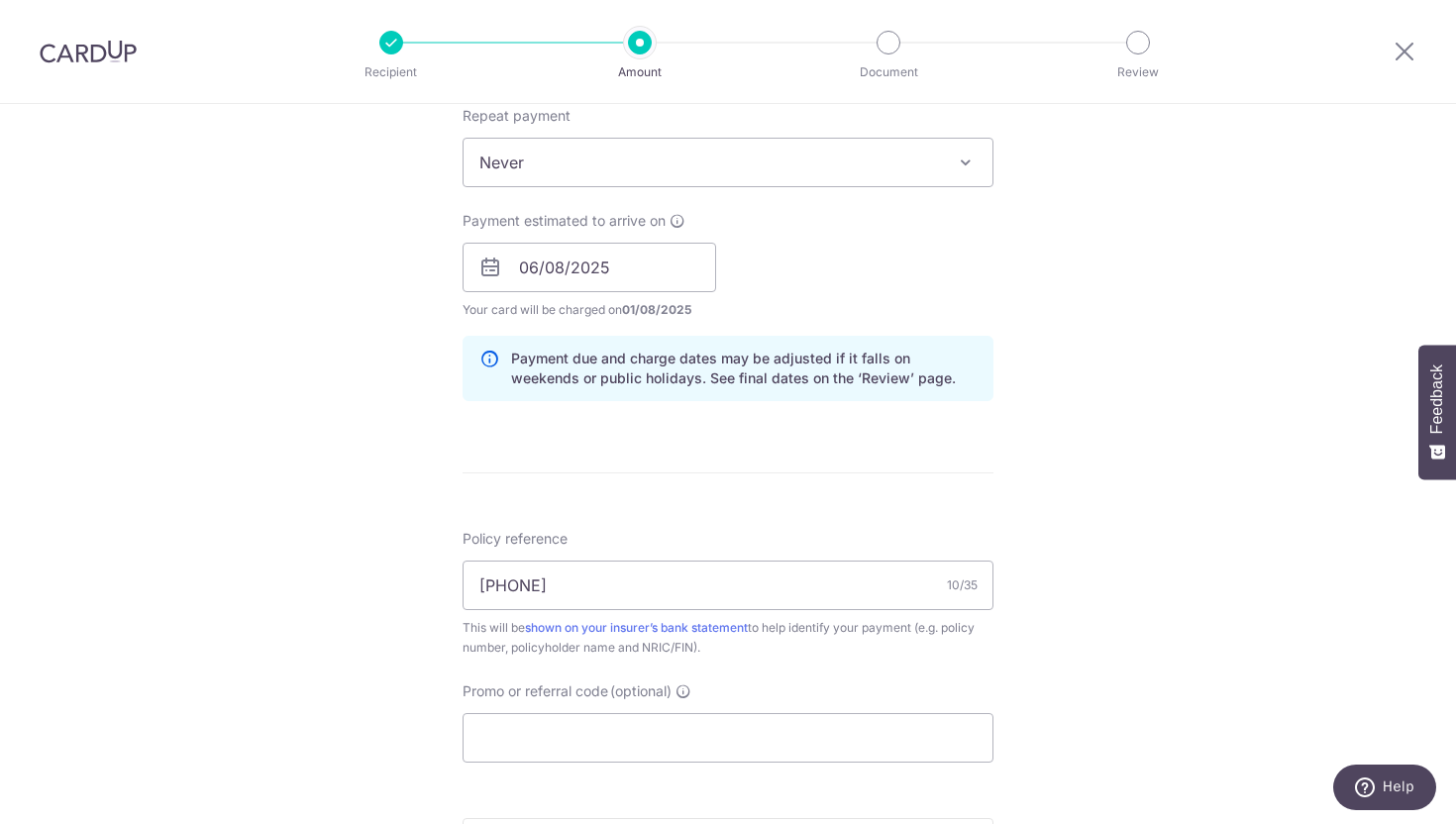 scroll, scrollTop: 819, scrollLeft: 0, axis: vertical 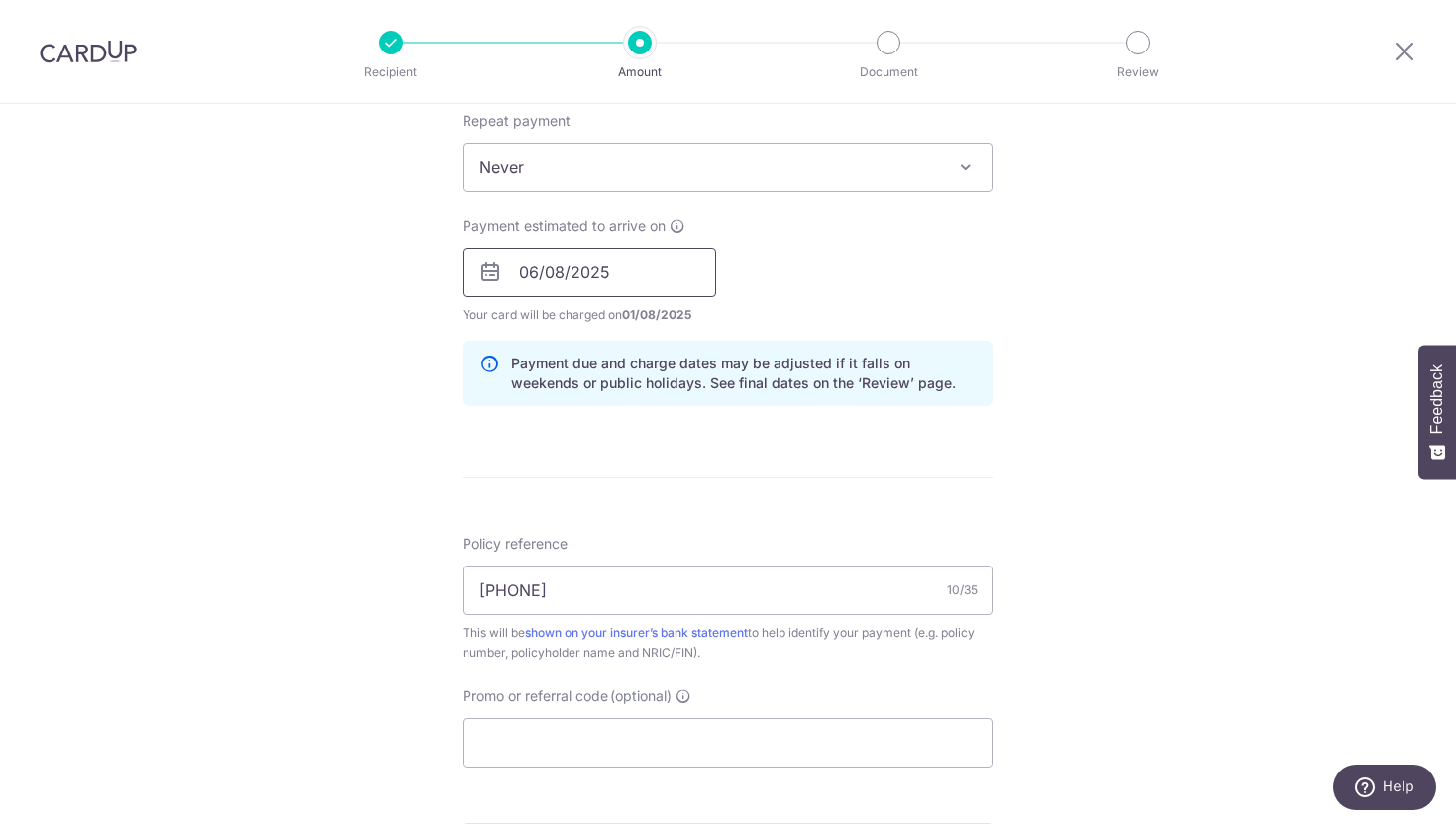 click on "06/08/2025" at bounding box center [589, 272] 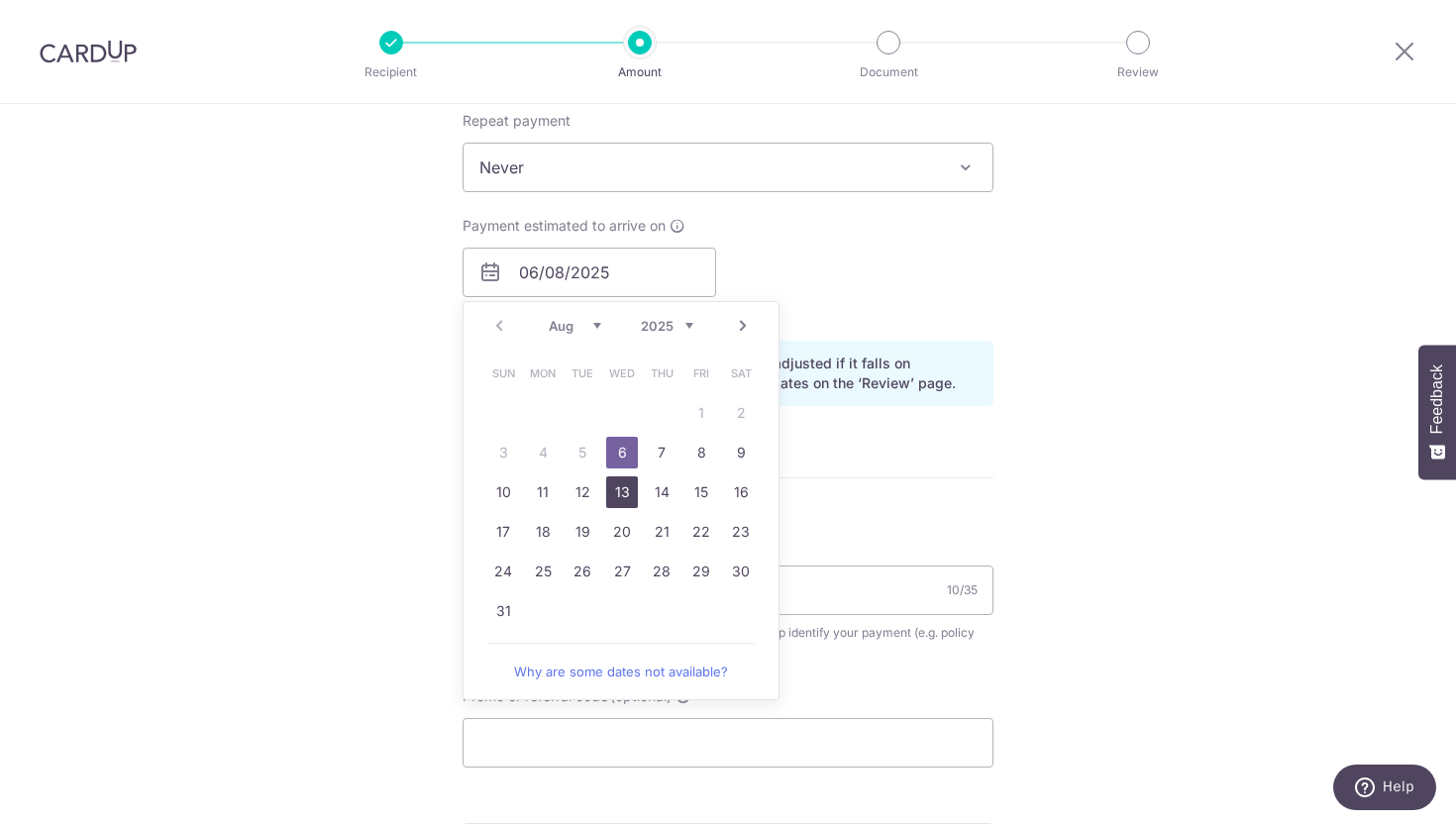 click on "13" at bounding box center [622, 492] 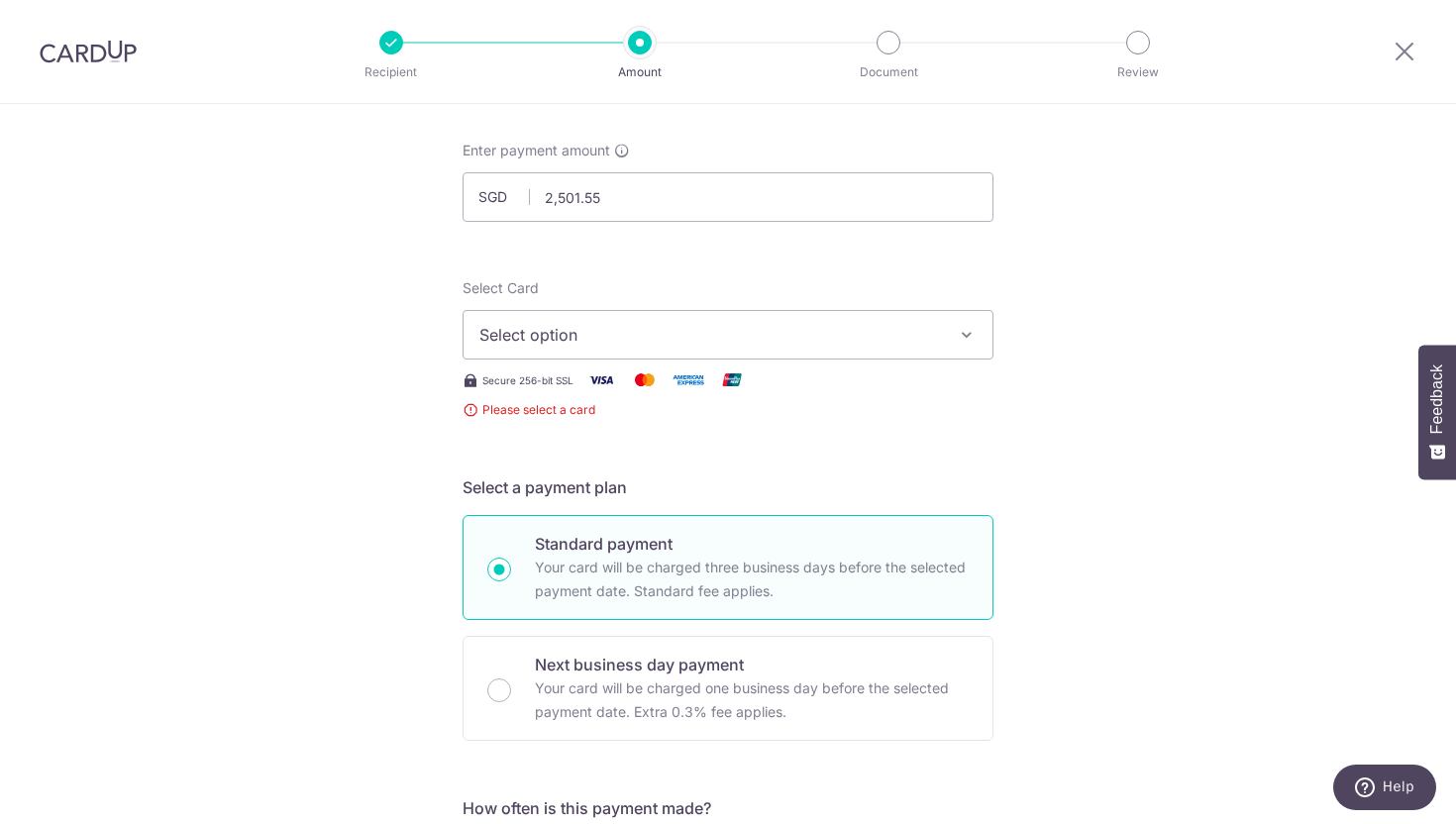 scroll, scrollTop: 100, scrollLeft: 0, axis: vertical 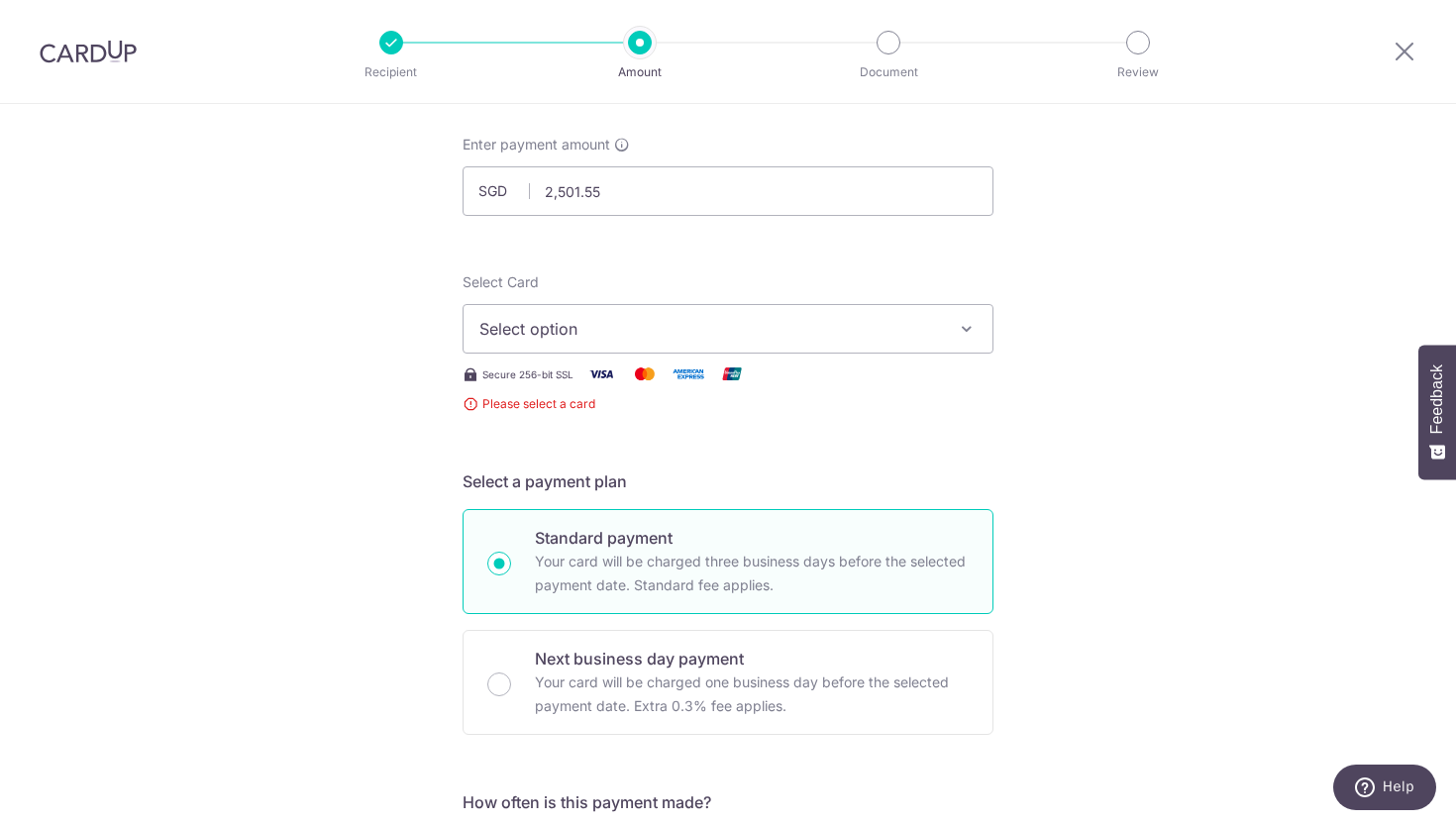 click on "Select option" at bounding box center [710, 329] 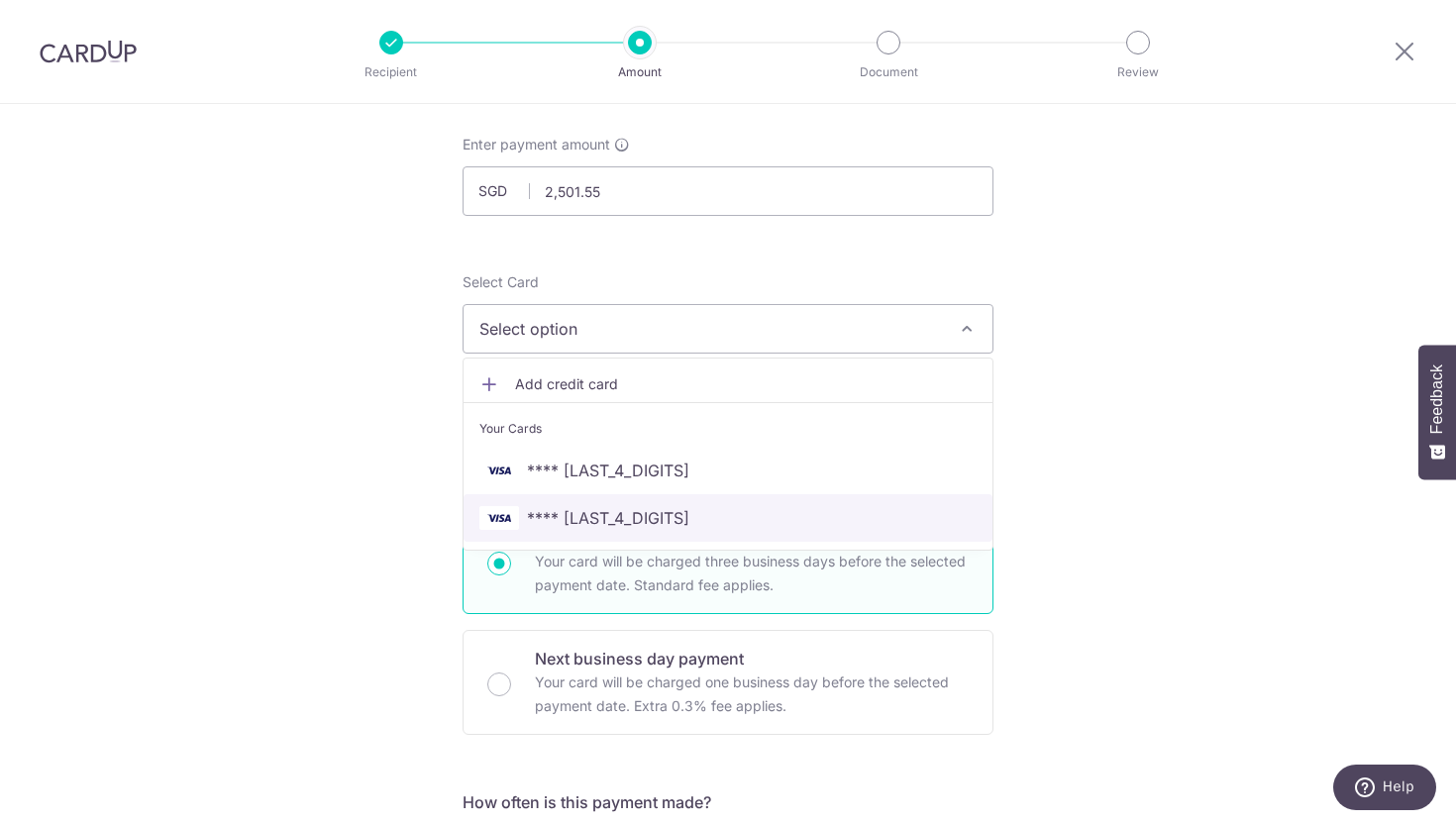 click on "**** 1591" at bounding box center (728, 518) 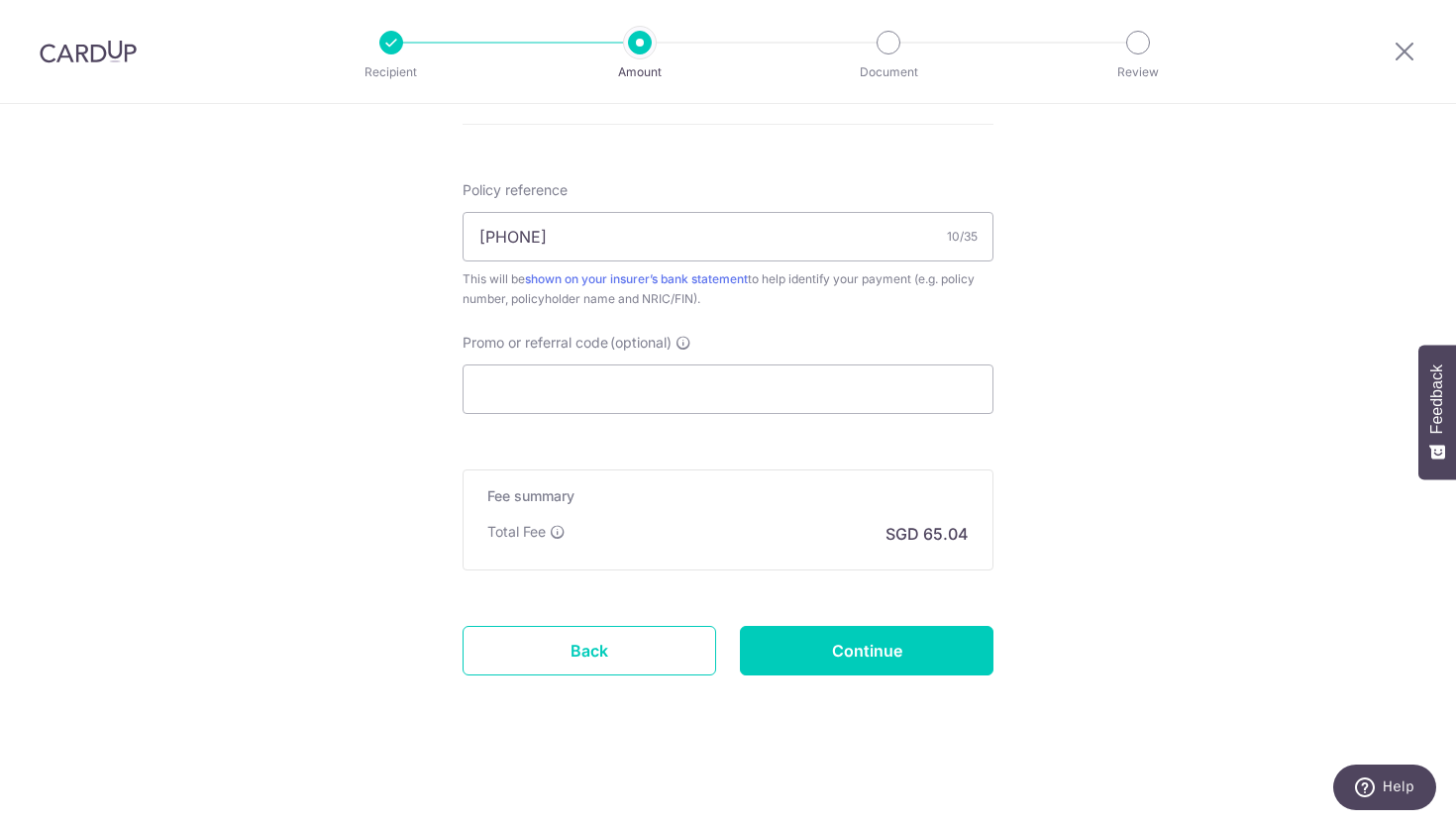 scroll, scrollTop: 842, scrollLeft: 0, axis: vertical 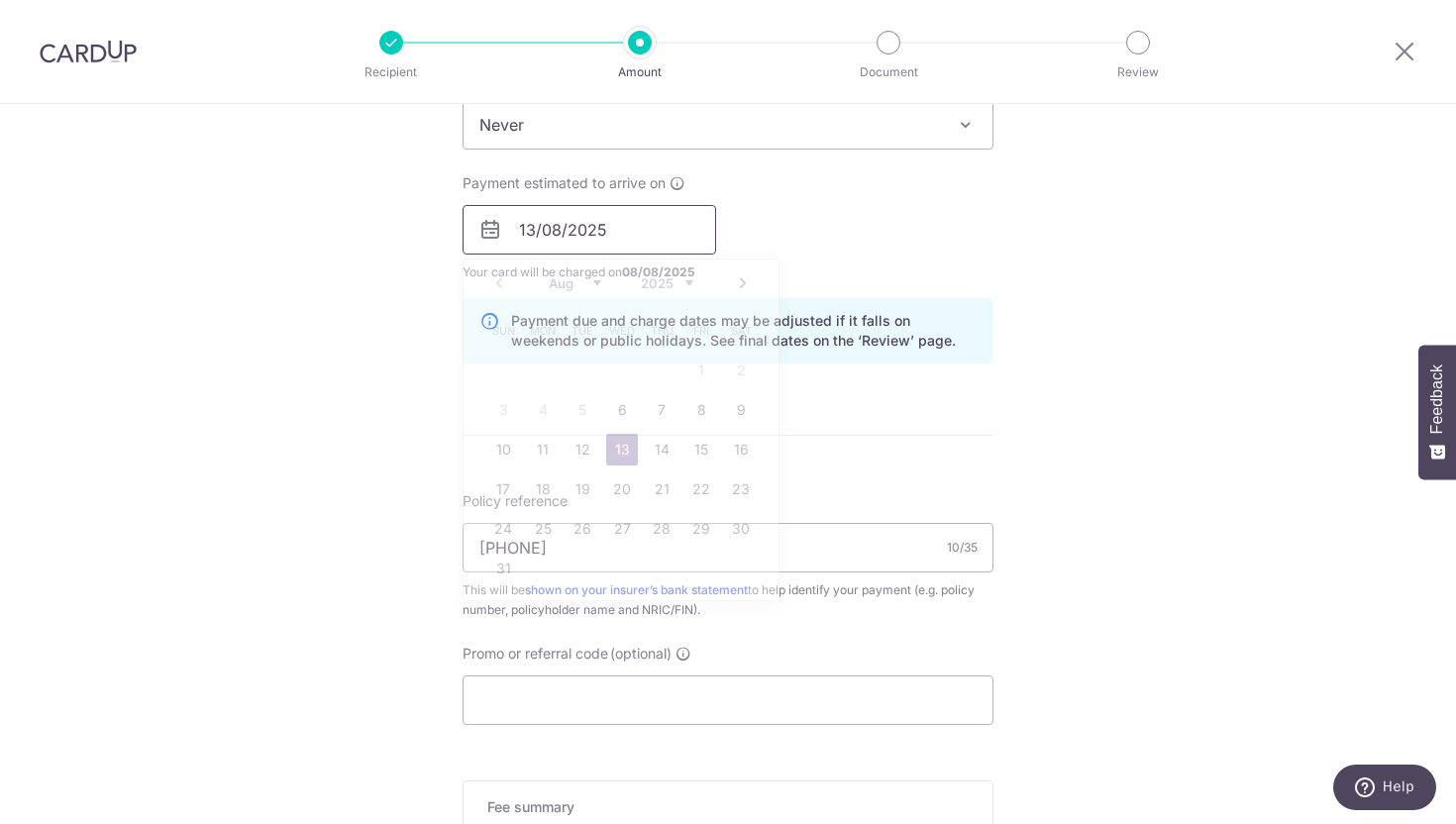 click on "13/08/2025" at bounding box center [589, 230] 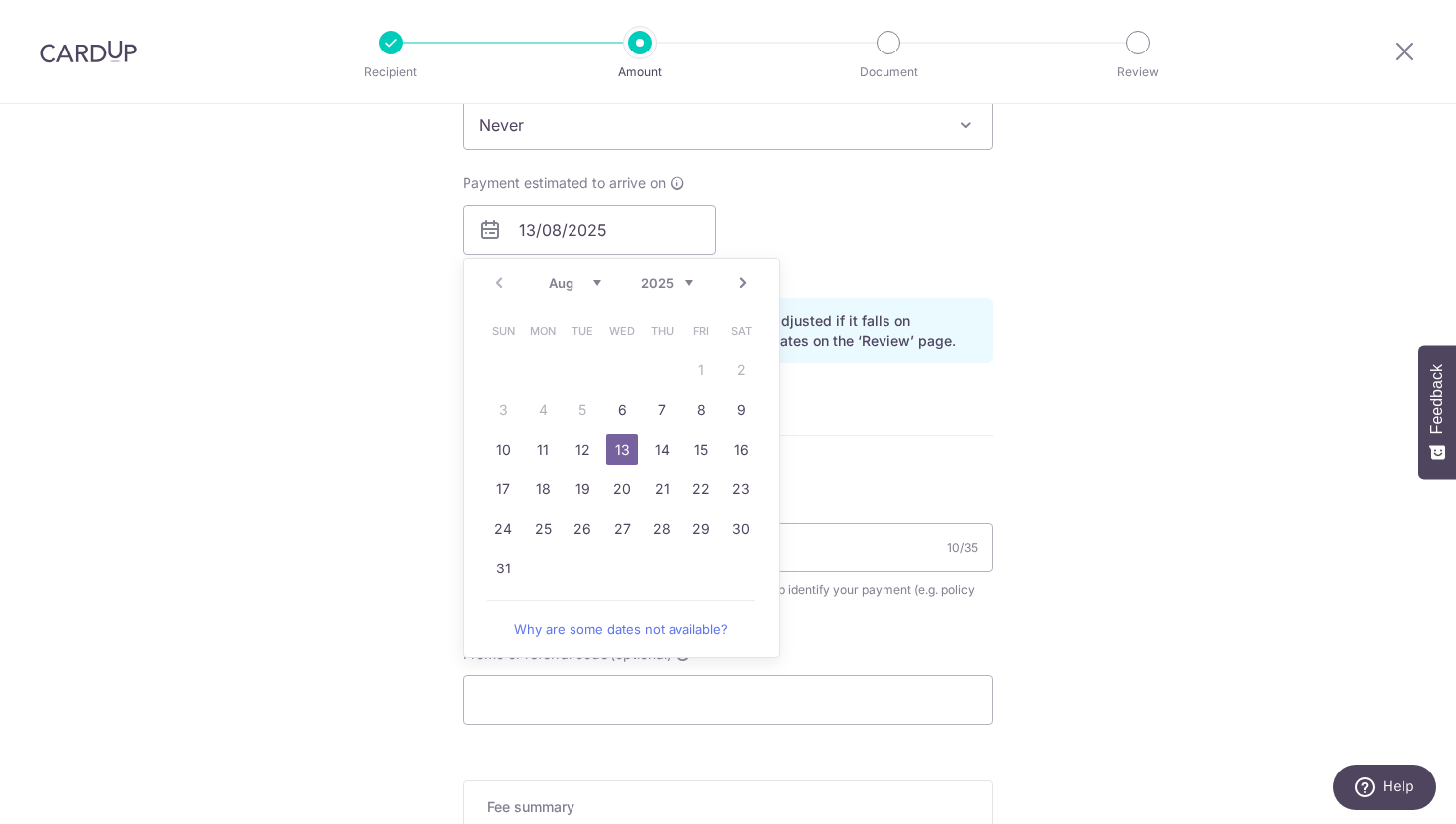 click on "6" at bounding box center [622, 410] 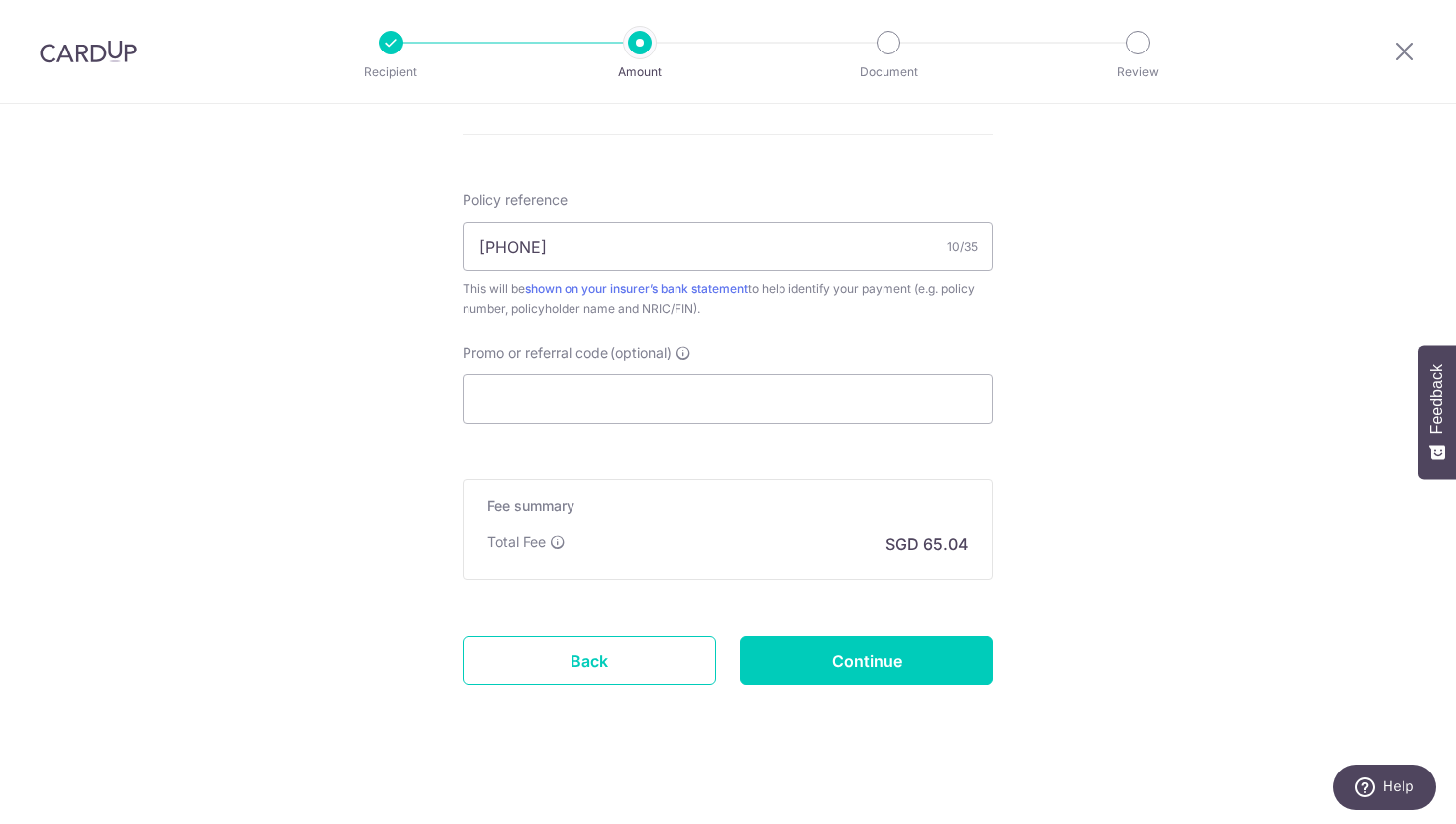 scroll, scrollTop: 1153, scrollLeft: 0, axis: vertical 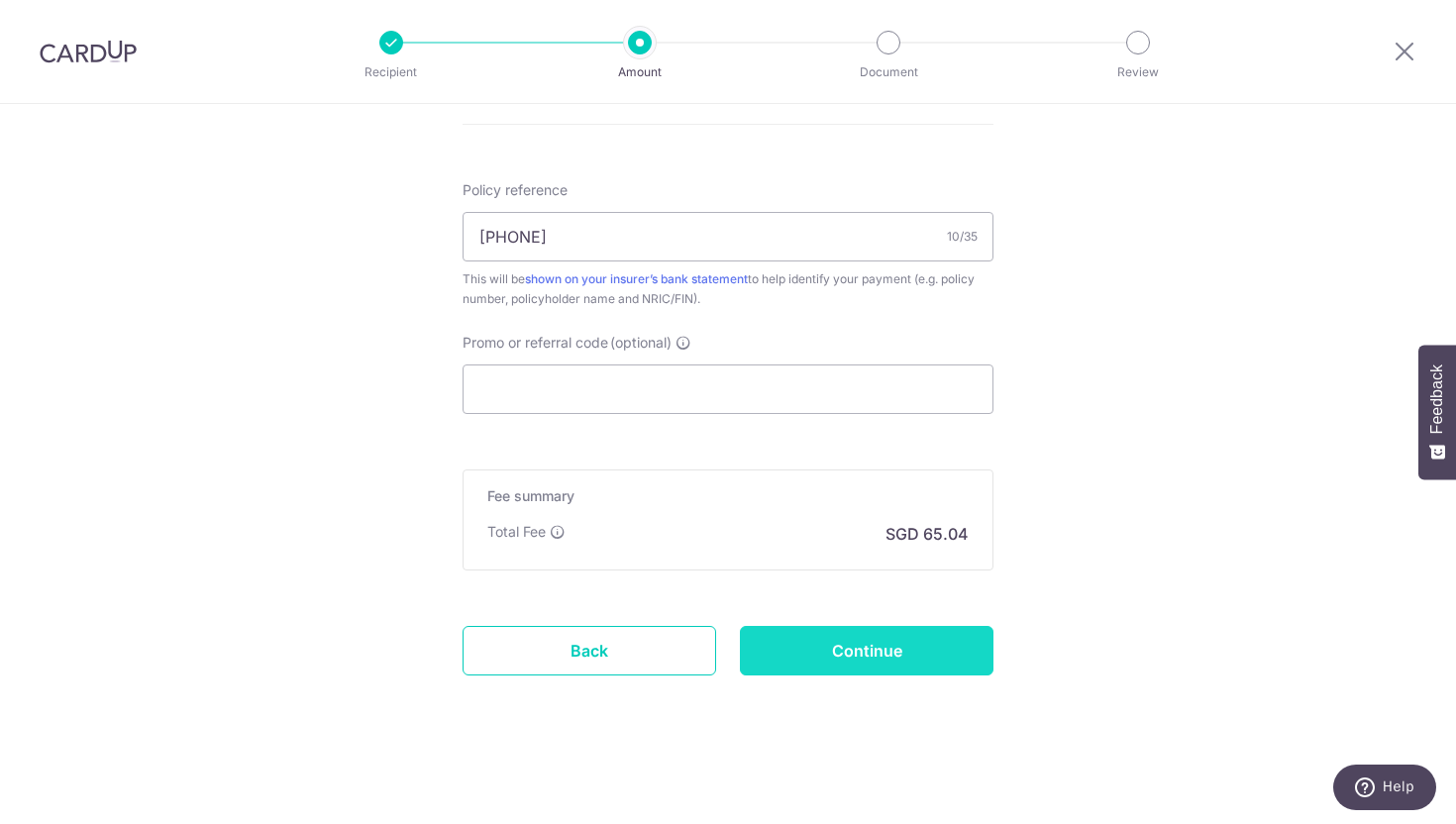 click on "Continue" at bounding box center (867, 651) 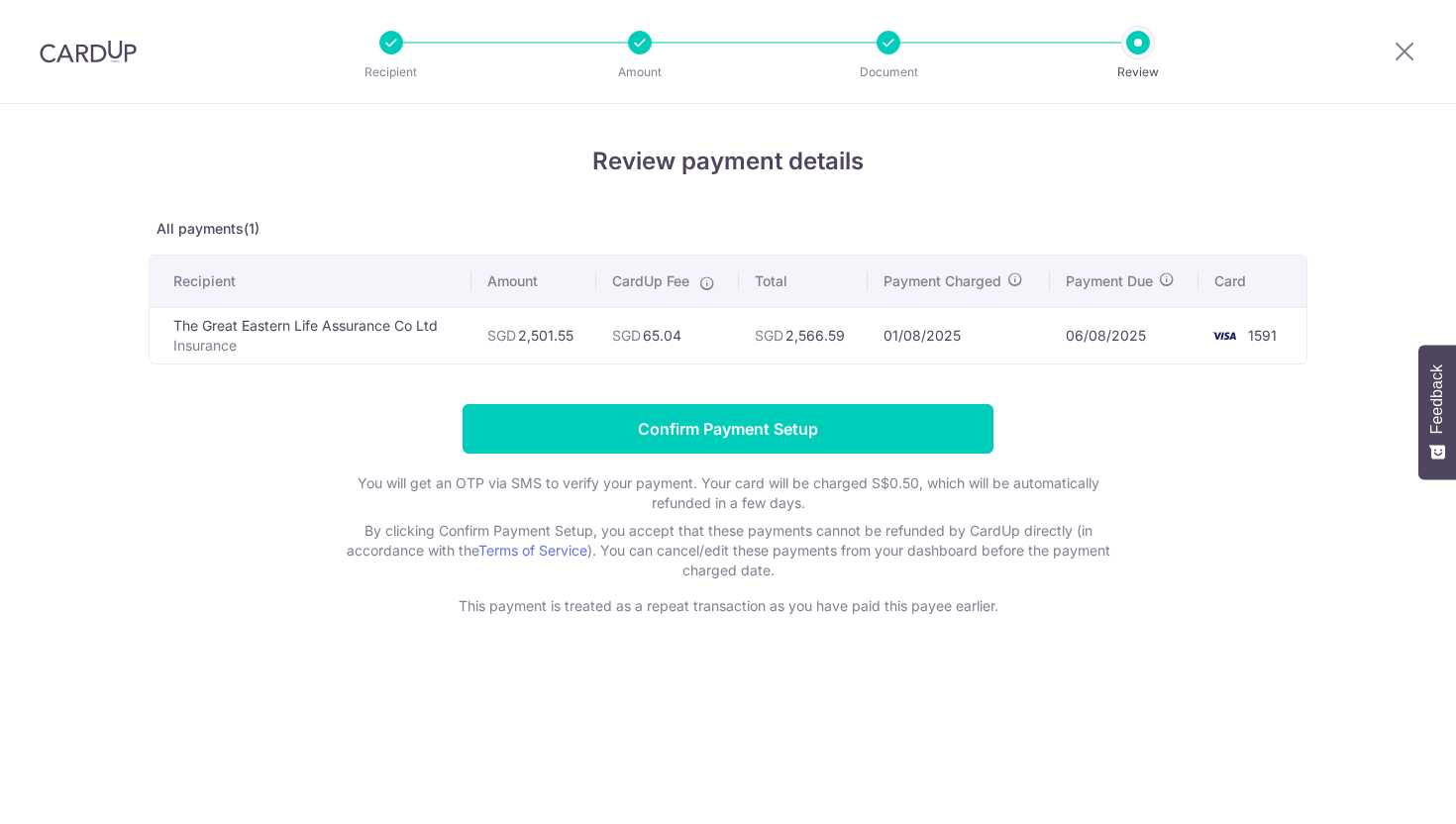 scroll, scrollTop: 0, scrollLeft: 0, axis: both 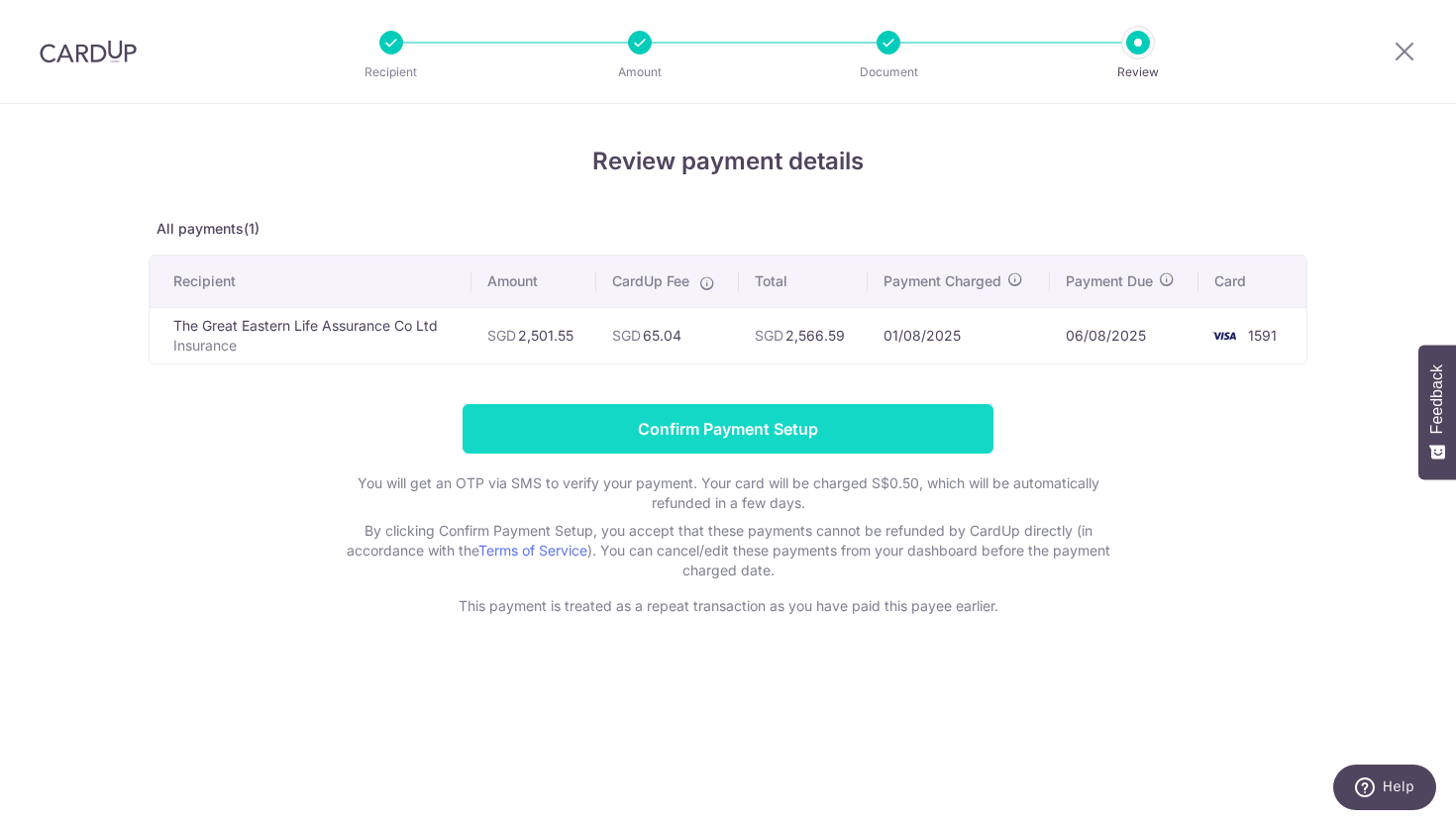 click on "Confirm Payment Setup" at bounding box center (728, 429) 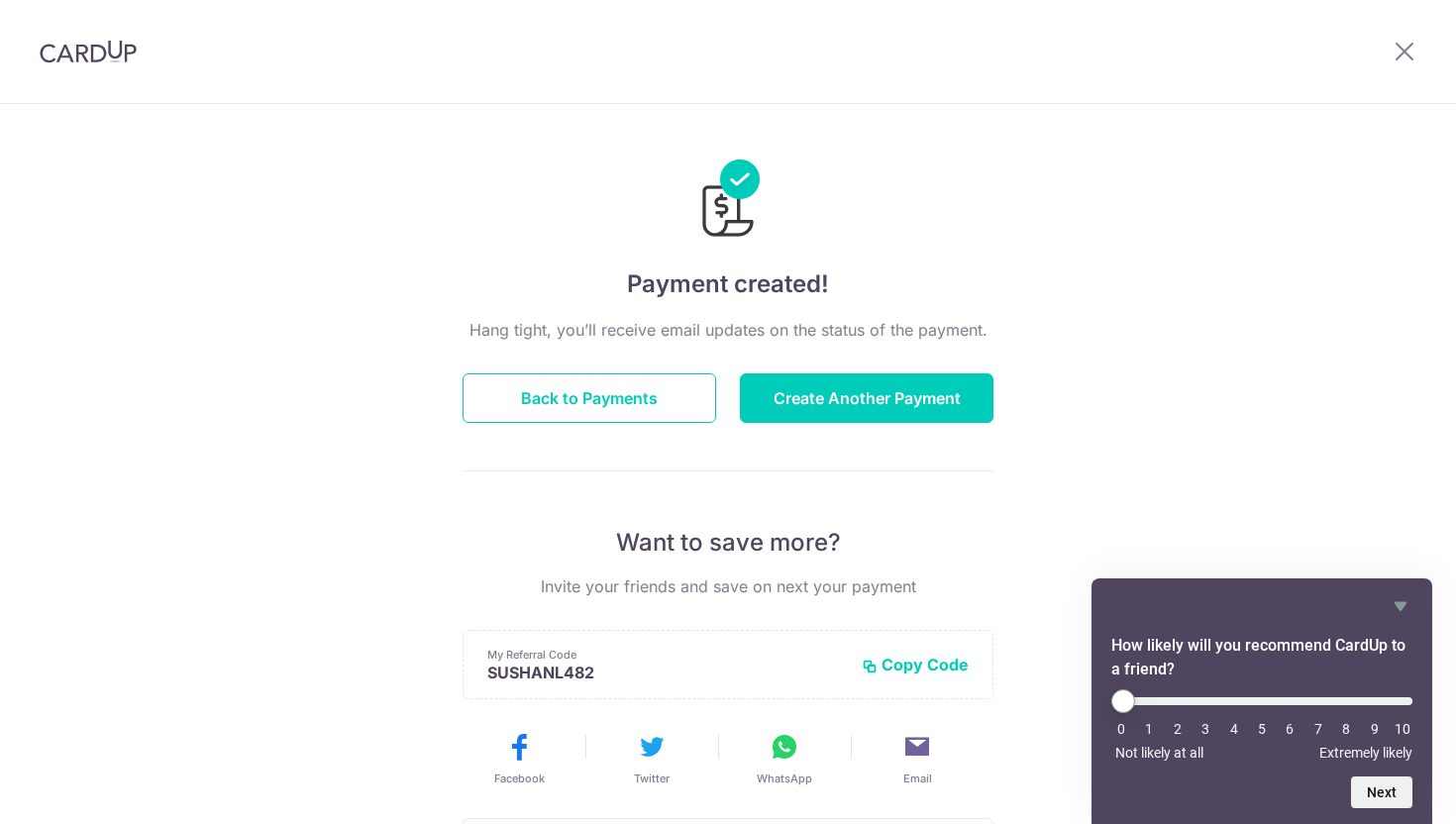 scroll, scrollTop: 0, scrollLeft: 0, axis: both 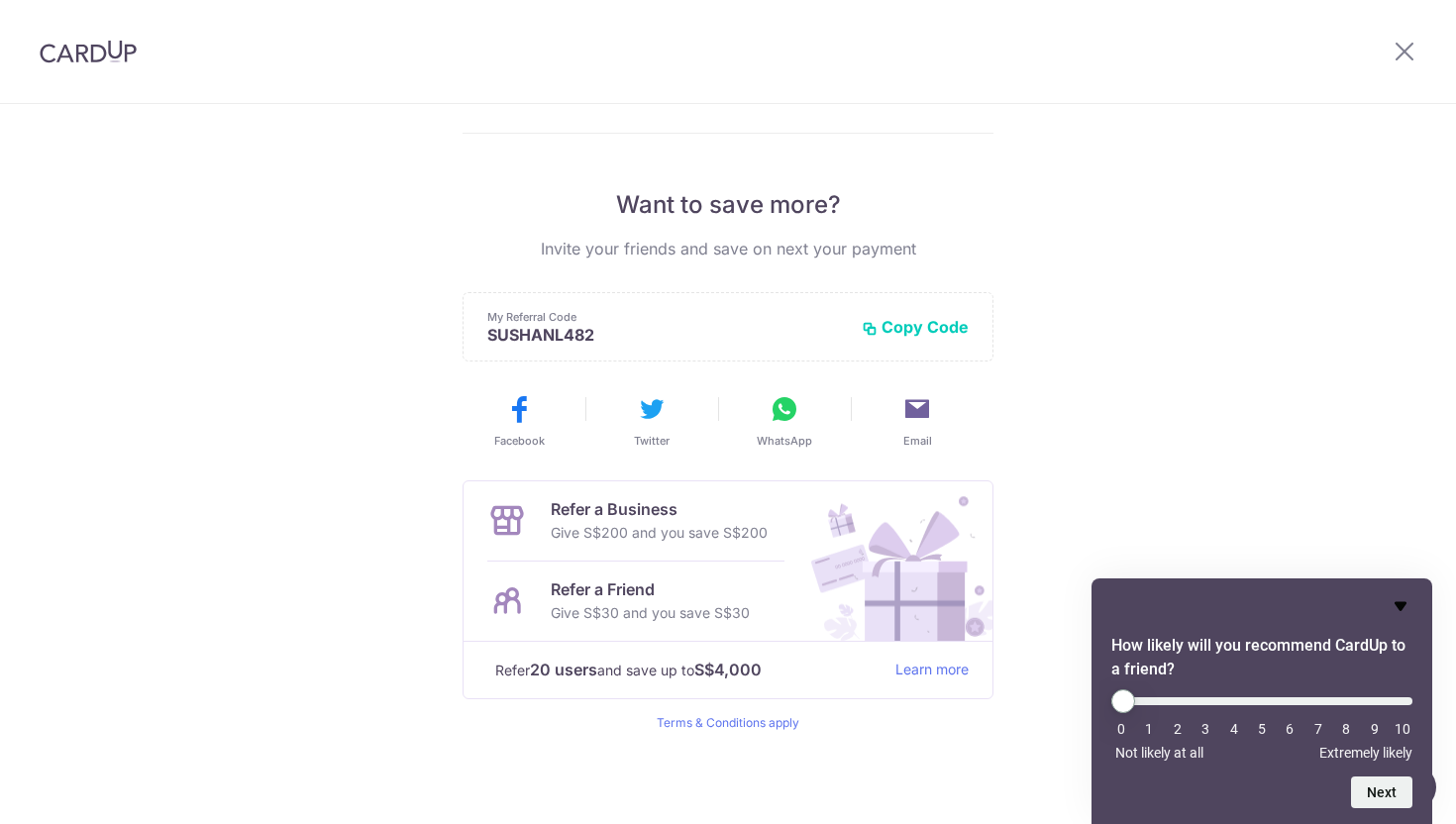 click 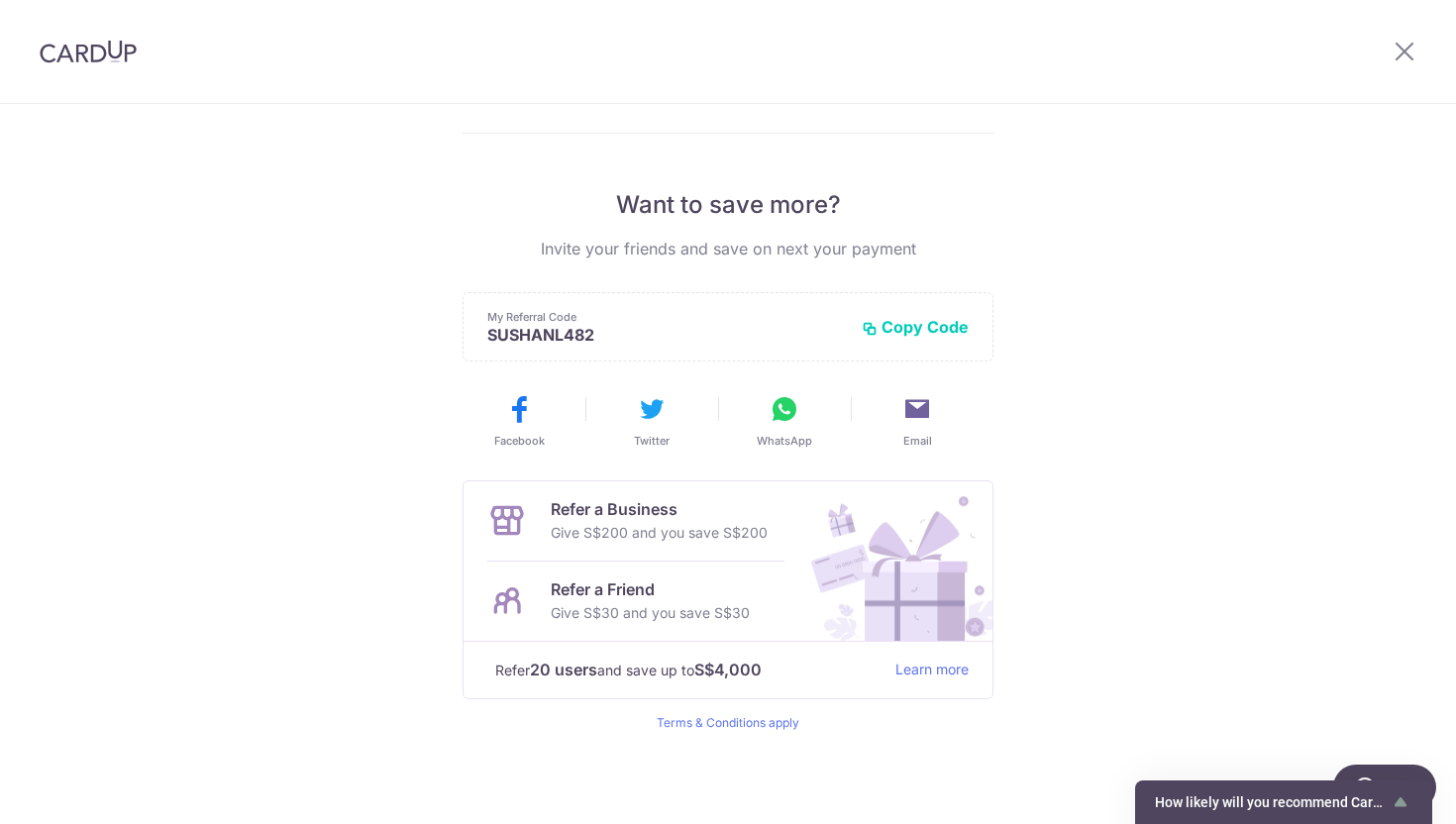 scroll, scrollTop: 0, scrollLeft: 0, axis: both 